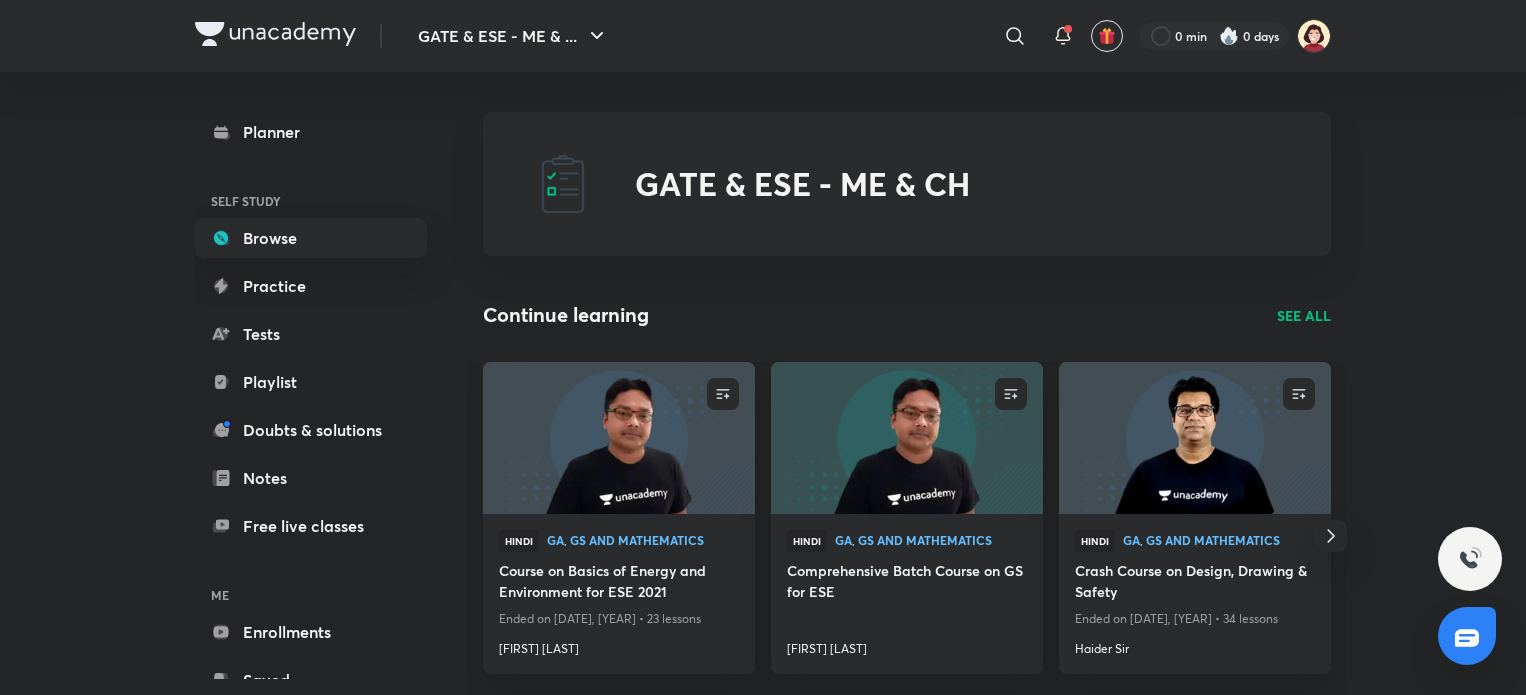 scroll, scrollTop: 0, scrollLeft: 0, axis: both 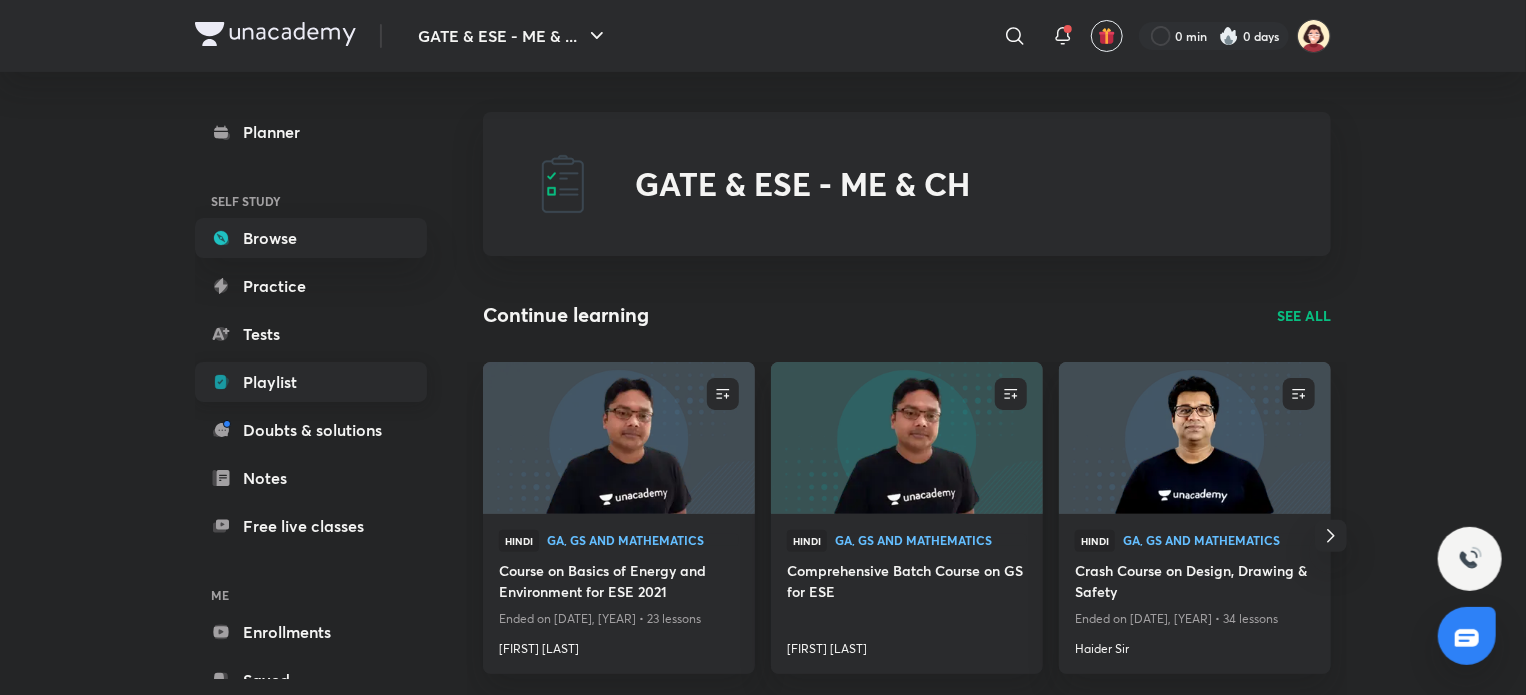 click on "Playlist" at bounding box center (311, 382) 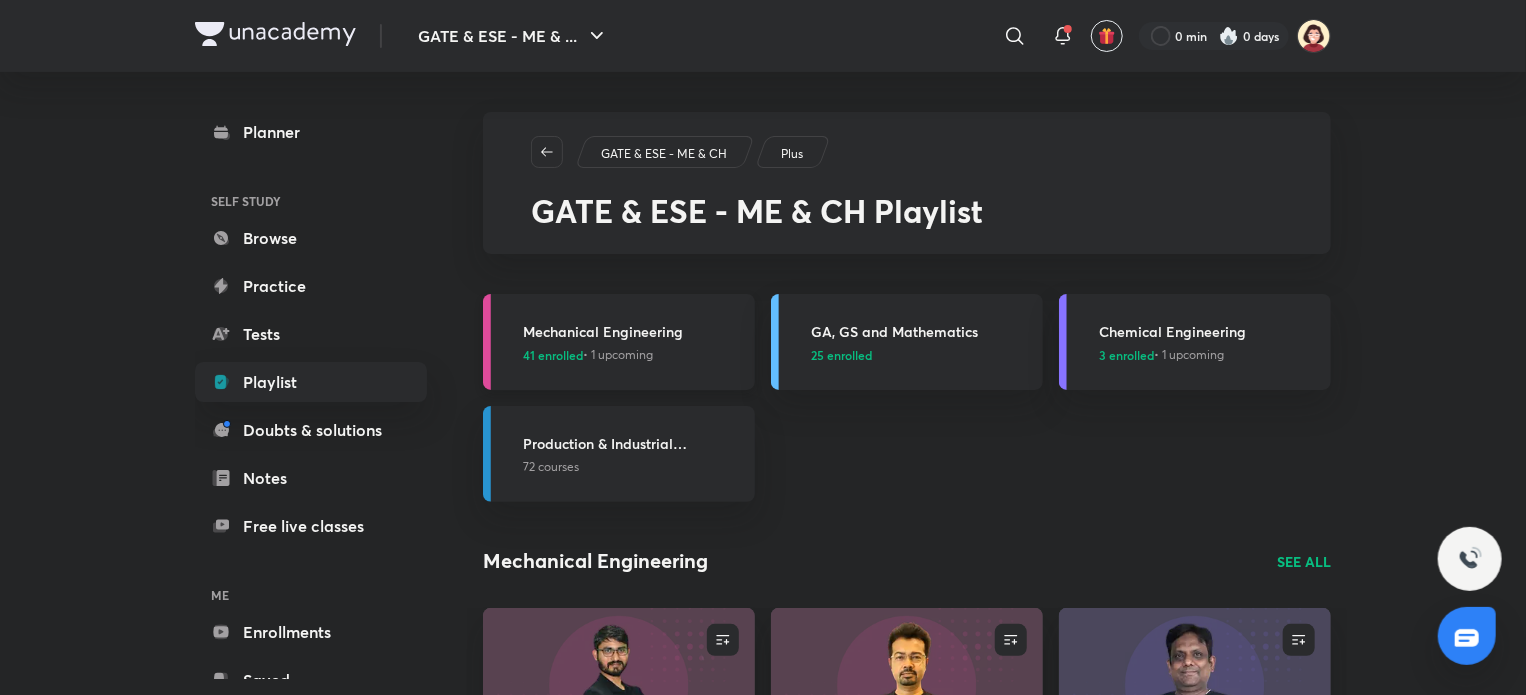 click on "Mechanical Engineering" at bounding box center (633, 331) 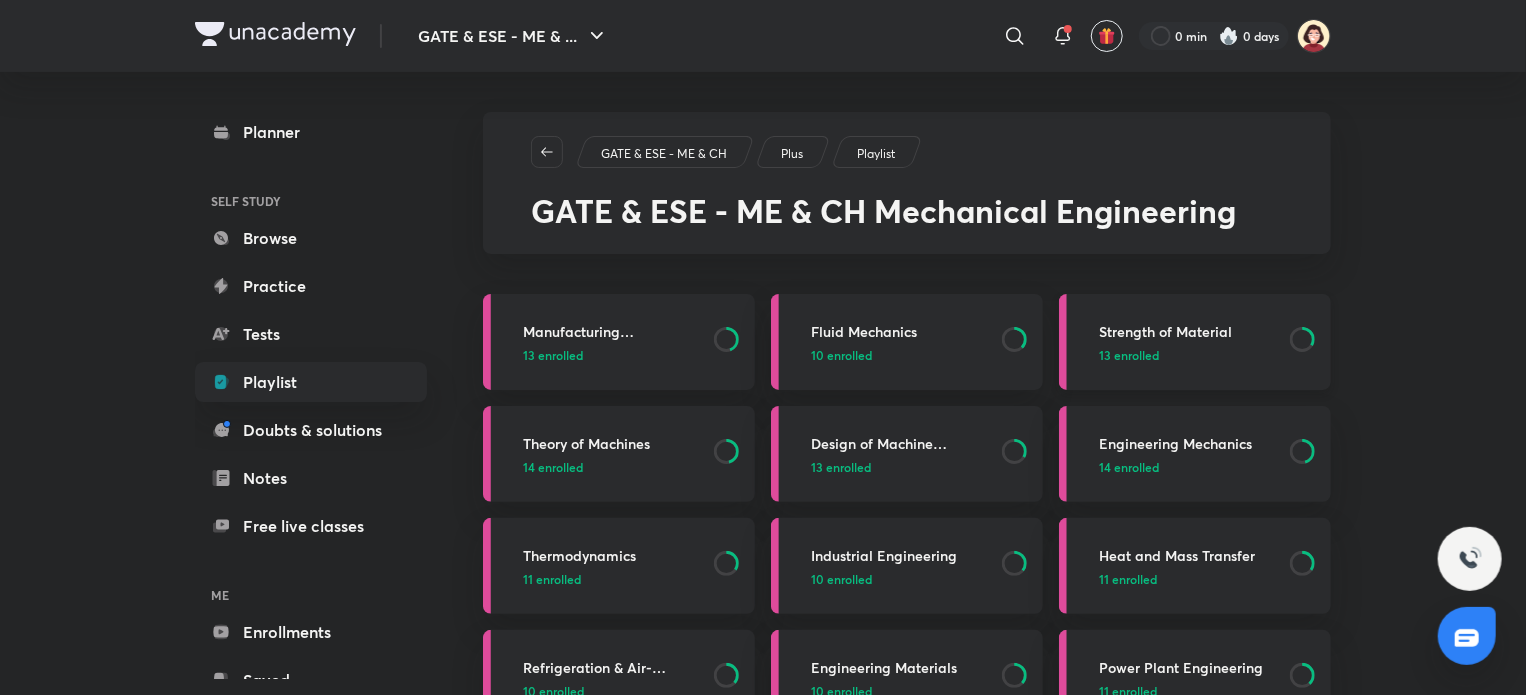 click on "Strength of Material" at bounding box center [1188, 331] 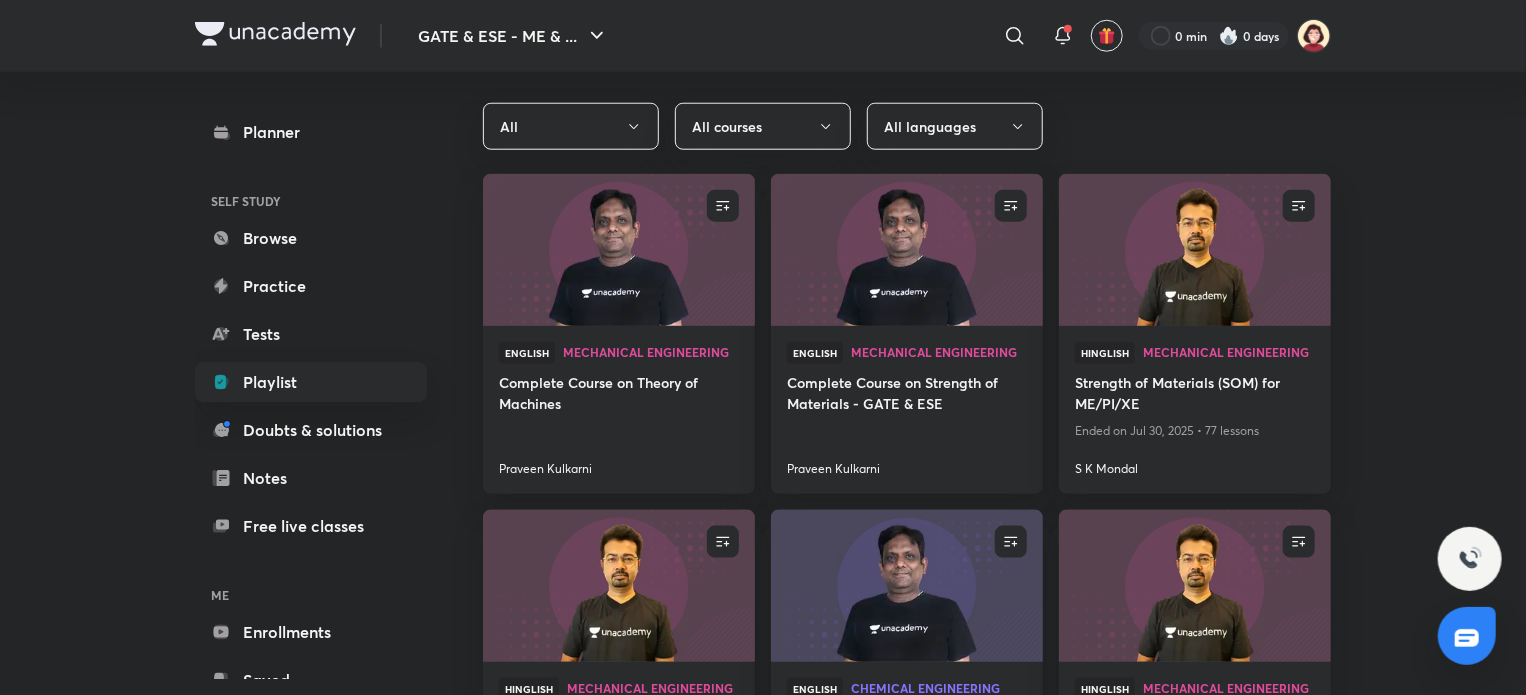 scroll, scrollTop: 967, scrollLeft: 0, axis: vertical 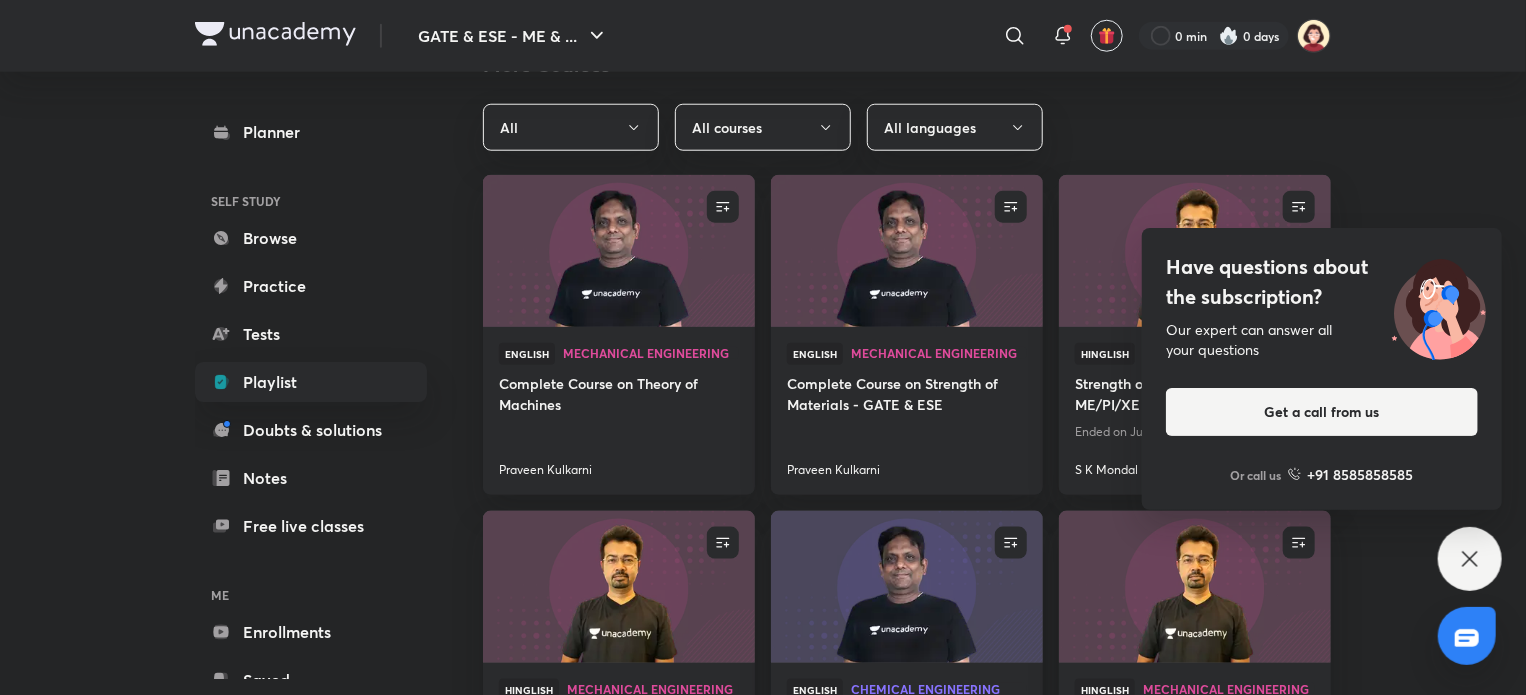 click on "Have questions about the subscription? Our expert can answer all your questions Get a call from us Or call us +91 8585858585" at bounding box center (1470, 559) 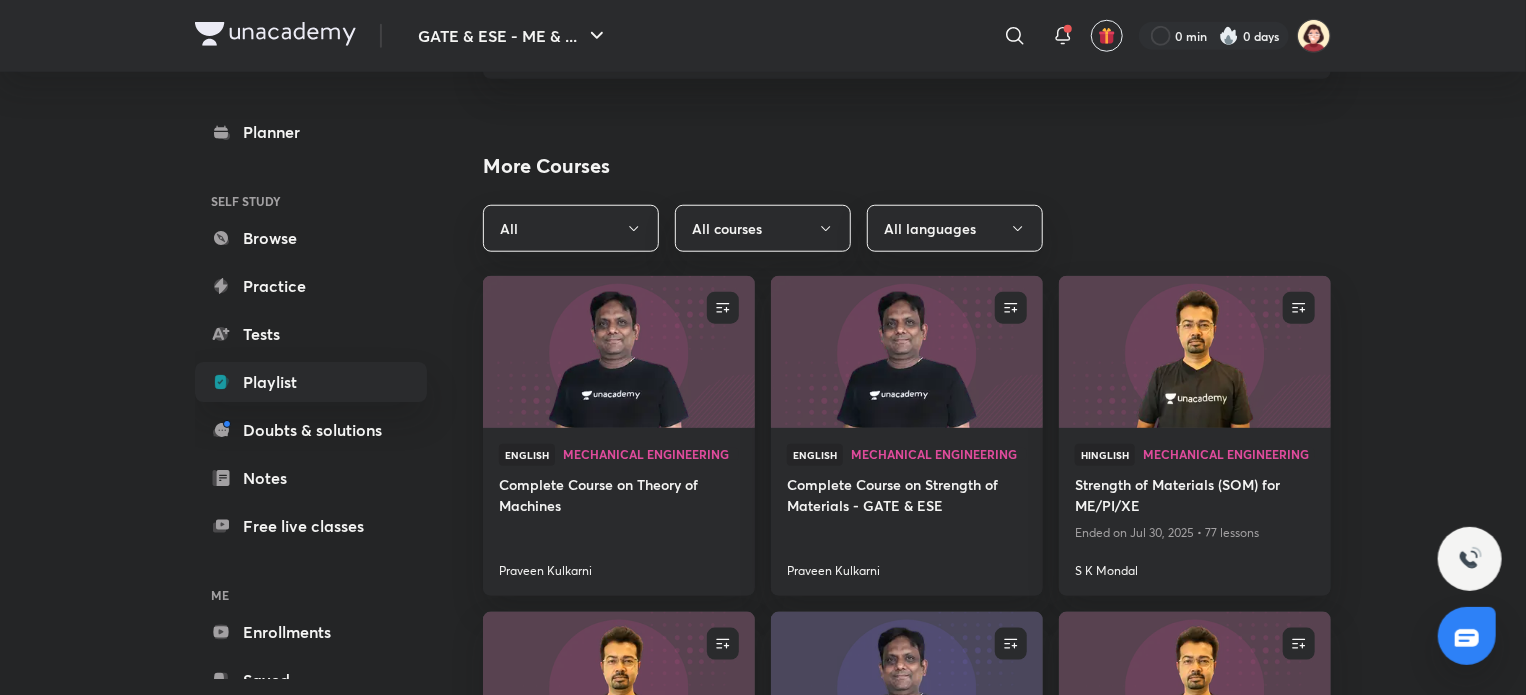 scroll, scrollTop: 863, scrollLeft: 0, axis: vertical 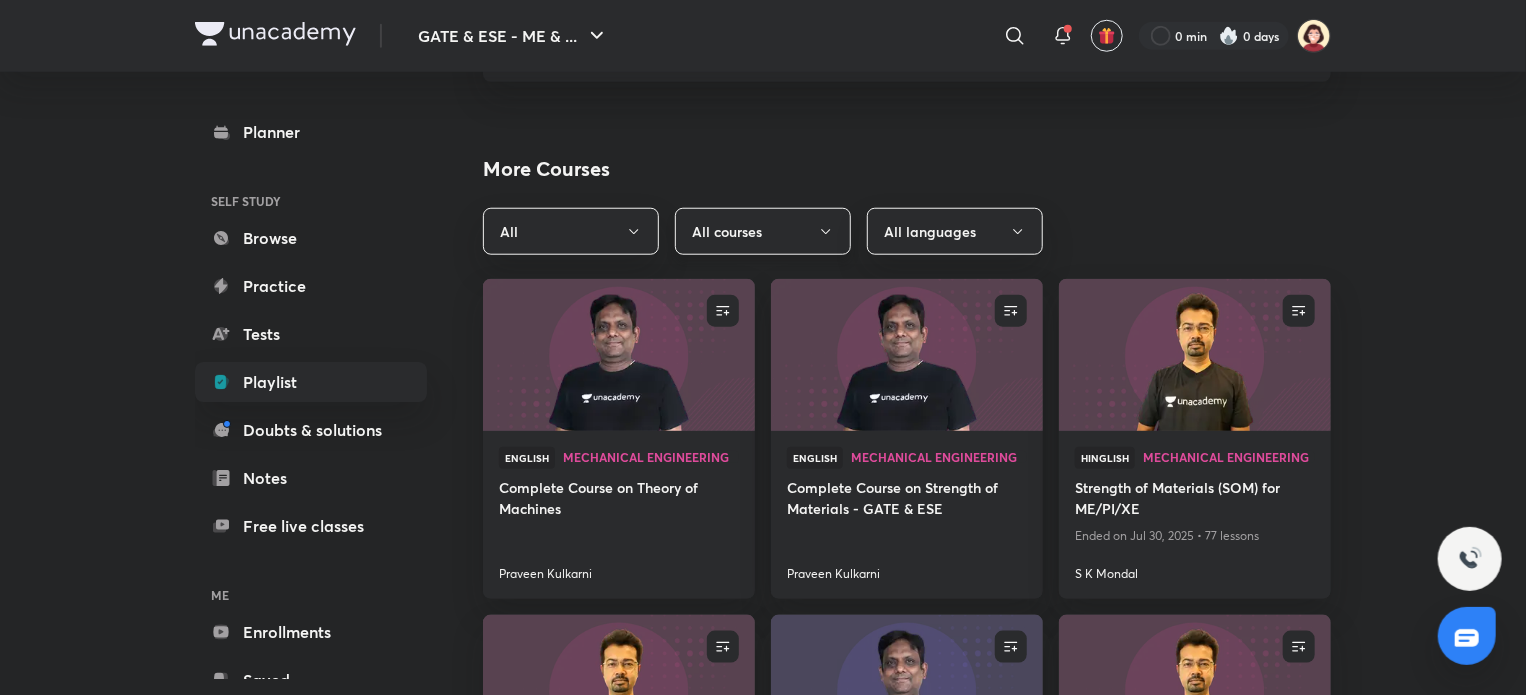 click on "All courses" at bounding box center [763, 231] 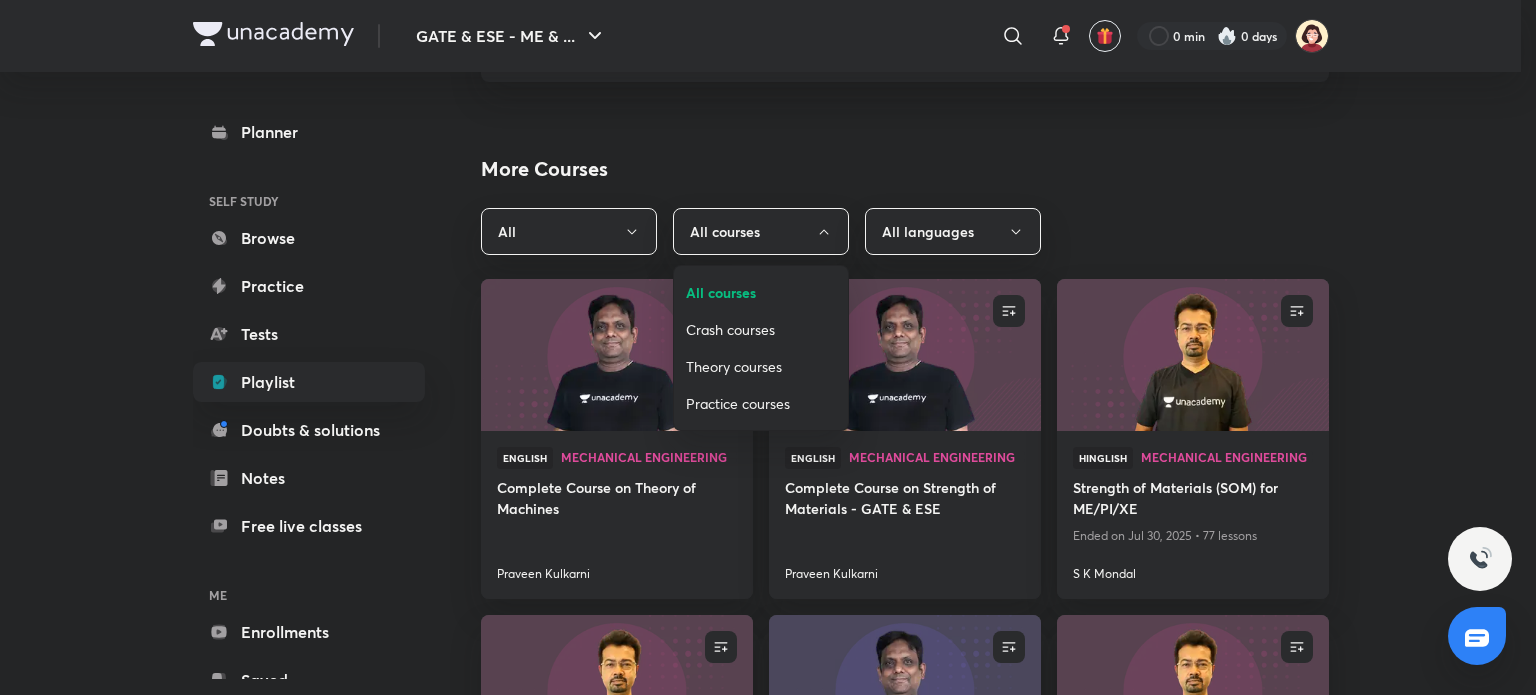 click on "Crash courses" at bounding box center (761, 329) 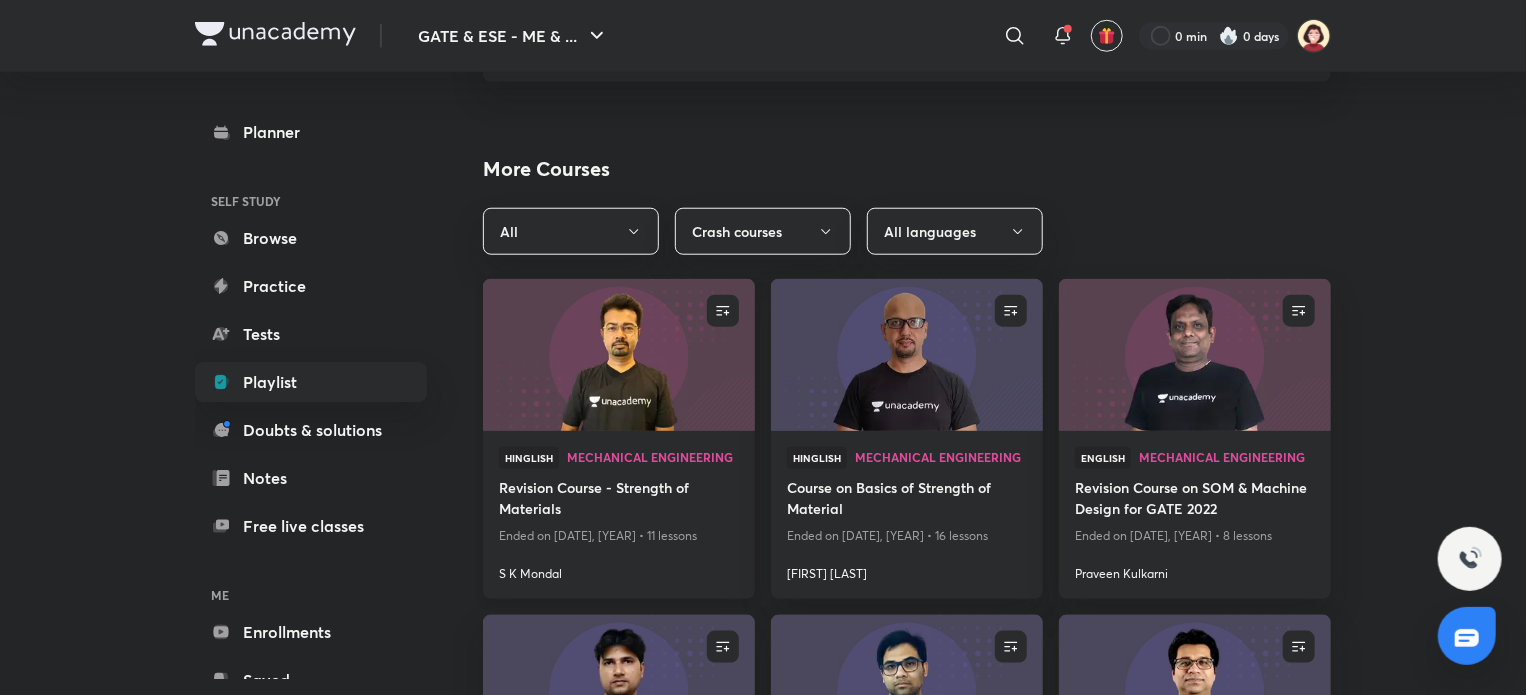 click on "Revision Course - Strength of Materials" at bounding box center [619, 500] 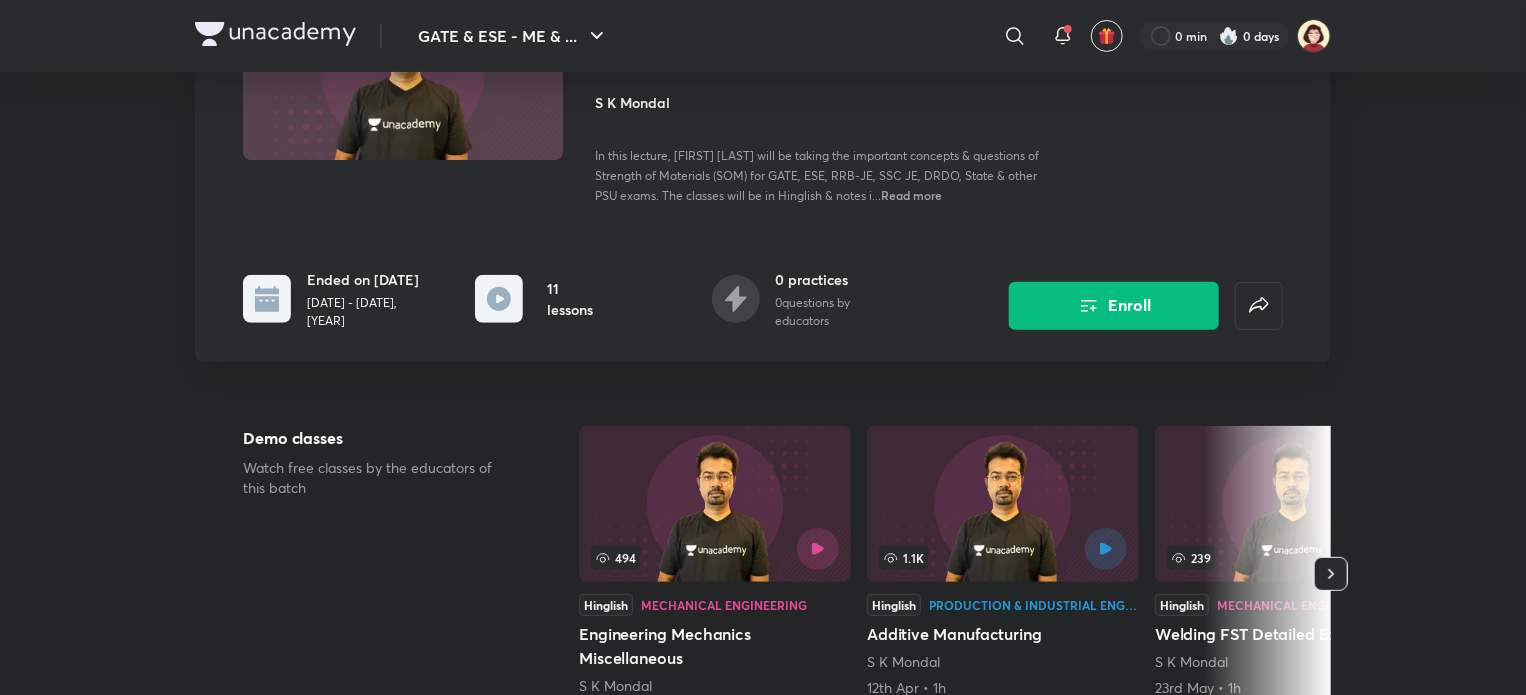 scroll, scrollTop: 244, scrollLeft: 0, axis: vertical 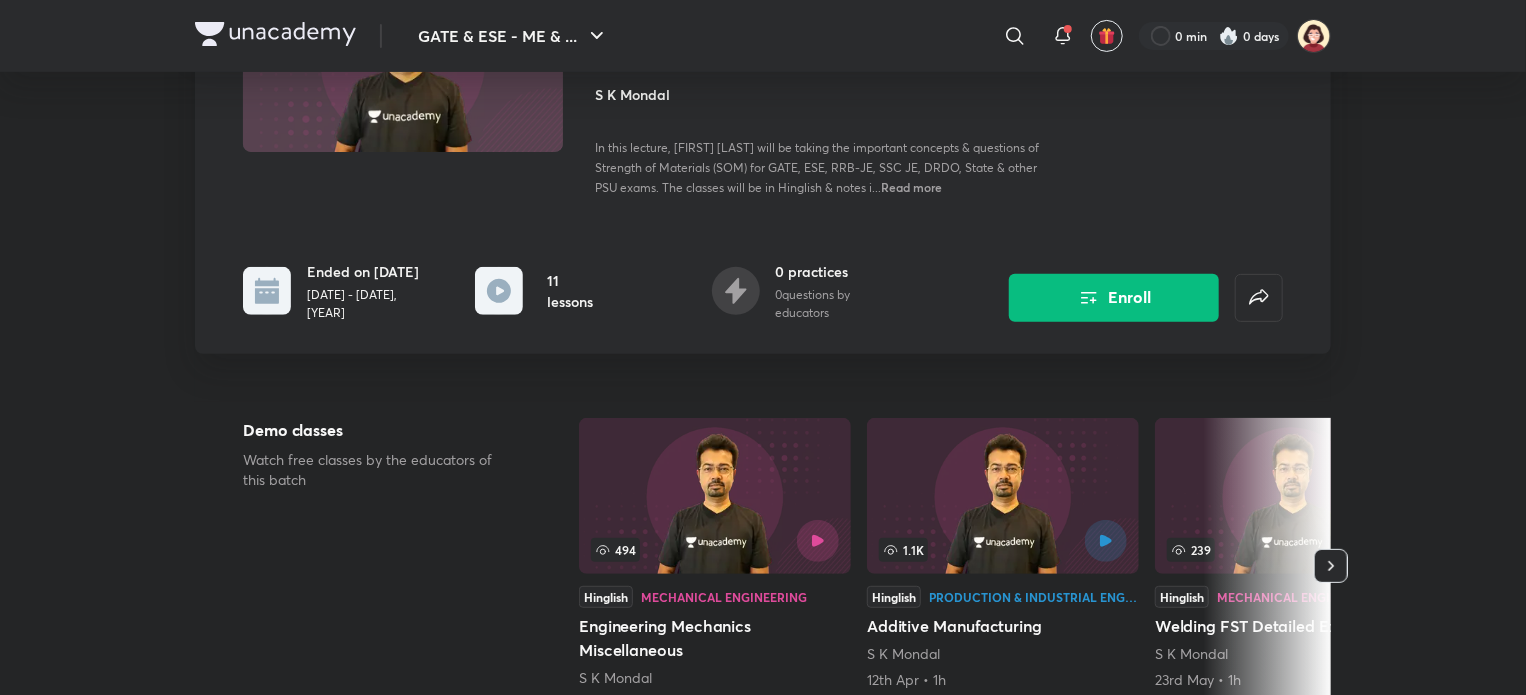 click on "11 lessons" at bounding box center [577, 291] 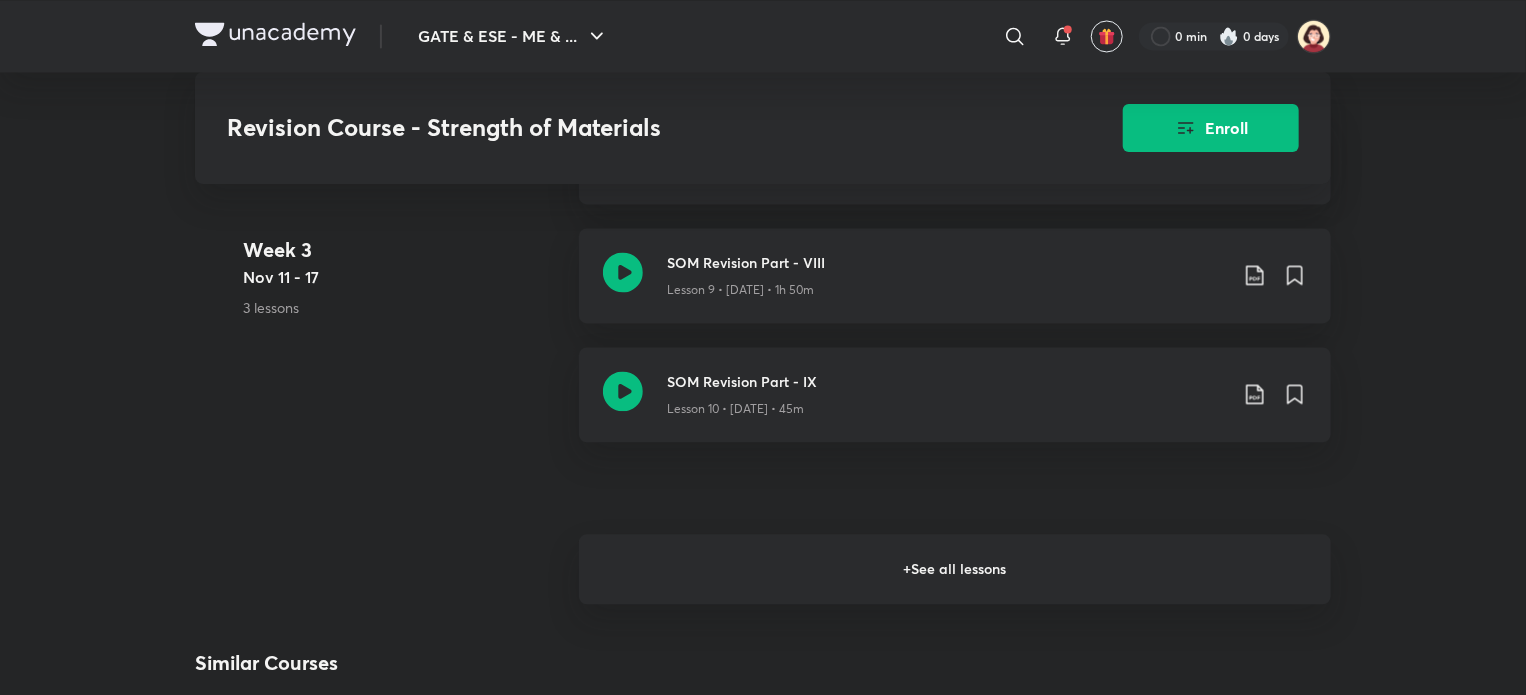 scroll, scrollTop: 2003, scrollLeft: 0, axis: vertical 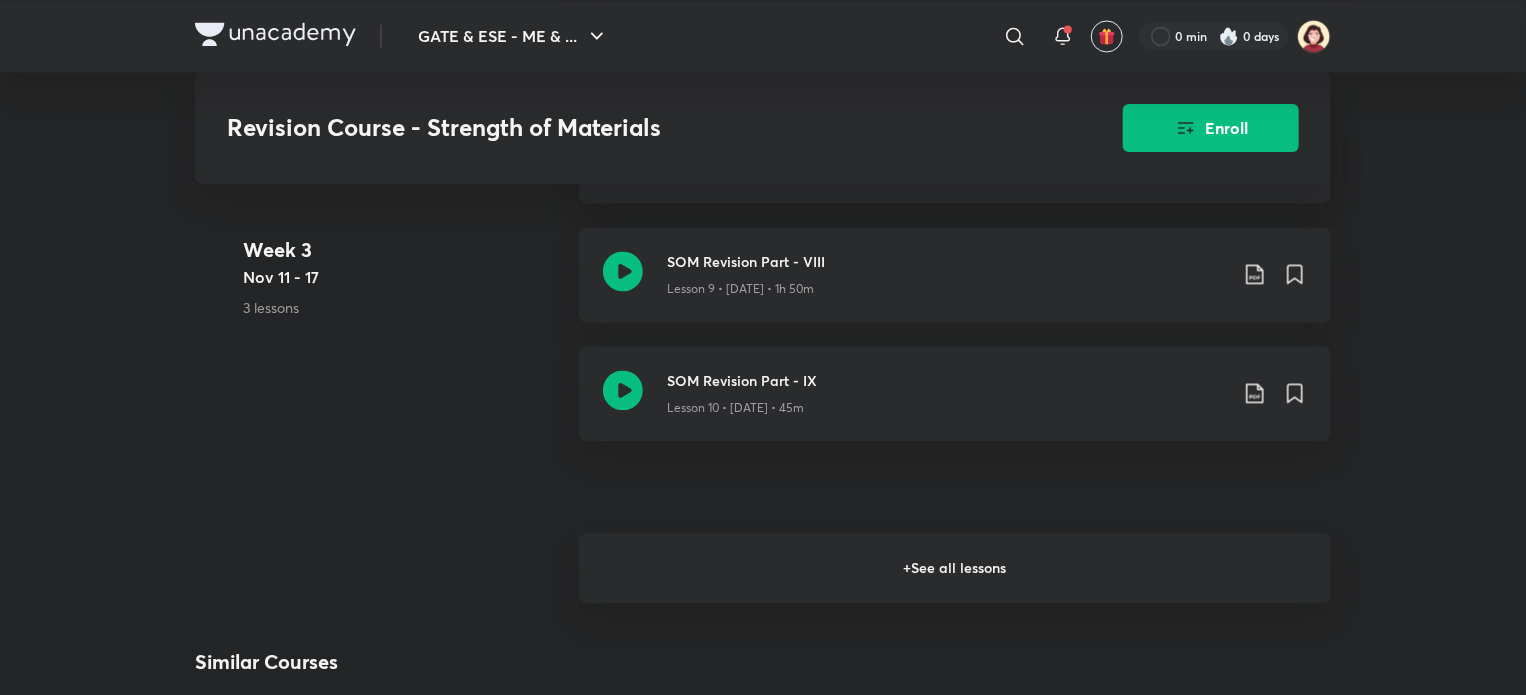 click on "+  See all lessons" at bounding box center (955, 568) 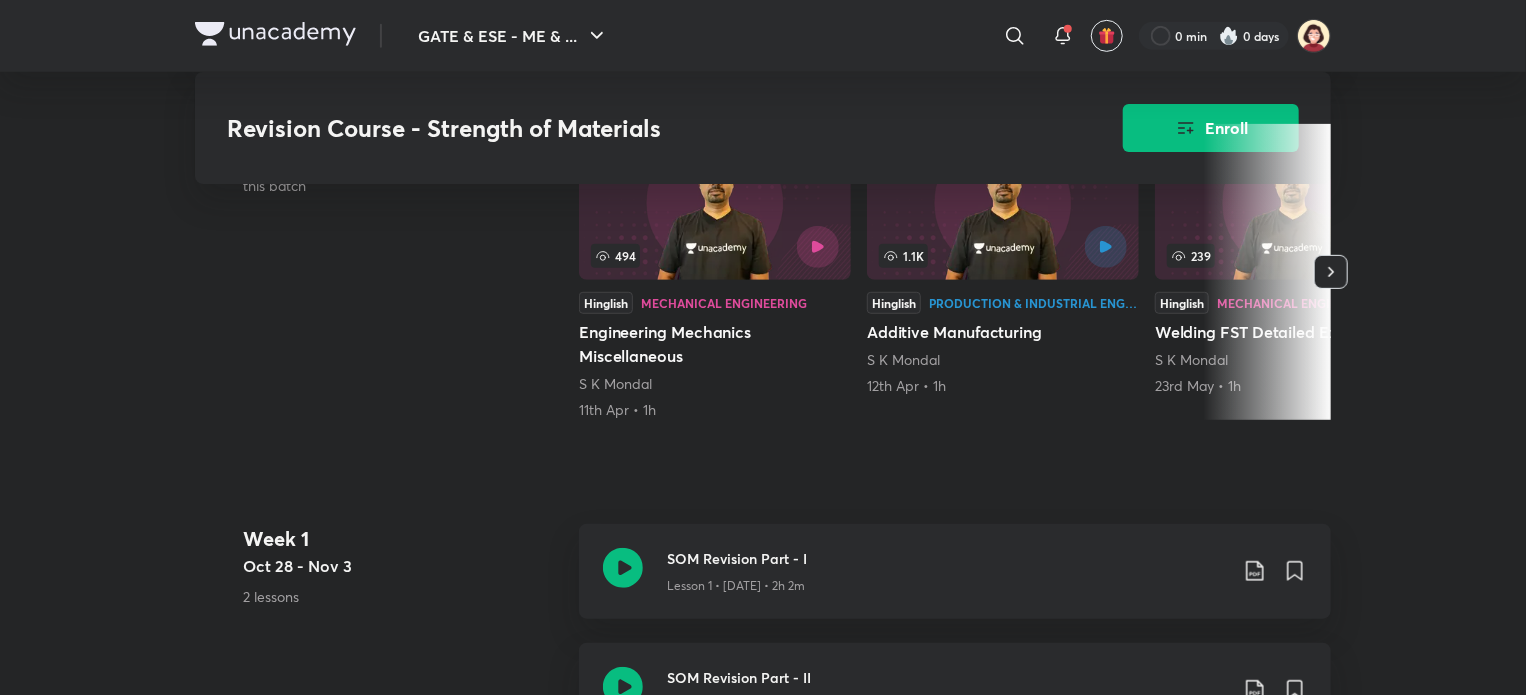 scroll, scrollTop: 551, scrollLeft: 0, axis: vertical 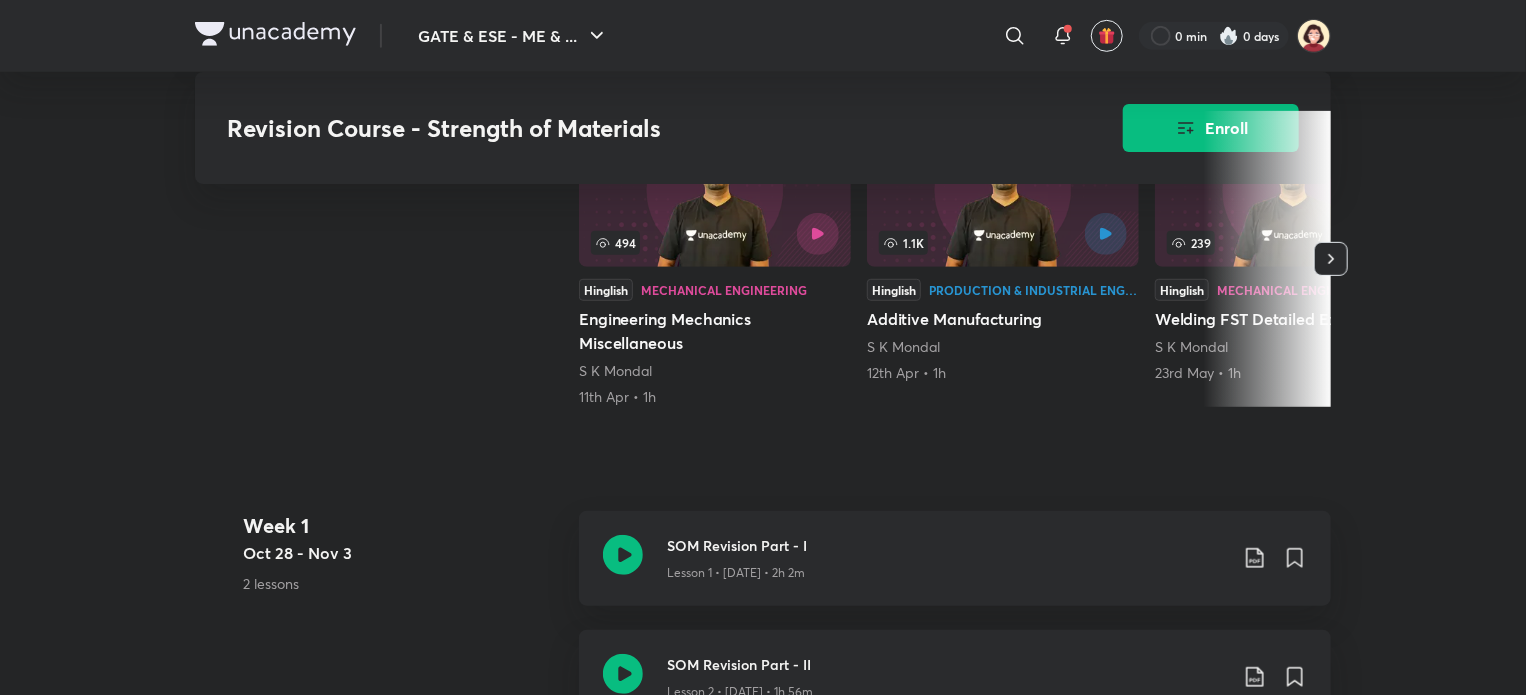 click on "Revision Course - Strength of Materials Enroll GATE & ESE - ME & CH Plus Syllabus Mechanical Engineering Hinglish Revision Course - Strength of Materials [FIRST] [LAST] n this lecture, [FIRST] [LAST] will be taking the important concepts & questions of Strength of Materials (SOM) for GATE, ESE, RRB-JE, SSC JE, DRDO, State & other PSU exams. The classes will be in Hinglish & notes i... Read more Ended on [DATE] [DATE] - [DATE], [YEAR] 11 lessons 0 practices 0 questions by educators Enroll Demo classes Watch free classes by the educators of this batch 494 Hinglish Mechanical Engineering Engineering Mechanics Miscellaneous [FIRST] [LAST] 11th Apr • 1h 1.1K Hinglish Production & Industrial Engineering Additive Manufacturing [FIRST] [LAST] 12th Apr • 1h 239 Hinglish Mechanical Engineering Welding FST Detailed Explanation [FIRST] [LAST] 23rd May • 1h 150 Hinglish Mechanical Engineering Complete ISRO- SOM in 4 Days Part - III [FIRST] [LAST] 25th Jun • 1h Week 1 [DATE] - [DATE] 2 lessons SOM Revision Part - I Week 2" at bounding box center (763, 1105) 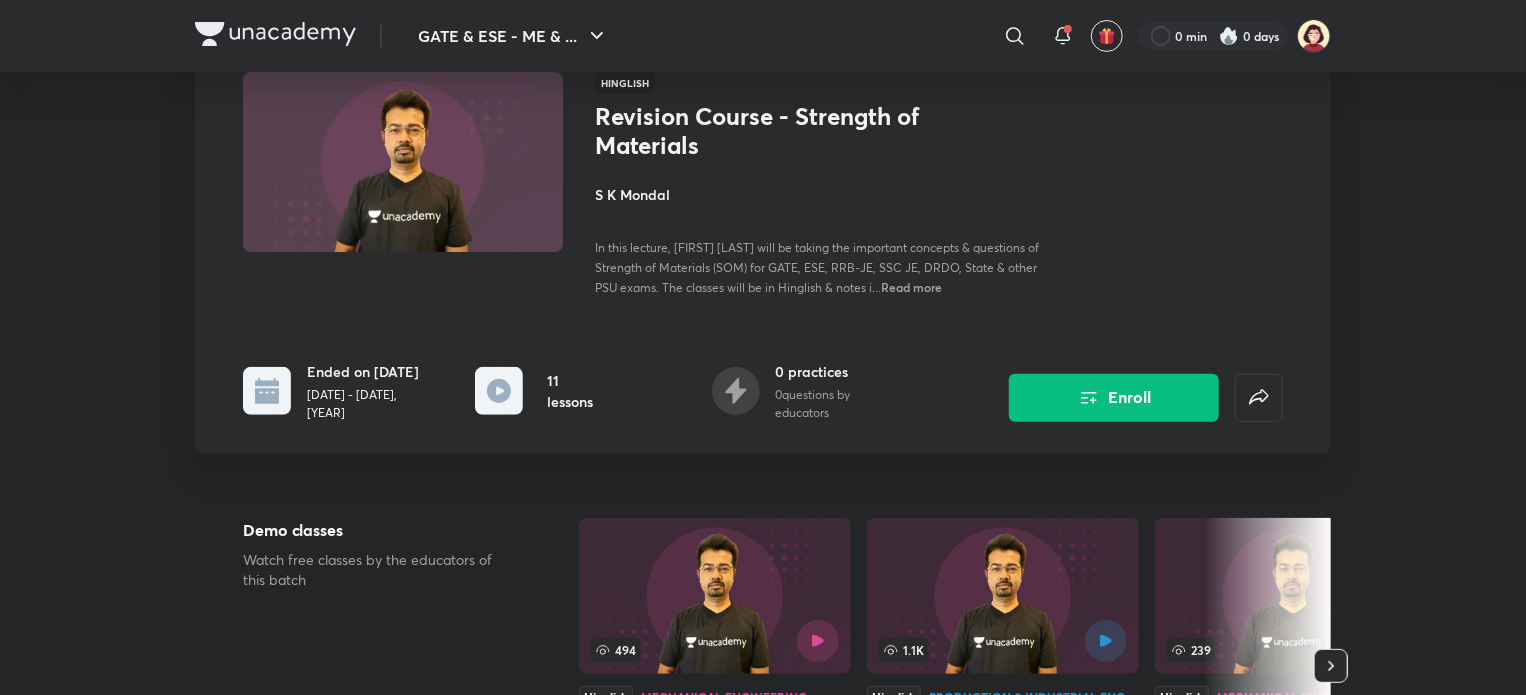 scroll, scrollTop: 151, scrollLeft: 0, axis: vertical 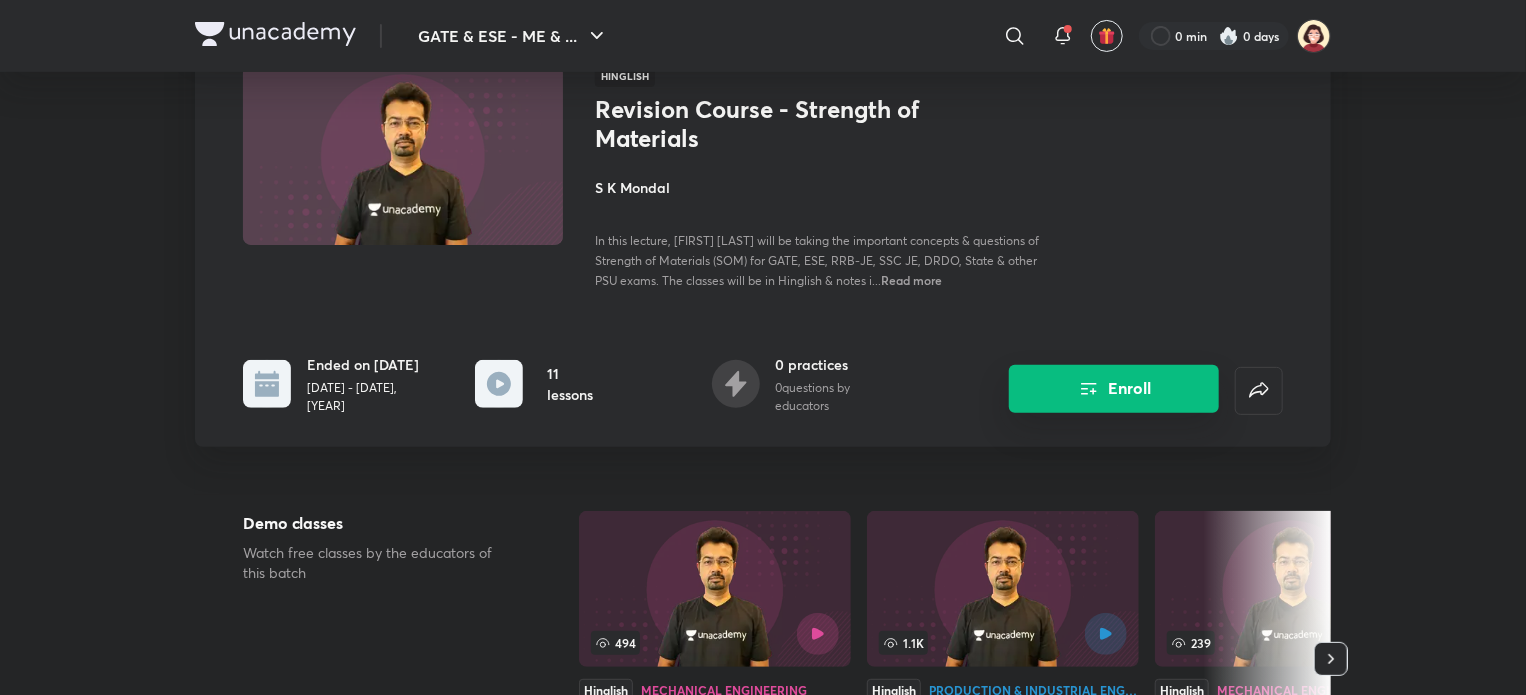 click on "Enroll" at bounding box center [1114, 389] 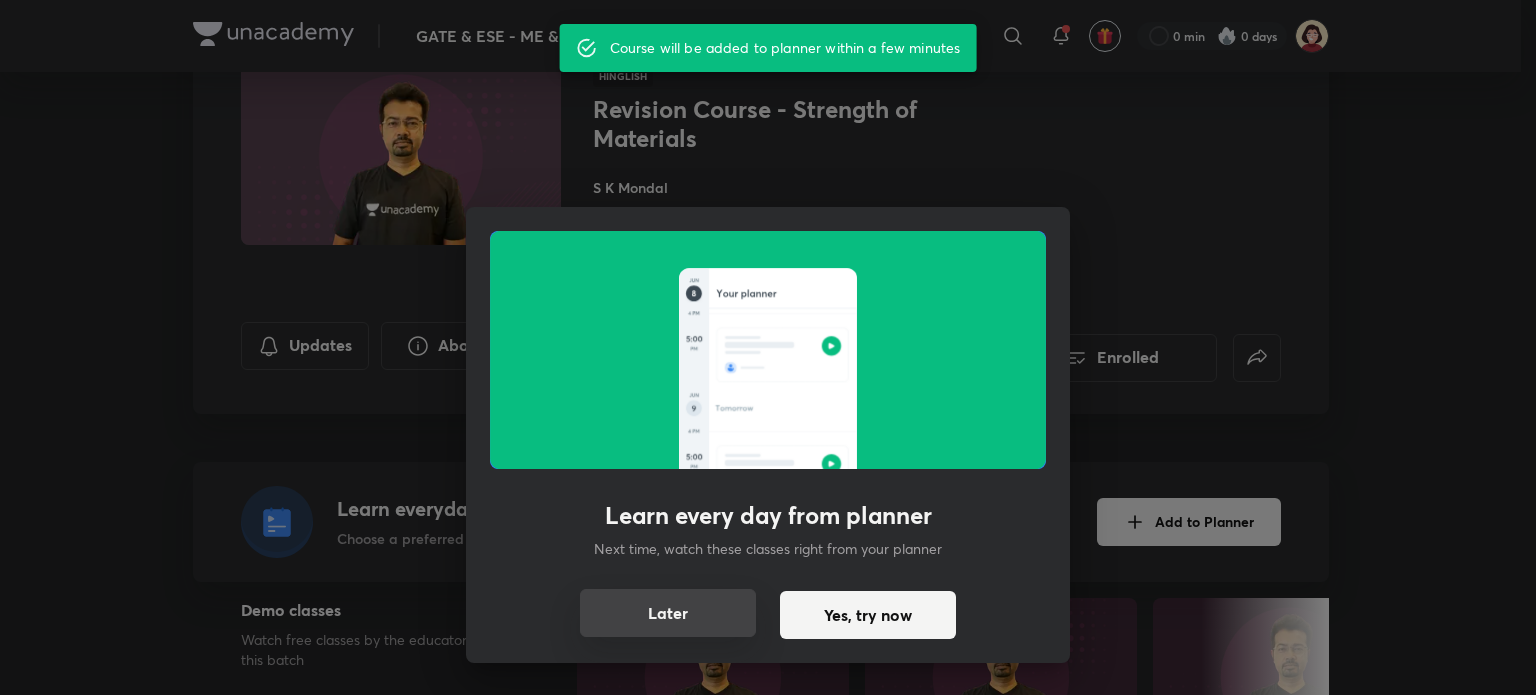 click on "Later" at bounding box center (668, 613) 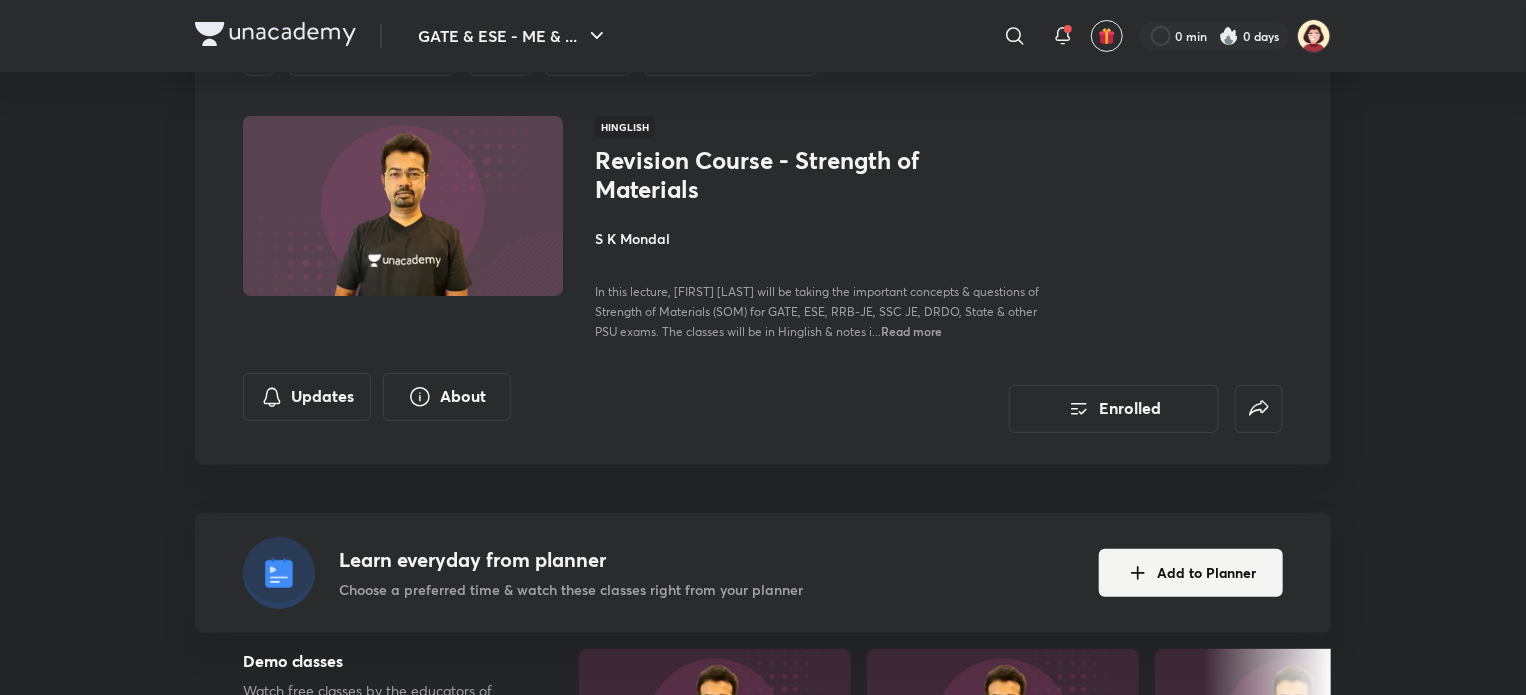 scroll, scrollTop: 0, scrollLeft: 0, axis: both 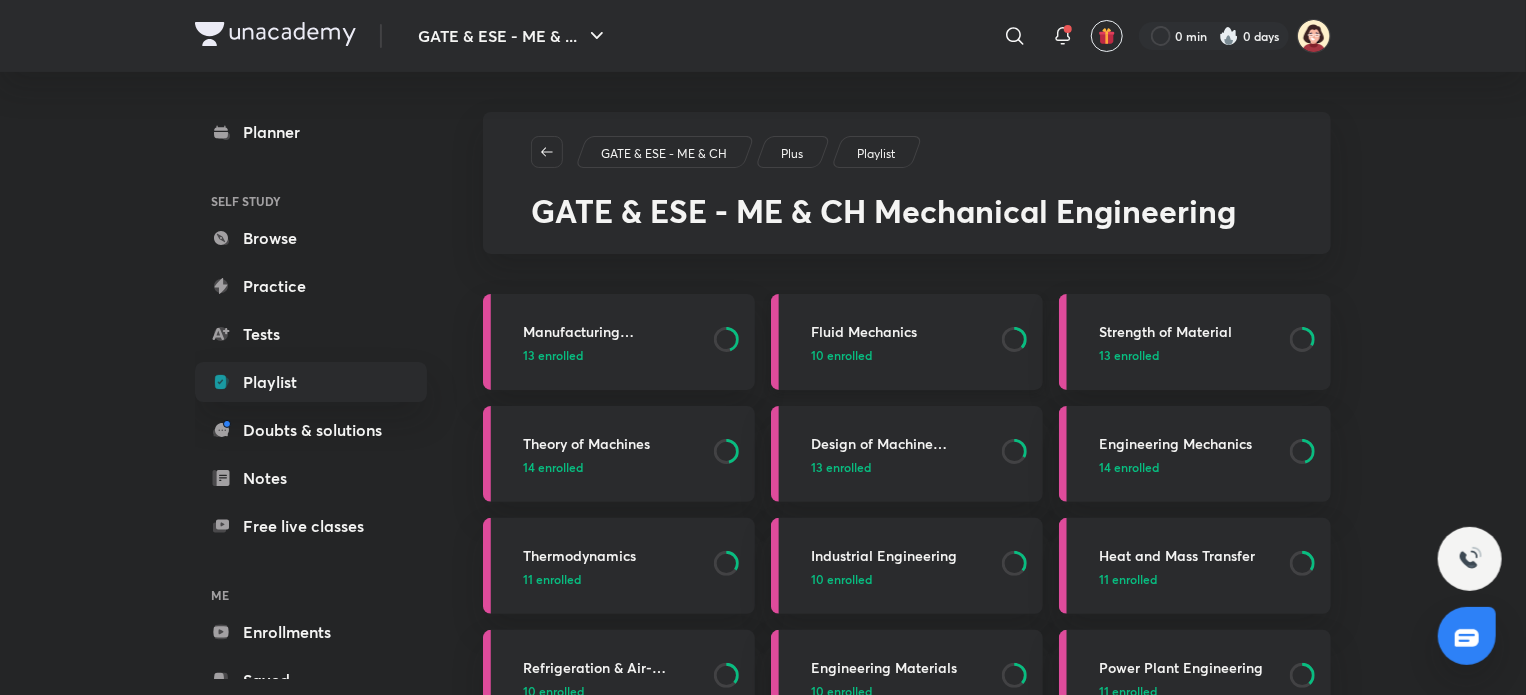 click on "Fluid Mechanics" at bounding box center (900, 331) 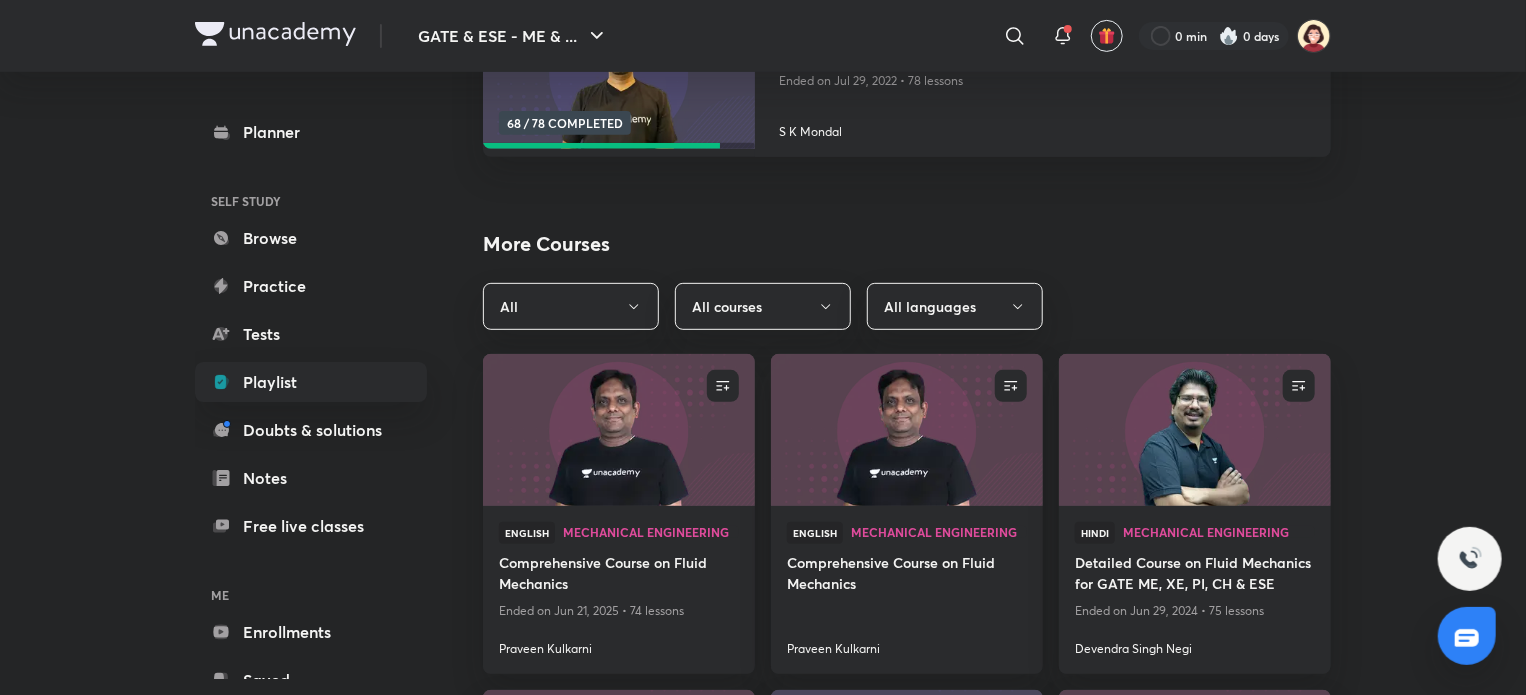scroll, scrollTop: 352, scrollLeft: 0, axis: vertical 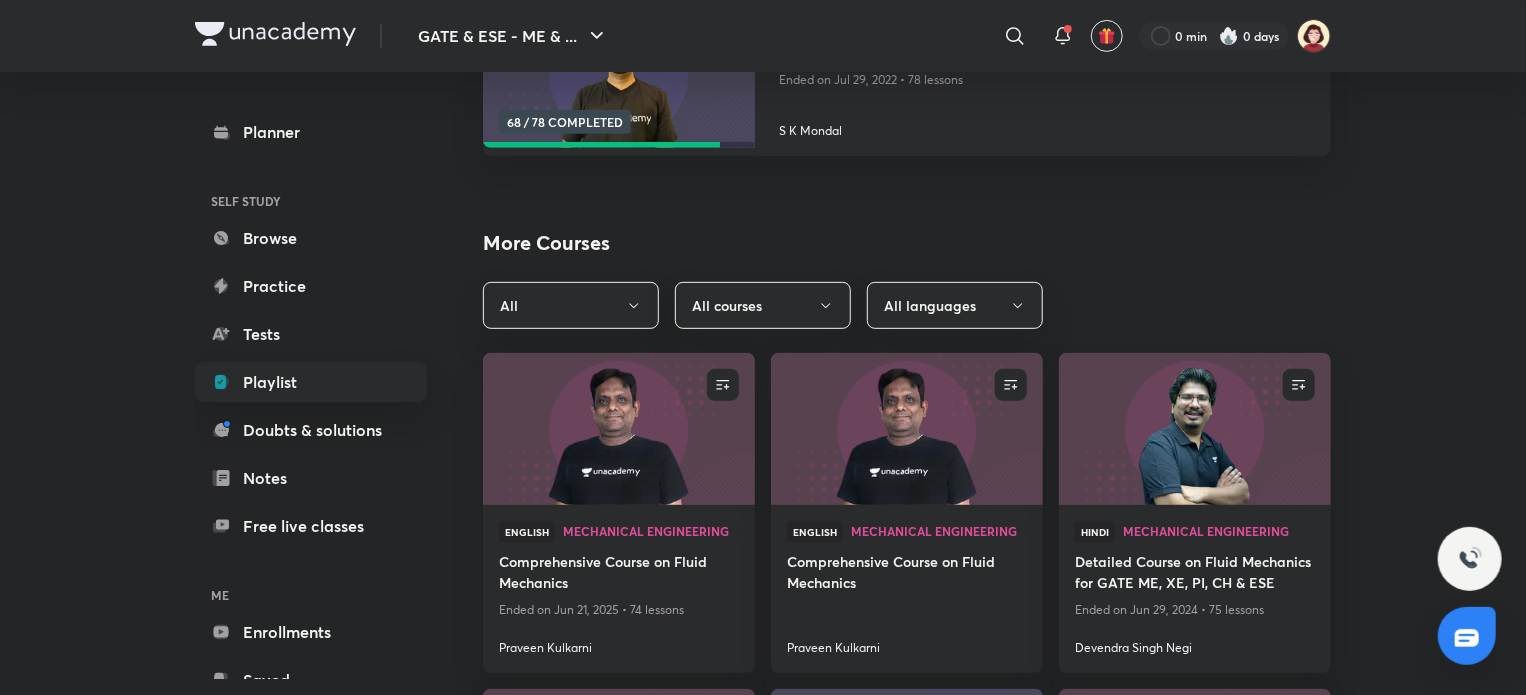 click on "All courses" at bounding box center [763, 305] 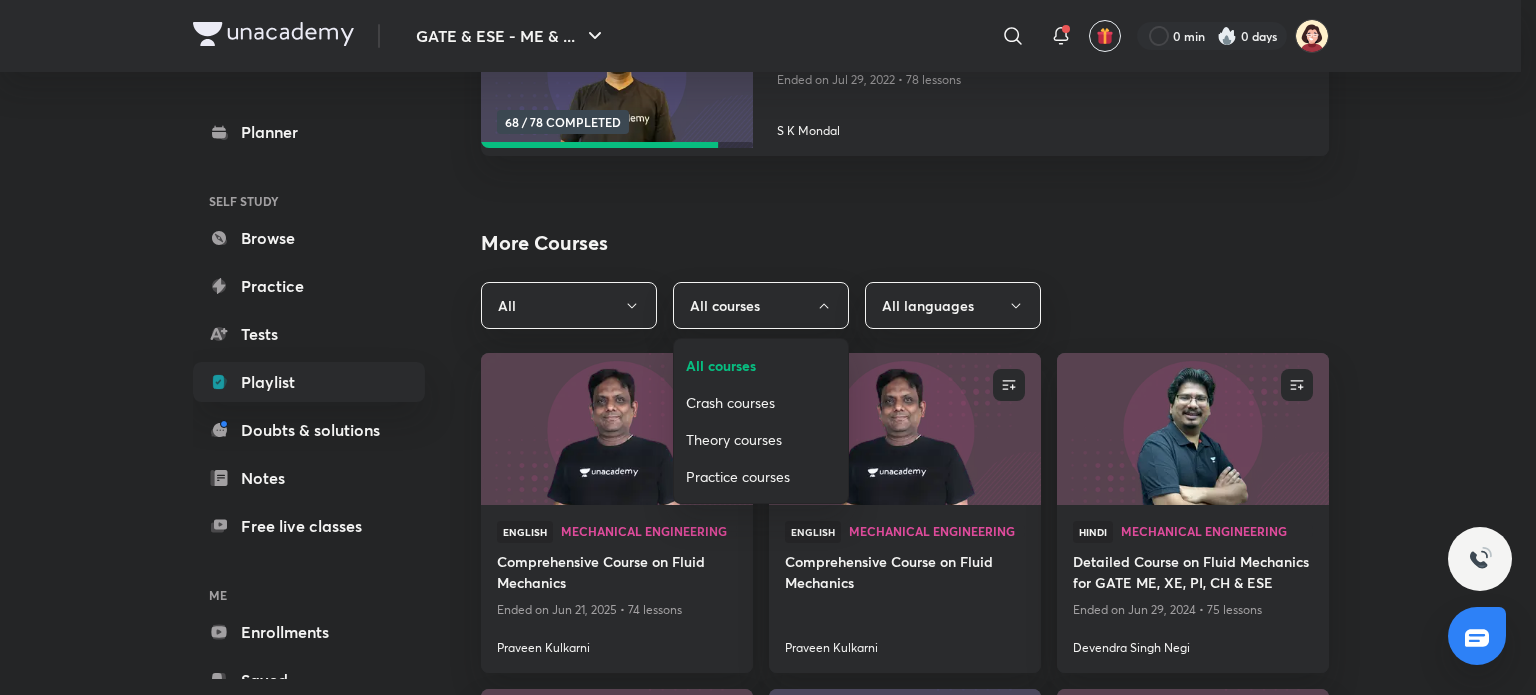 click on "Crash courses" at bounding box center [761, 402] 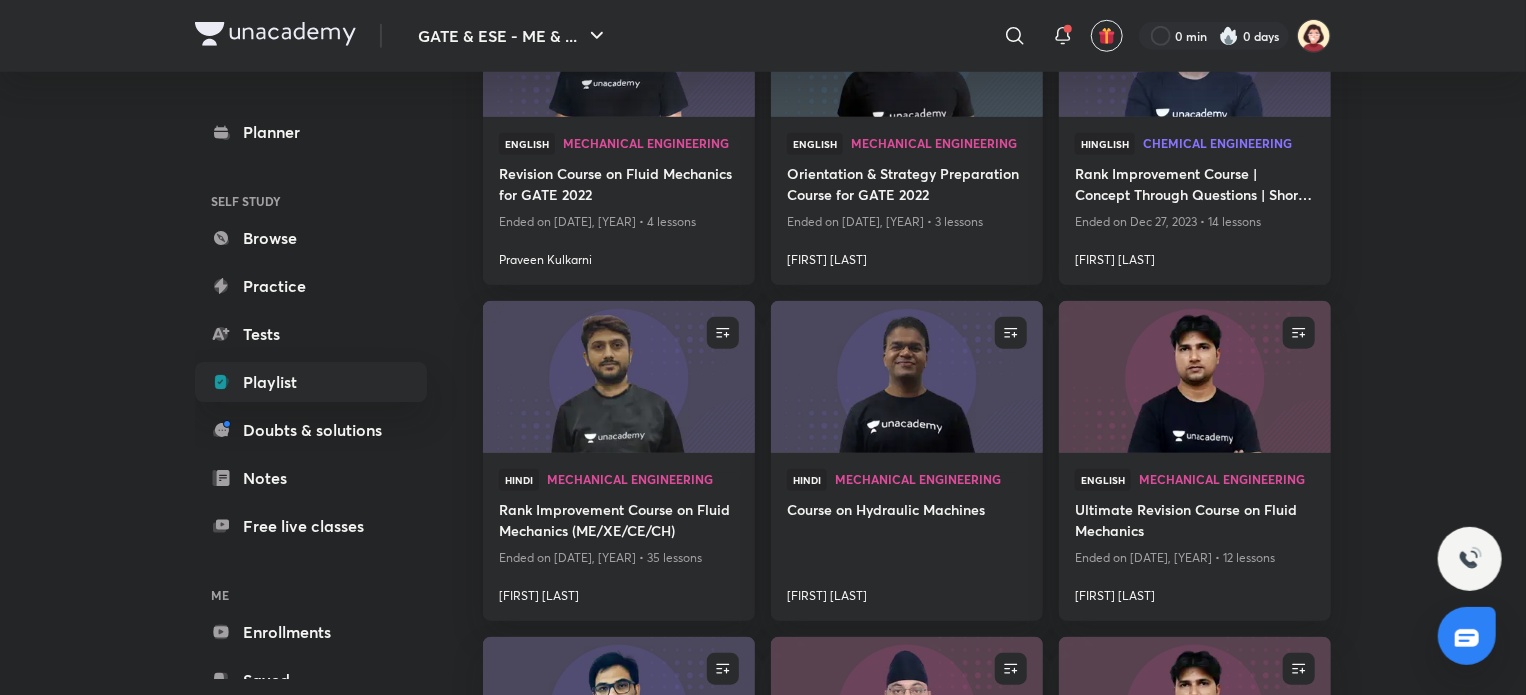 scroll, scrollTop: 742, scrollLeft: 0, axis: vertical 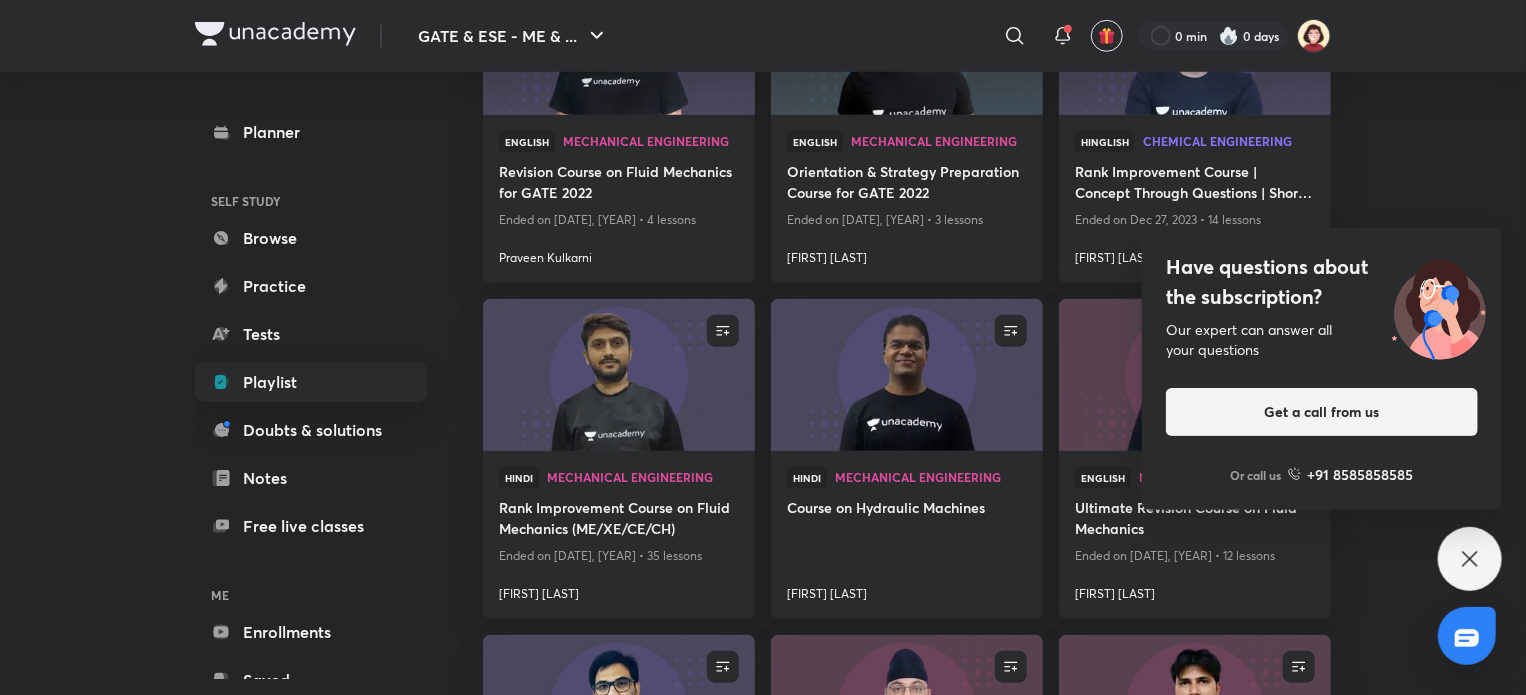 click 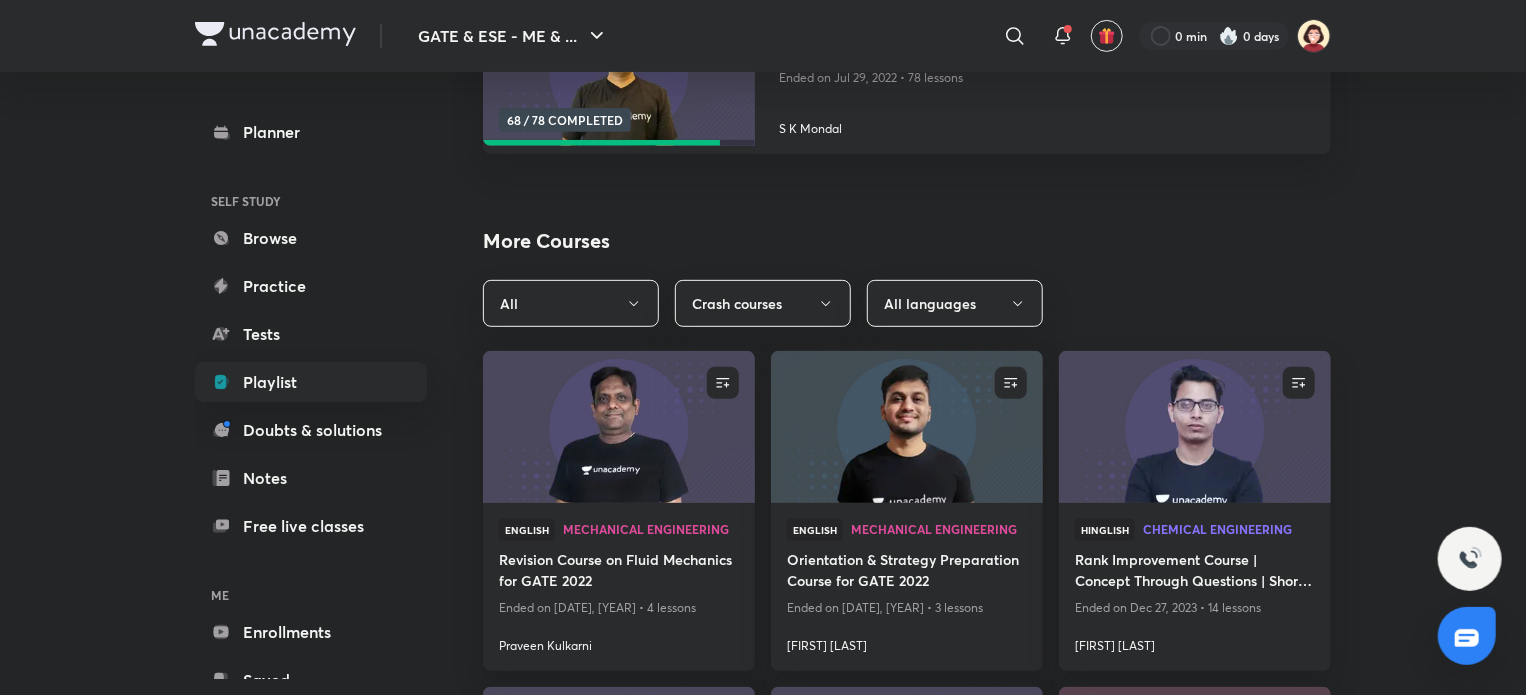 scroll, scrollTop: 355, scrollLeft: 0, axis: vertical 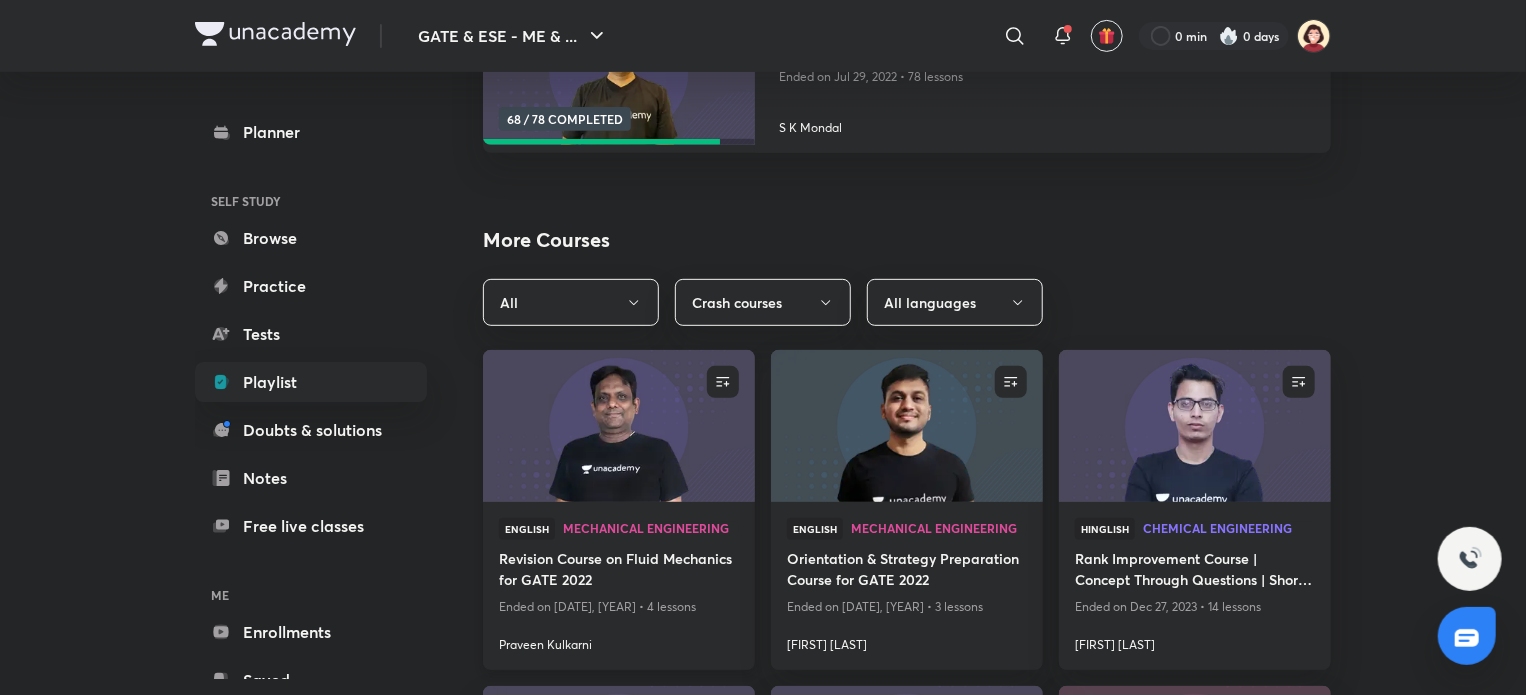 click on "Revision Course on Fluid Mechanics for GATE 2022" at bounding box center (619, 571) 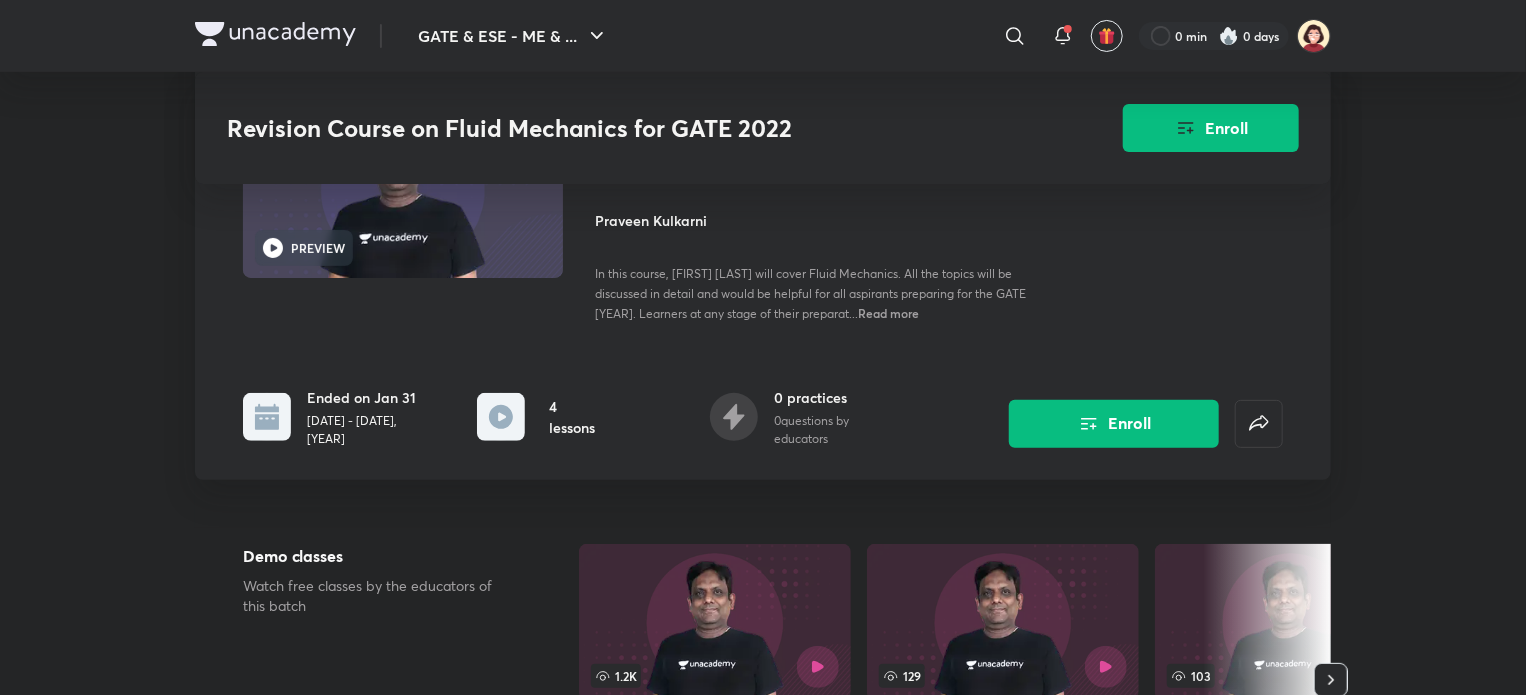 scroll, scrollTop: 0, scrollLeft: 0, axis: both 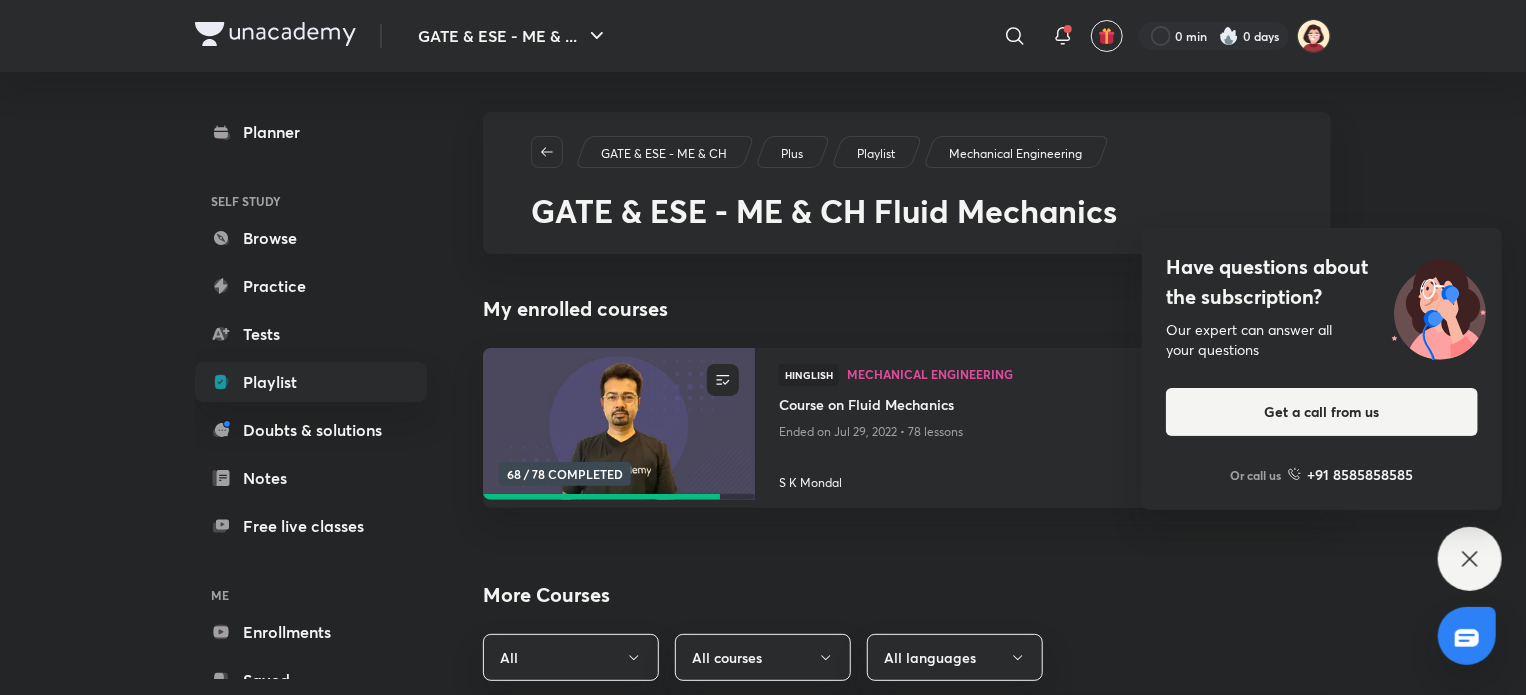 click 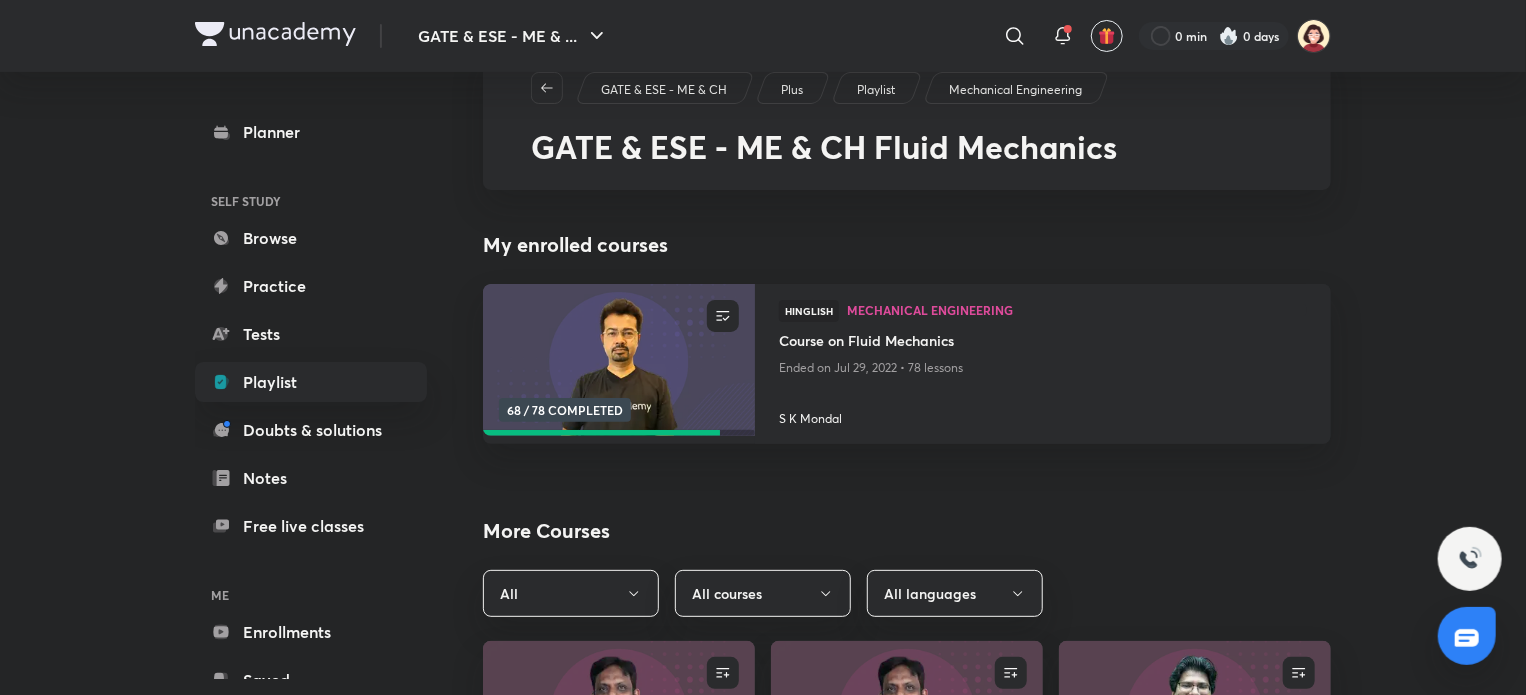 scroll, scrollTop: 0, scrollLeft: 0, axis: both 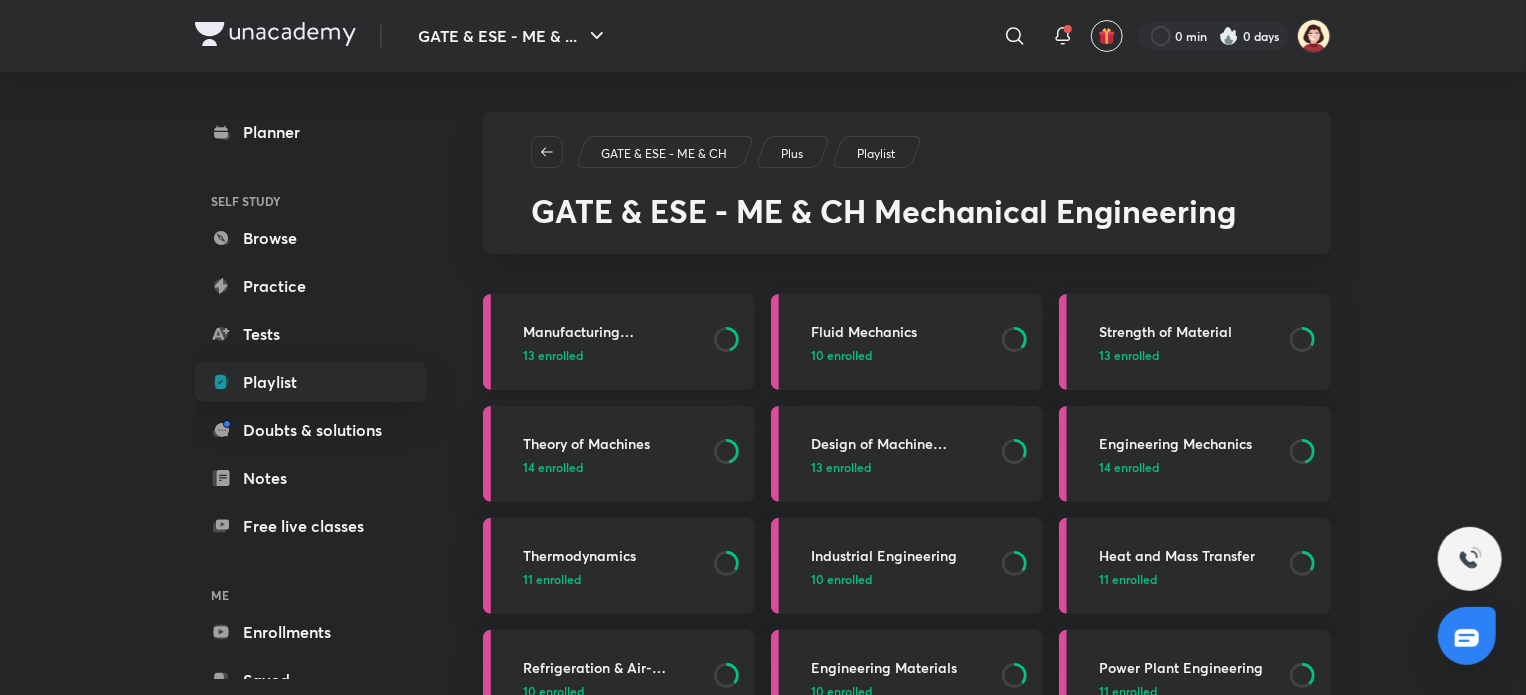 click on "Manufacturing Engineering" at bounding box center [612, 331] 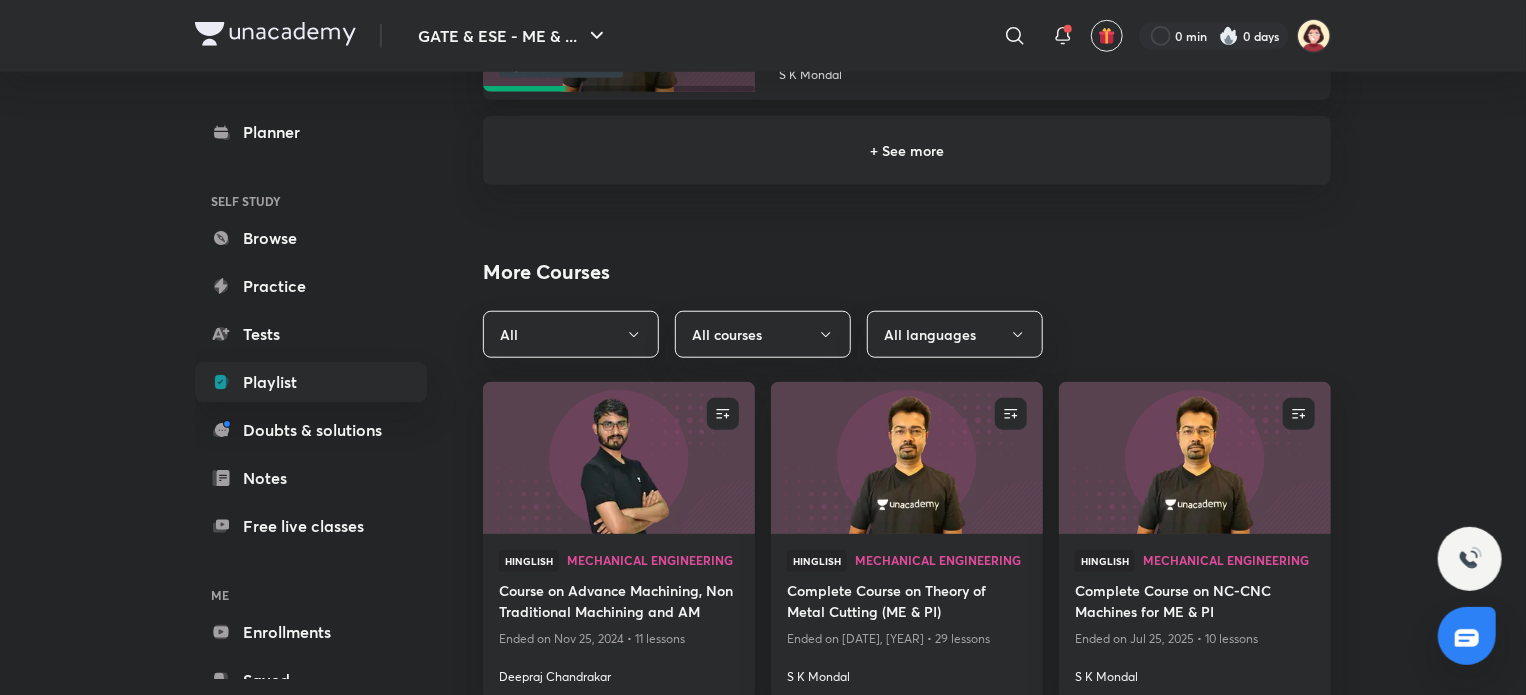 scroll, scrollTop: 760, scrollLeft: 0, axis: vertical 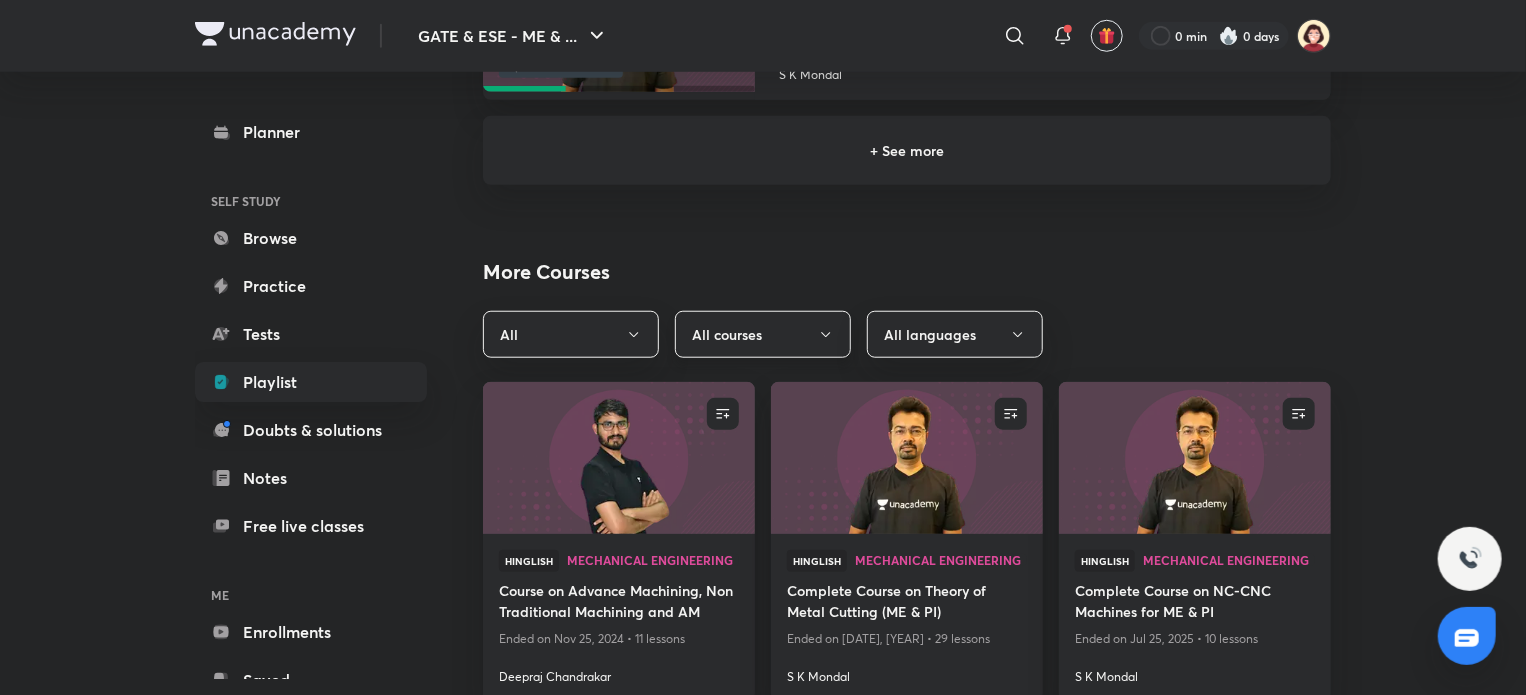 click on "All courses" at bounding box center [763, 334] 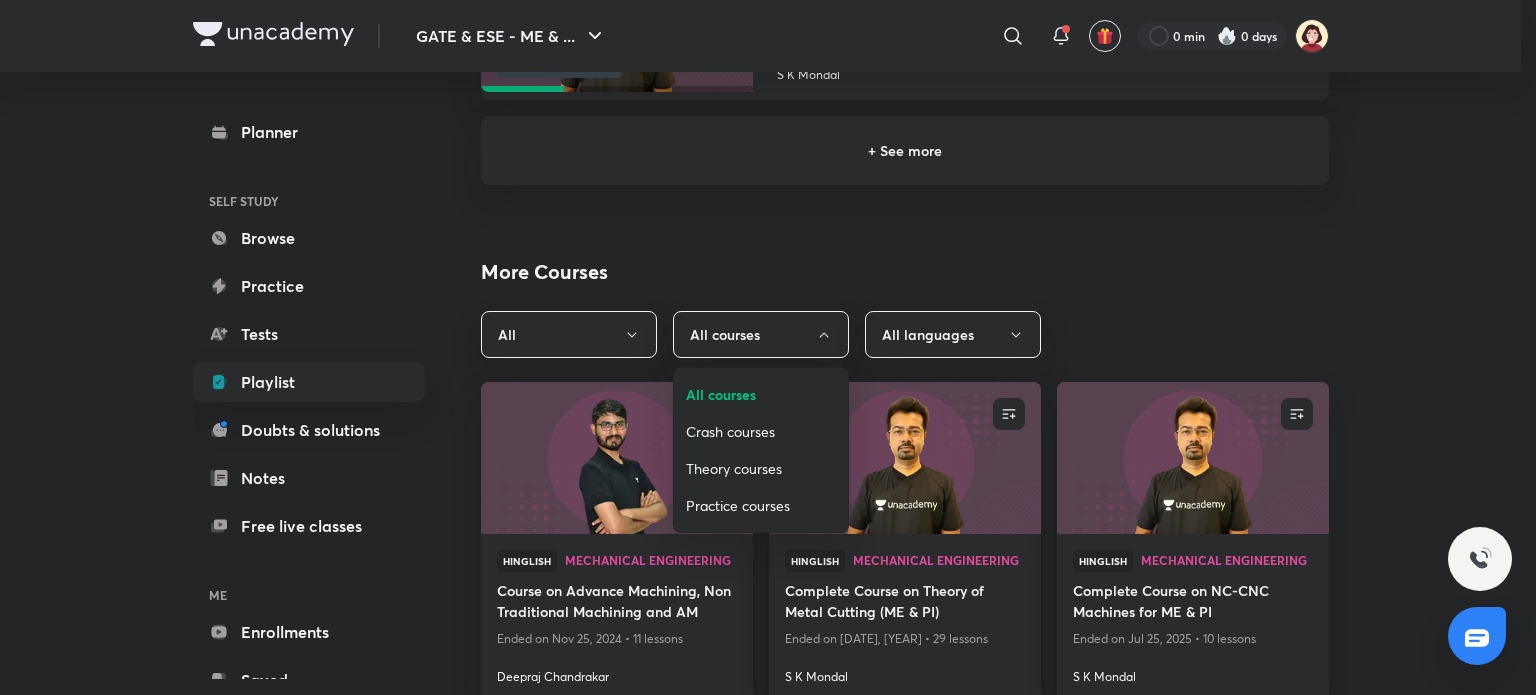 click on "Crash courses" at bounding box center [761, 431] 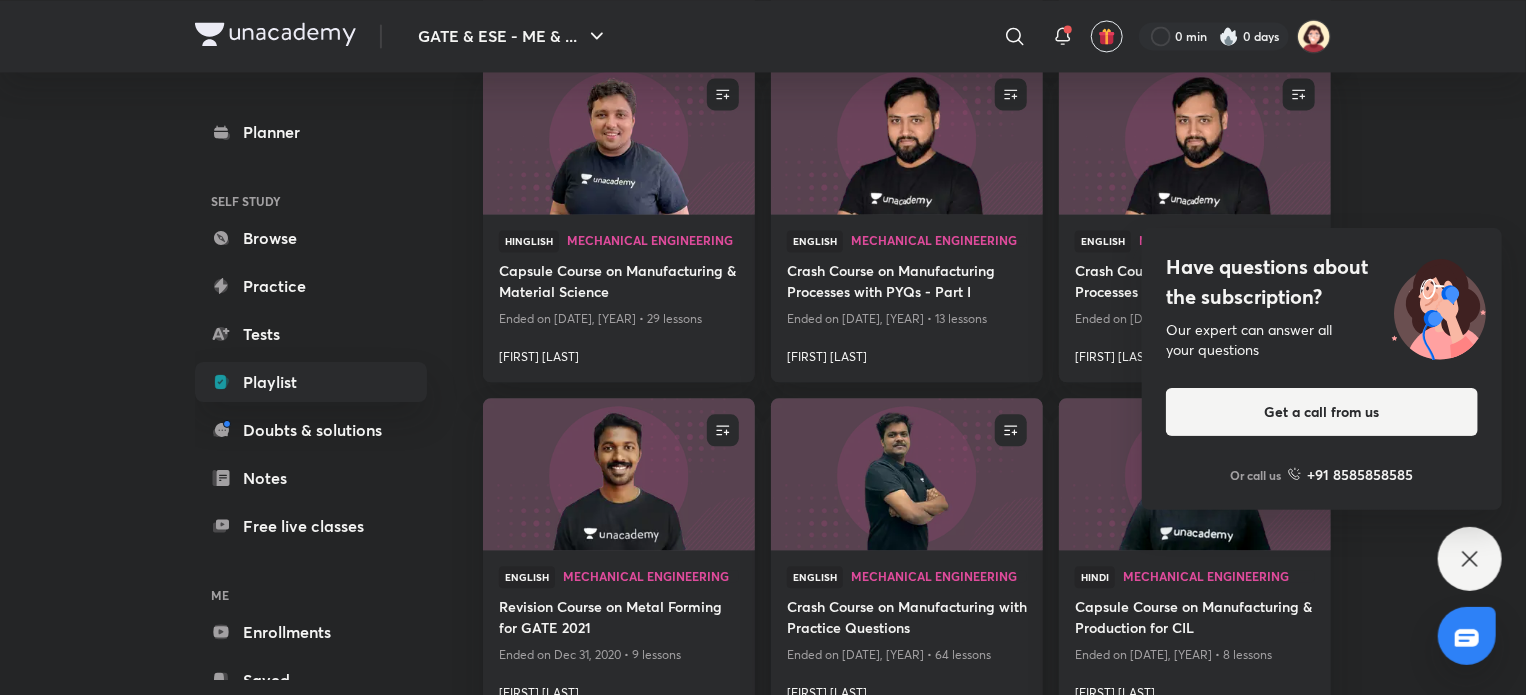 scroll, scrollTop: 2103, scrollLeft: 0, axis: vertical 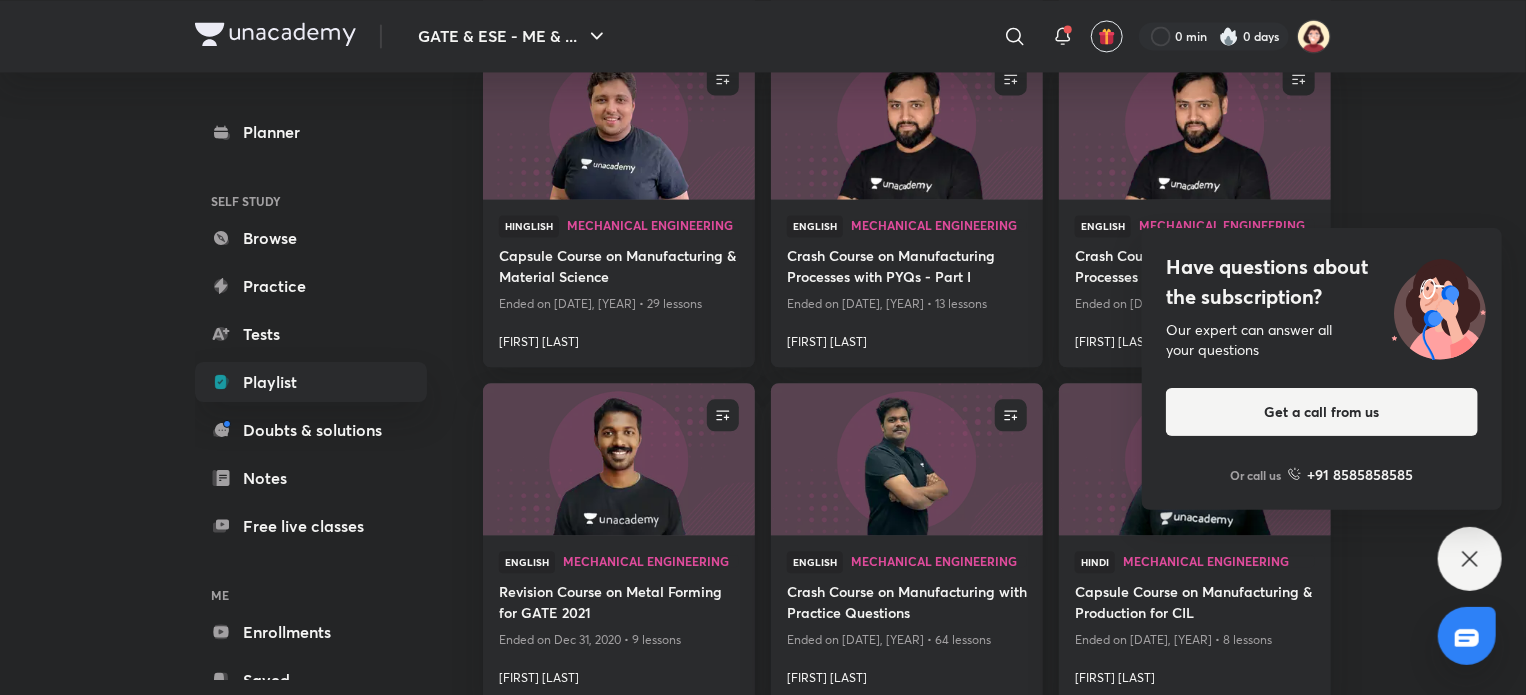 click 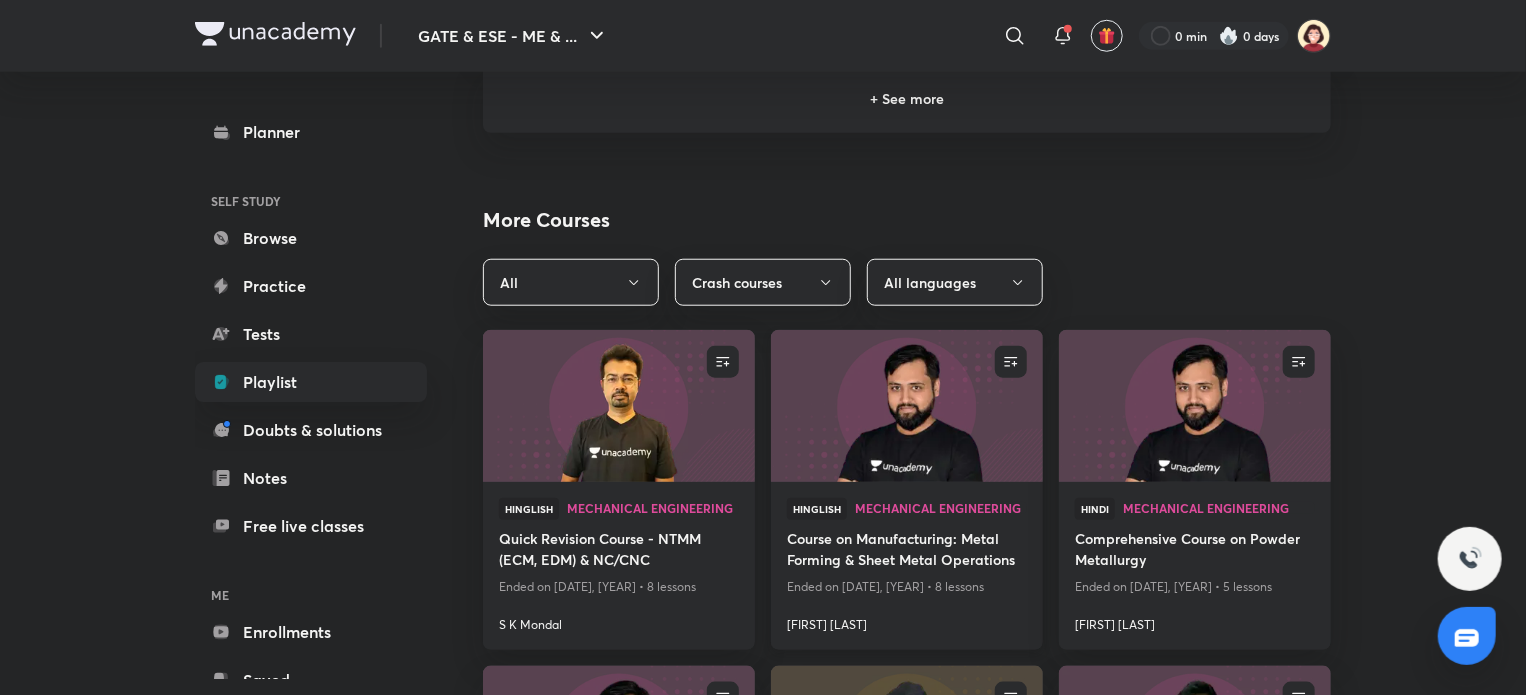 scroll, scrollTop: 807, scrollLeft: 0, axis: vertical 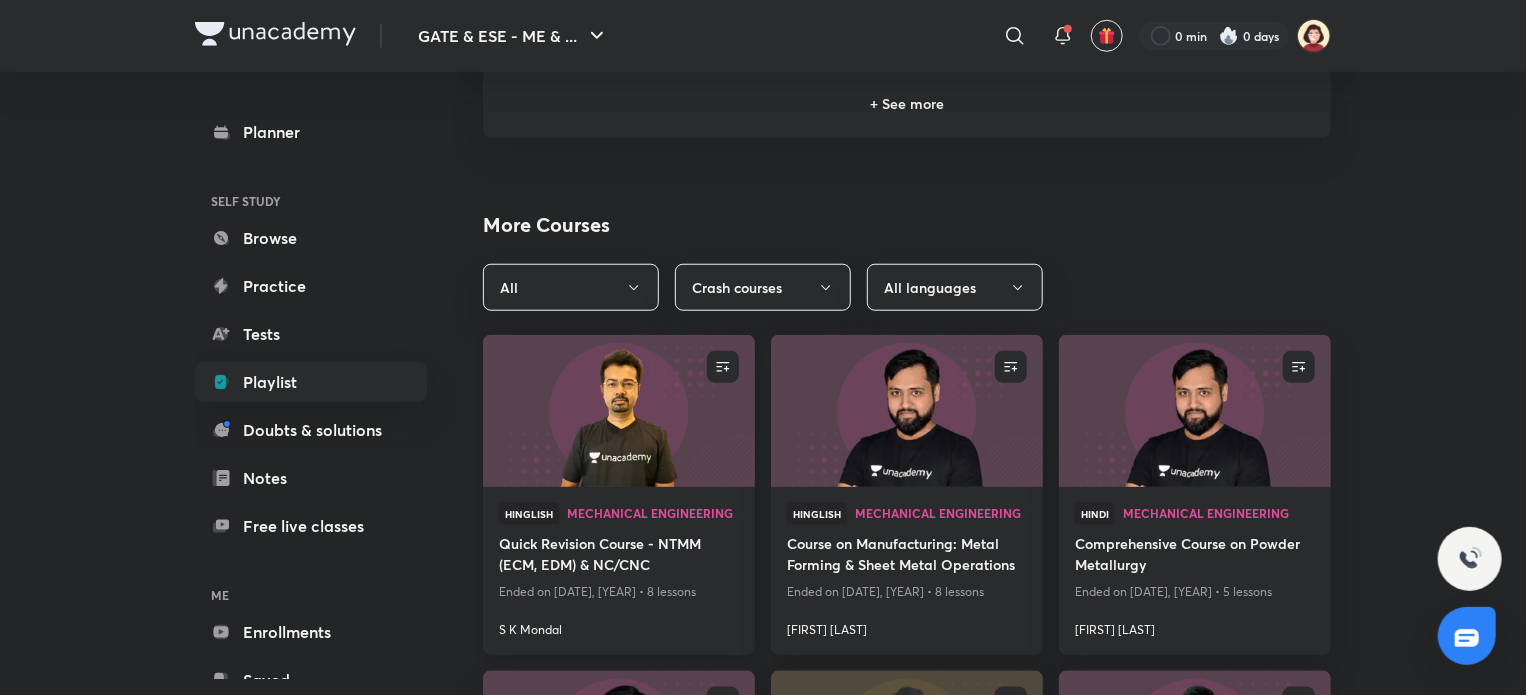 click on "S K Mondal" at bounding box center [619, 626] 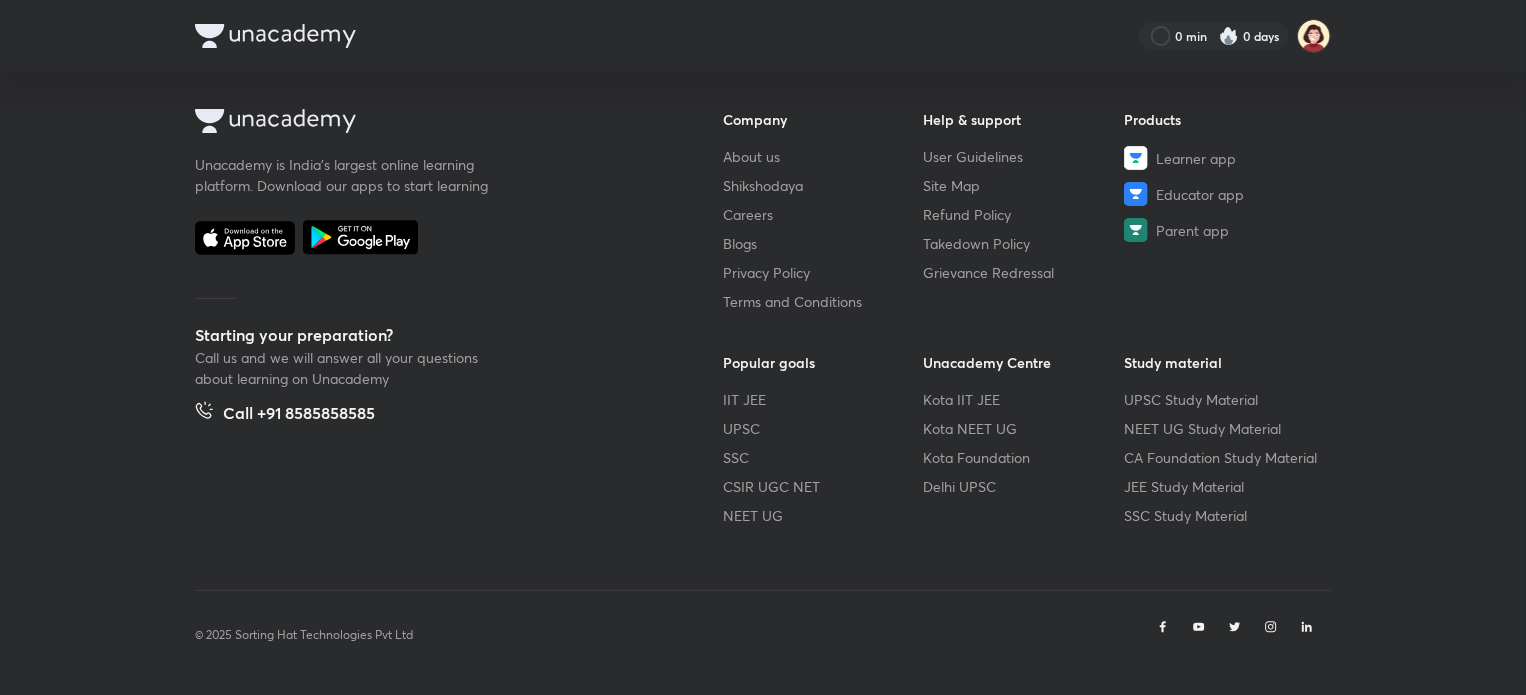 scroll, scrollTop: 0, scrollLeft: 0, axis: both 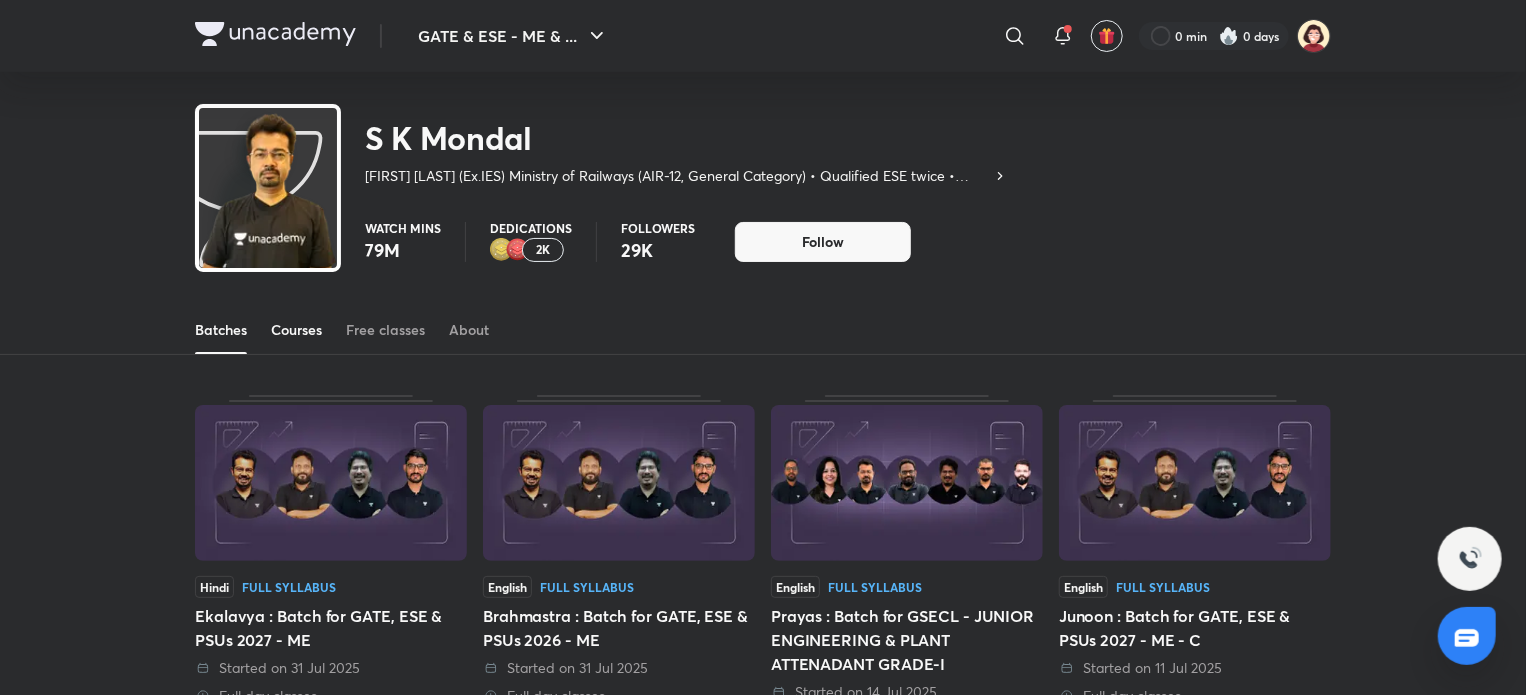 click on "Courses" at bounding box center [296, 330] 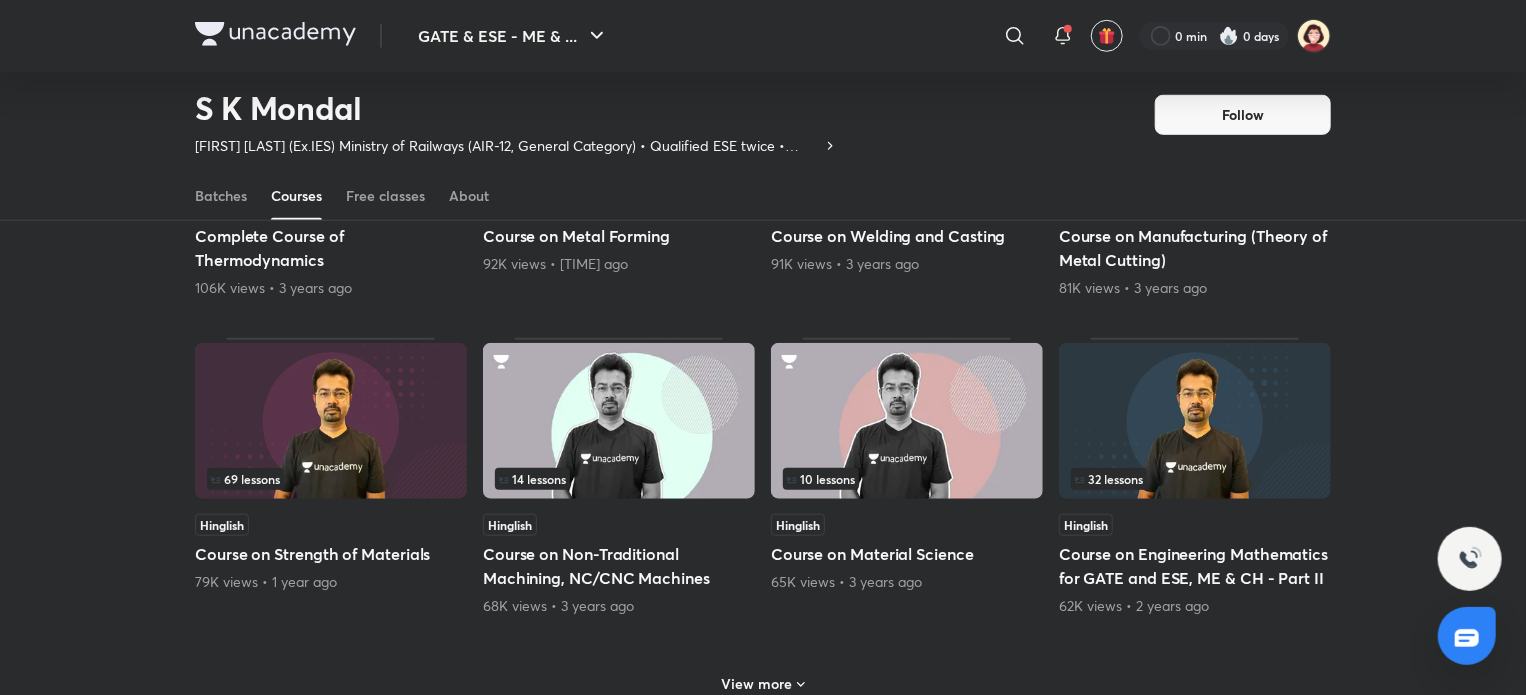 scroll, scrollTop: 699, scrollLeft: 0, axis: vertical 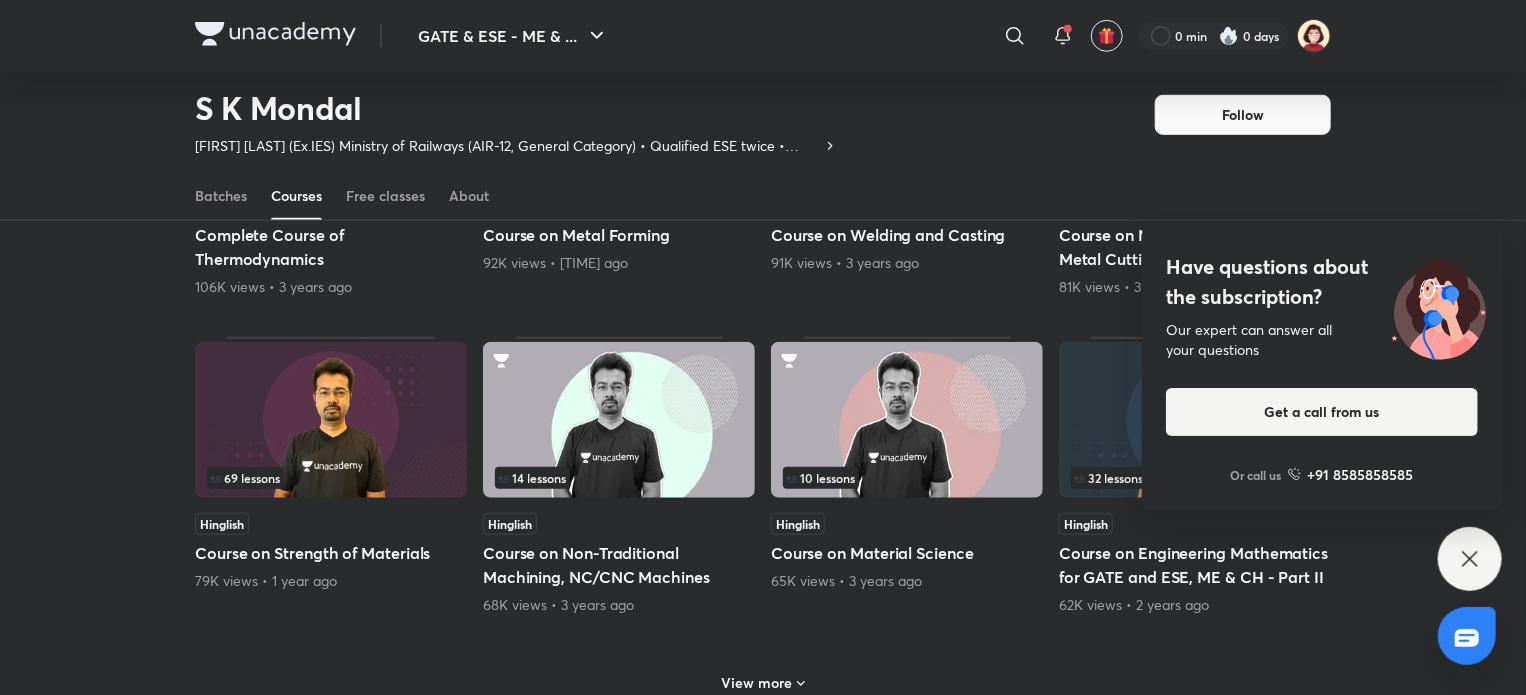click 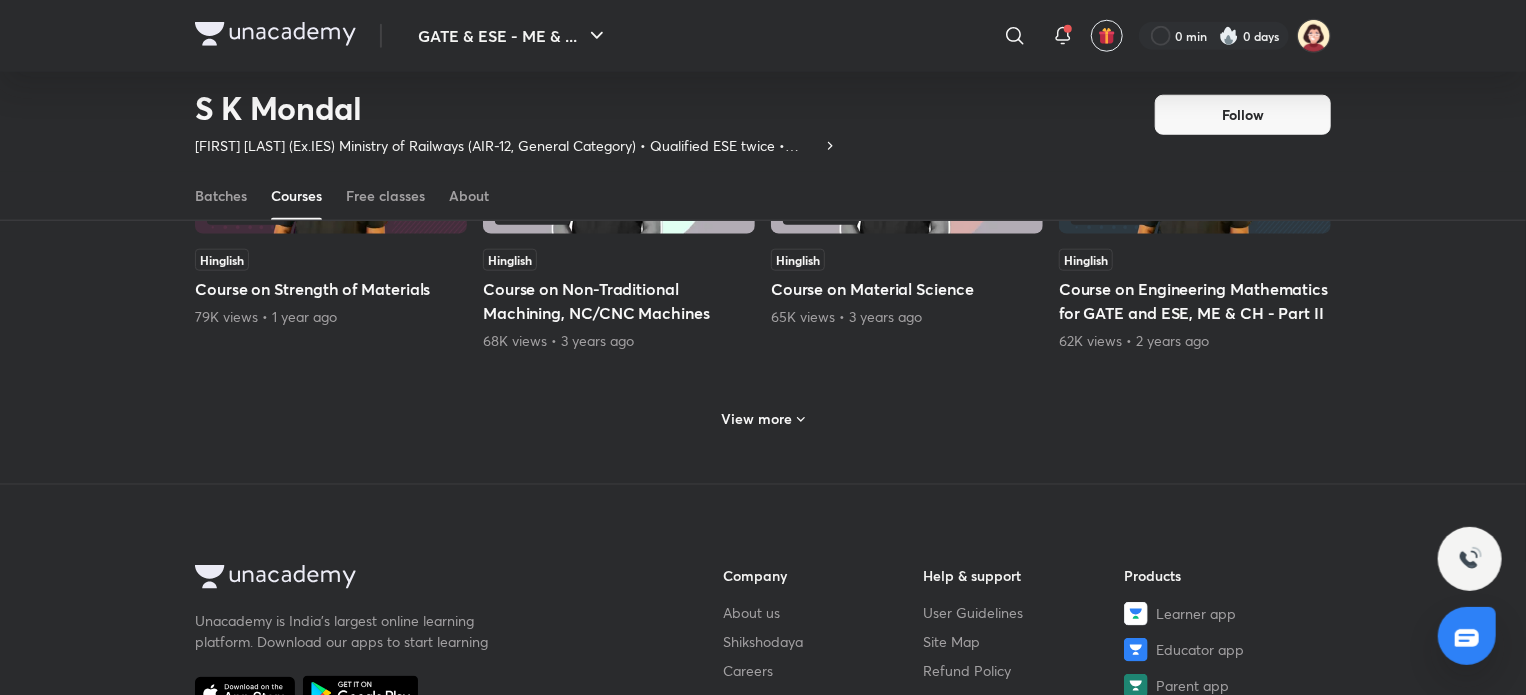 scroll, scrollTop: 964, scrollLeft: 0, axis: vertical 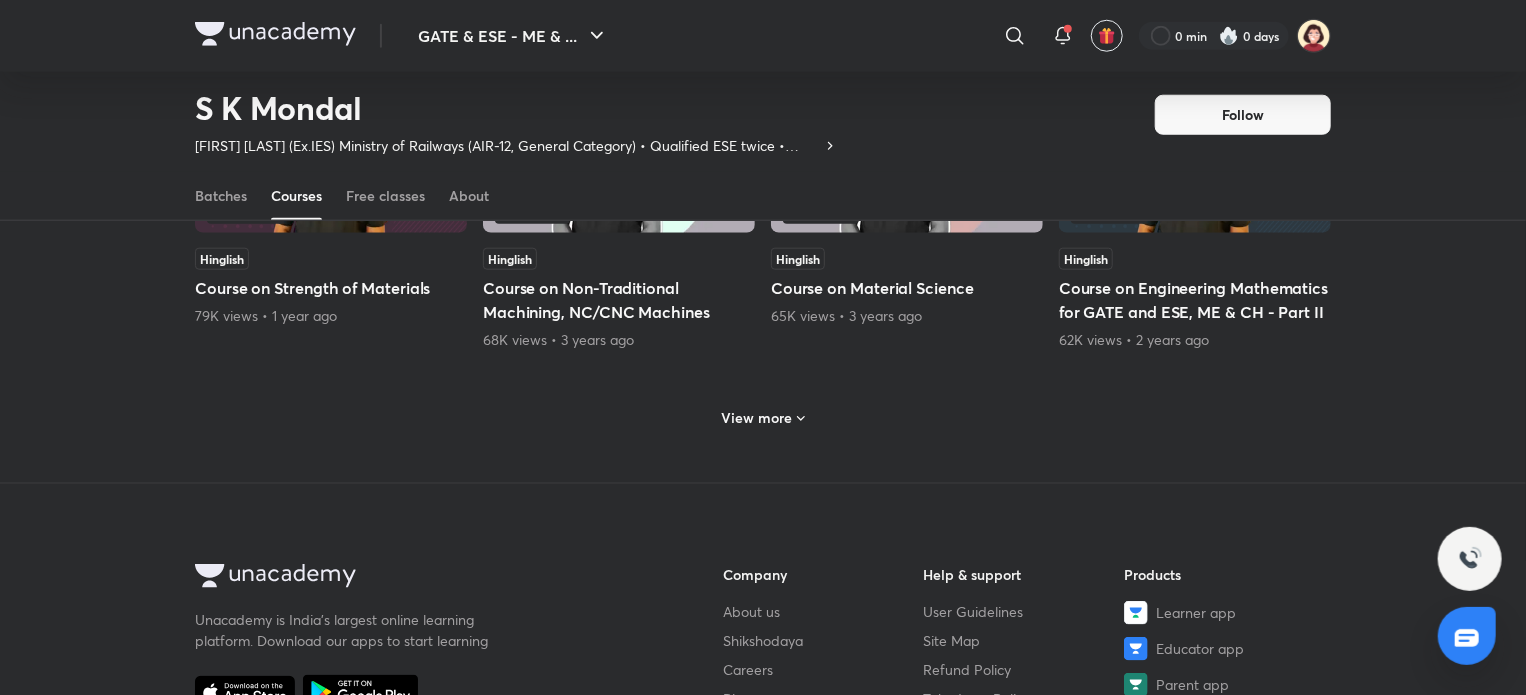 click 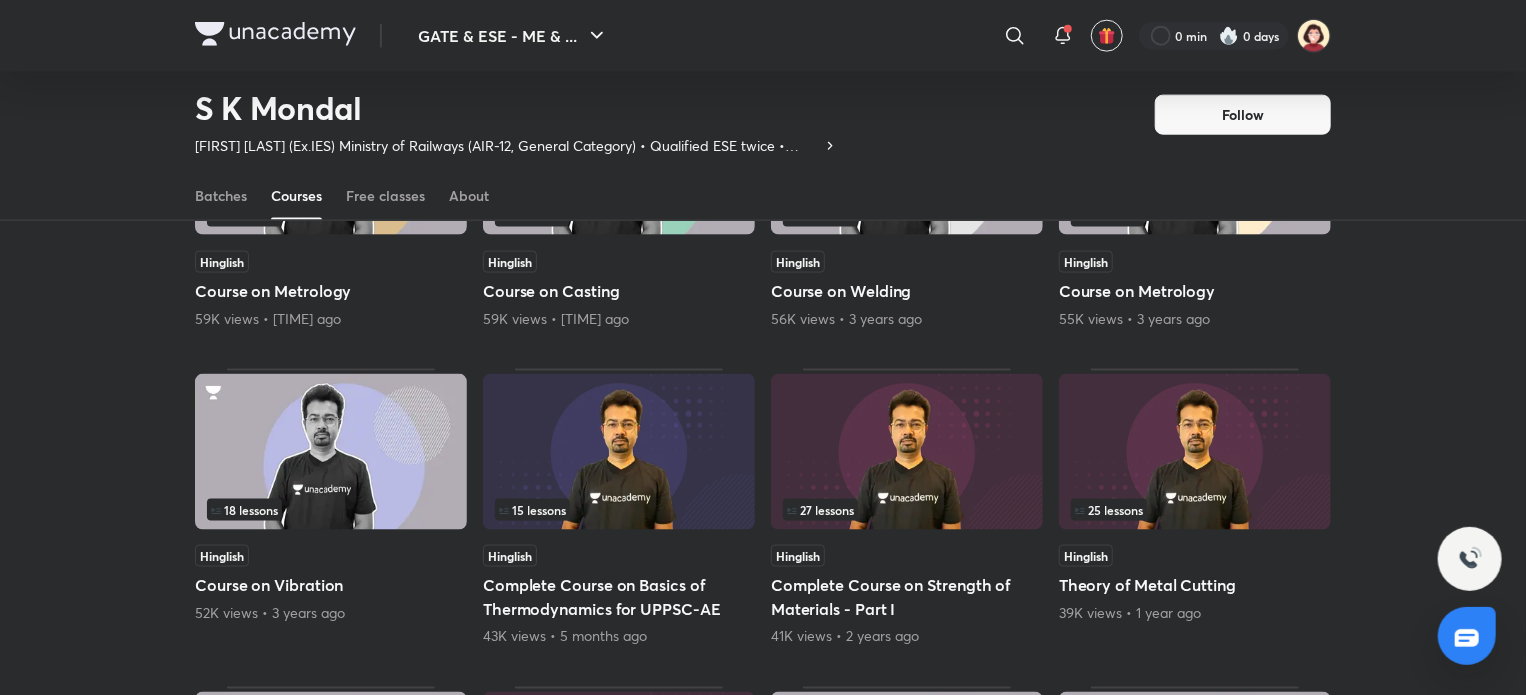 scroll, scrollTop: 1280, scrollLeft: 0, axis: vertical 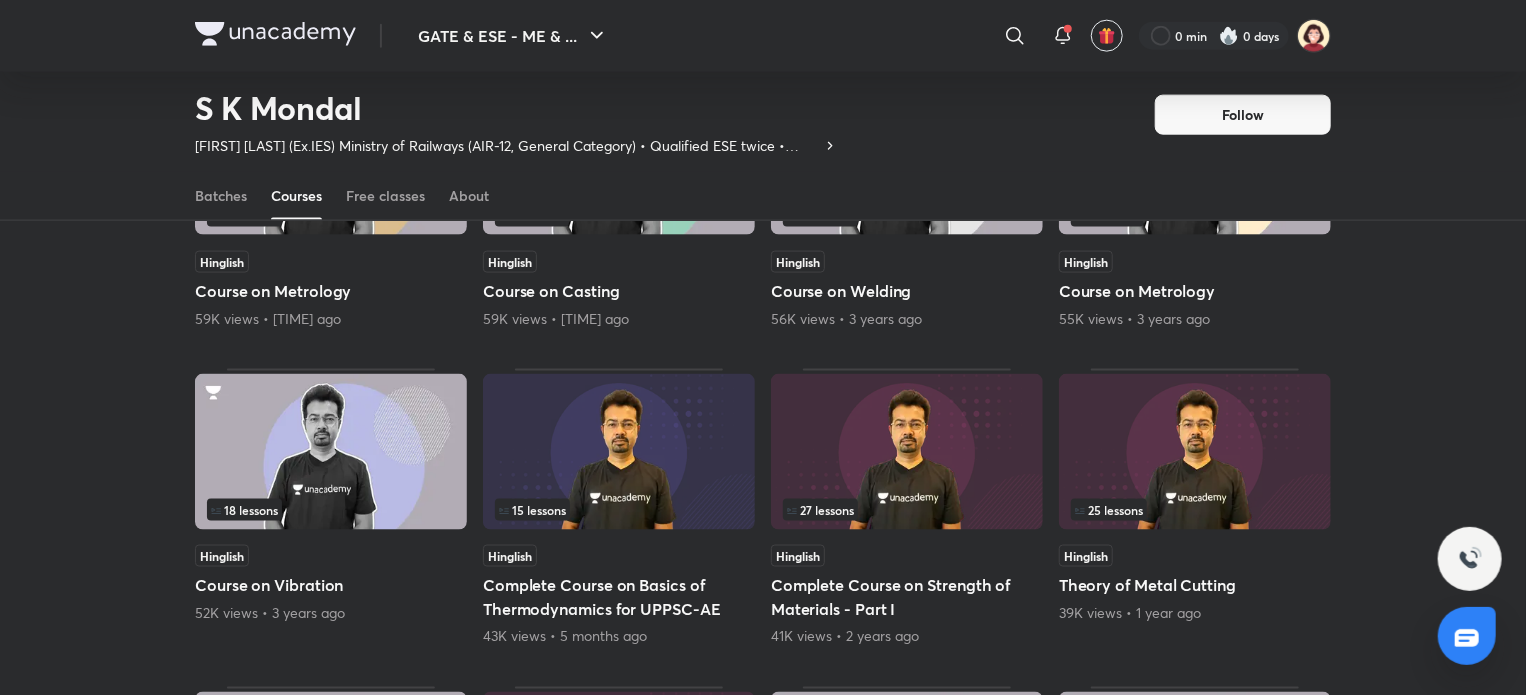 click on "Course on Vibration" at bounding box center [331, 585] 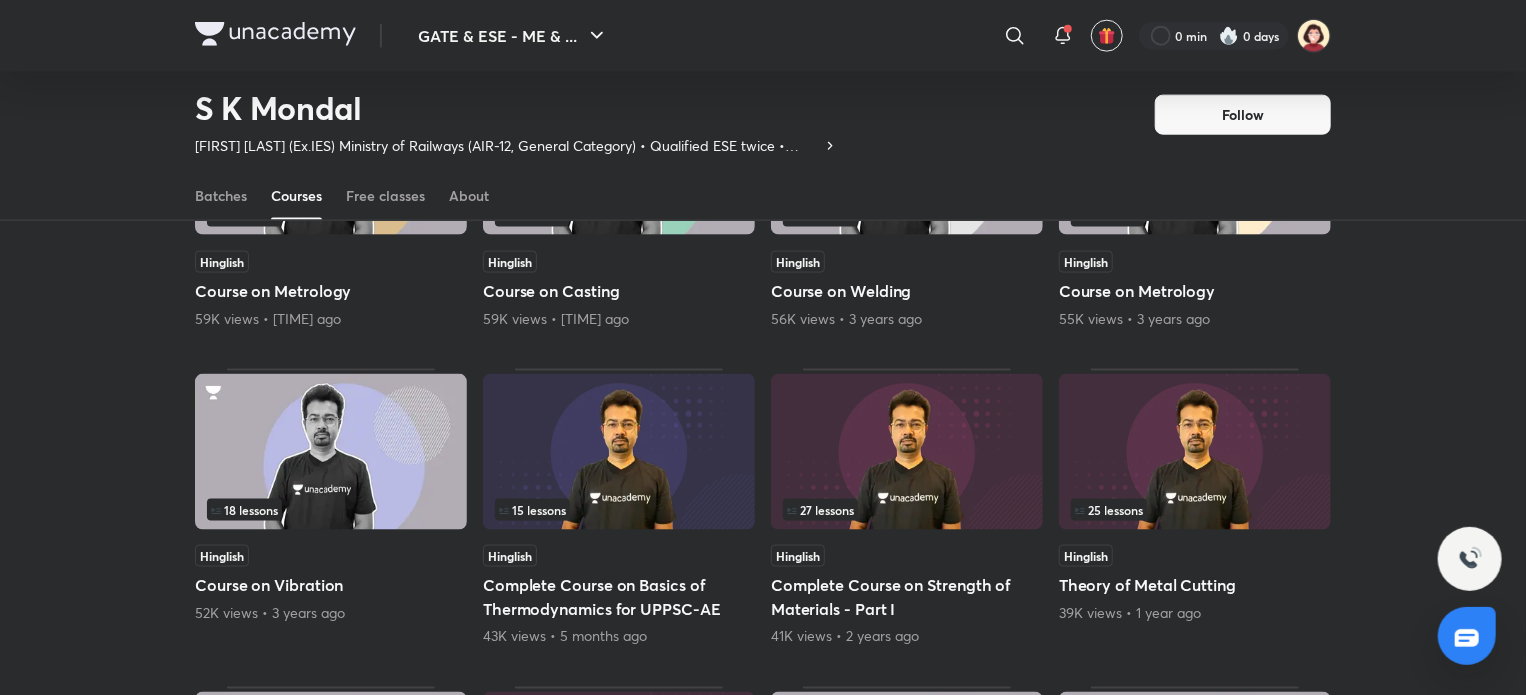 click on "Course on Vibration" at bounding box center [331, 585] 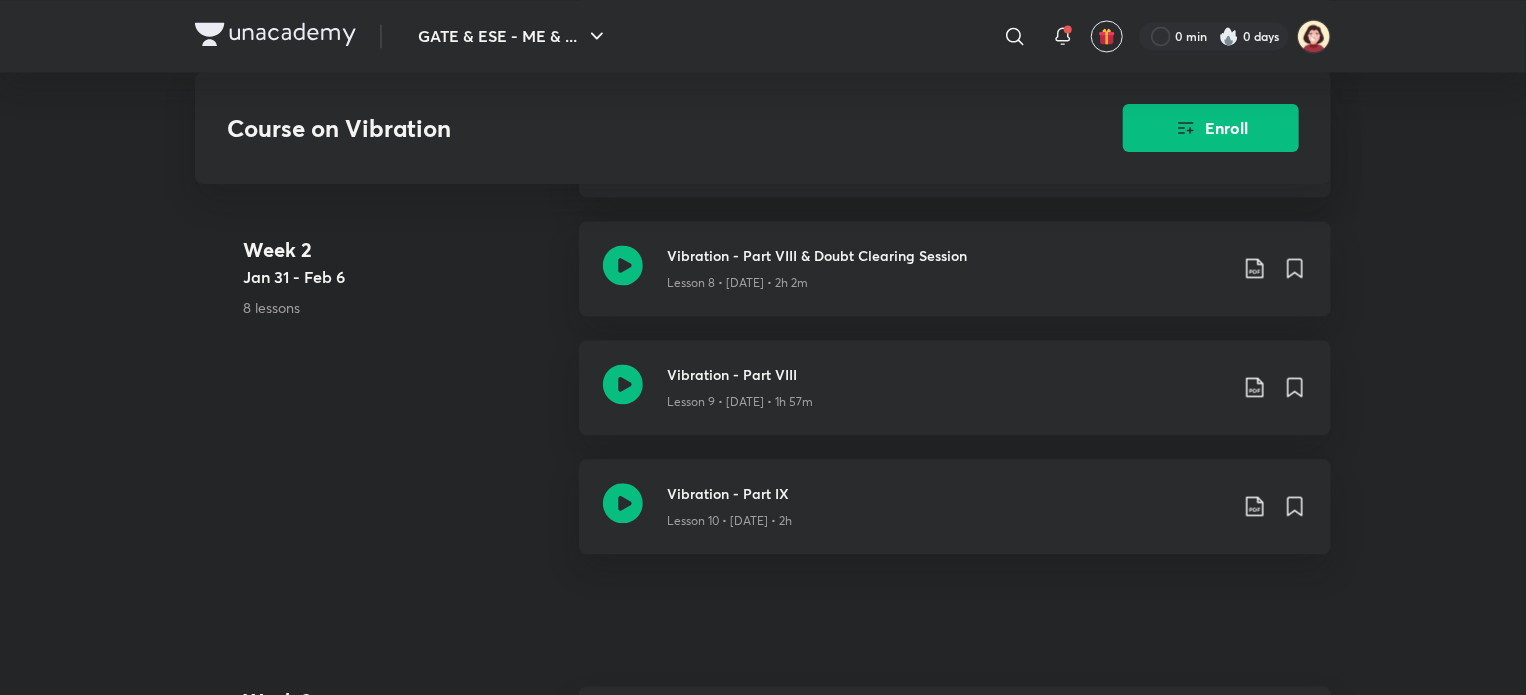 scroll, scrollTop: 2010, scrollLeft: 0, axis: vertical 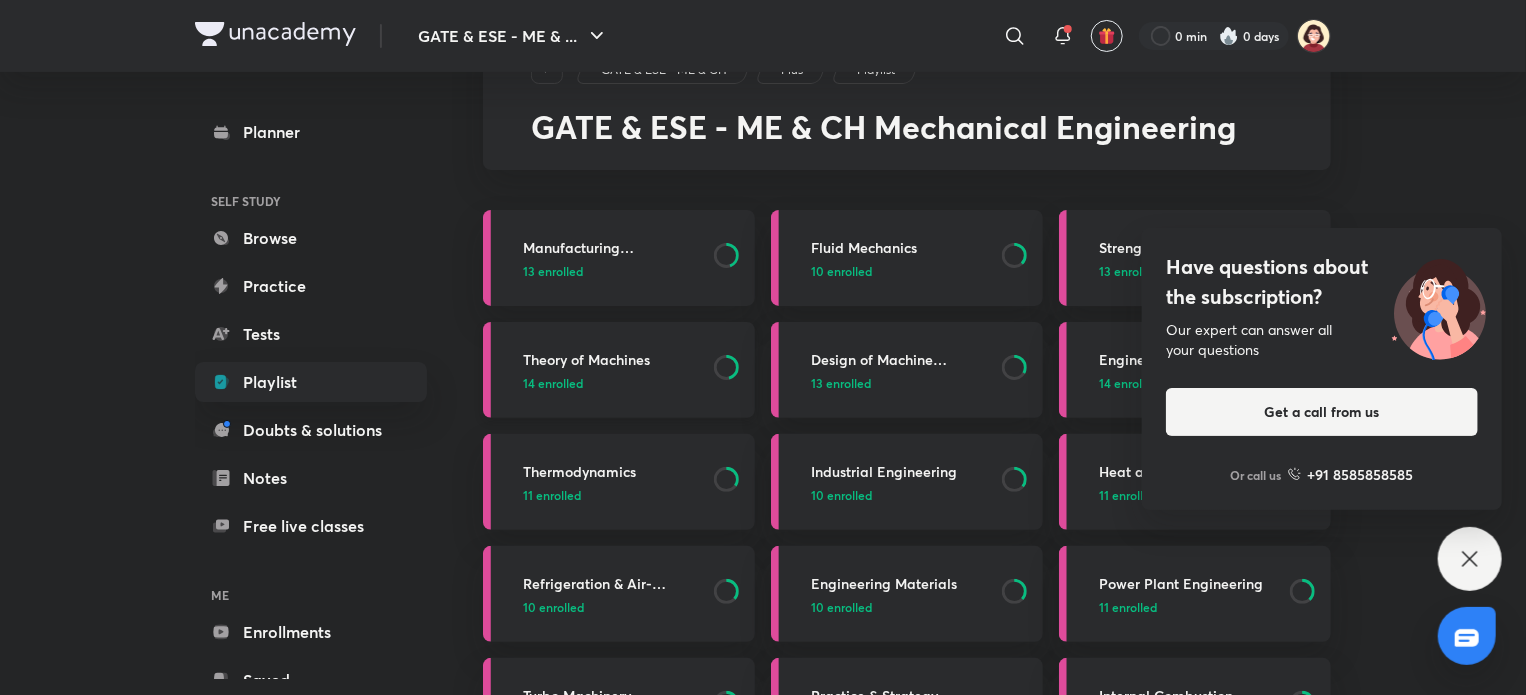 click on "Theory of Machines" at bounding box center [612, 359] 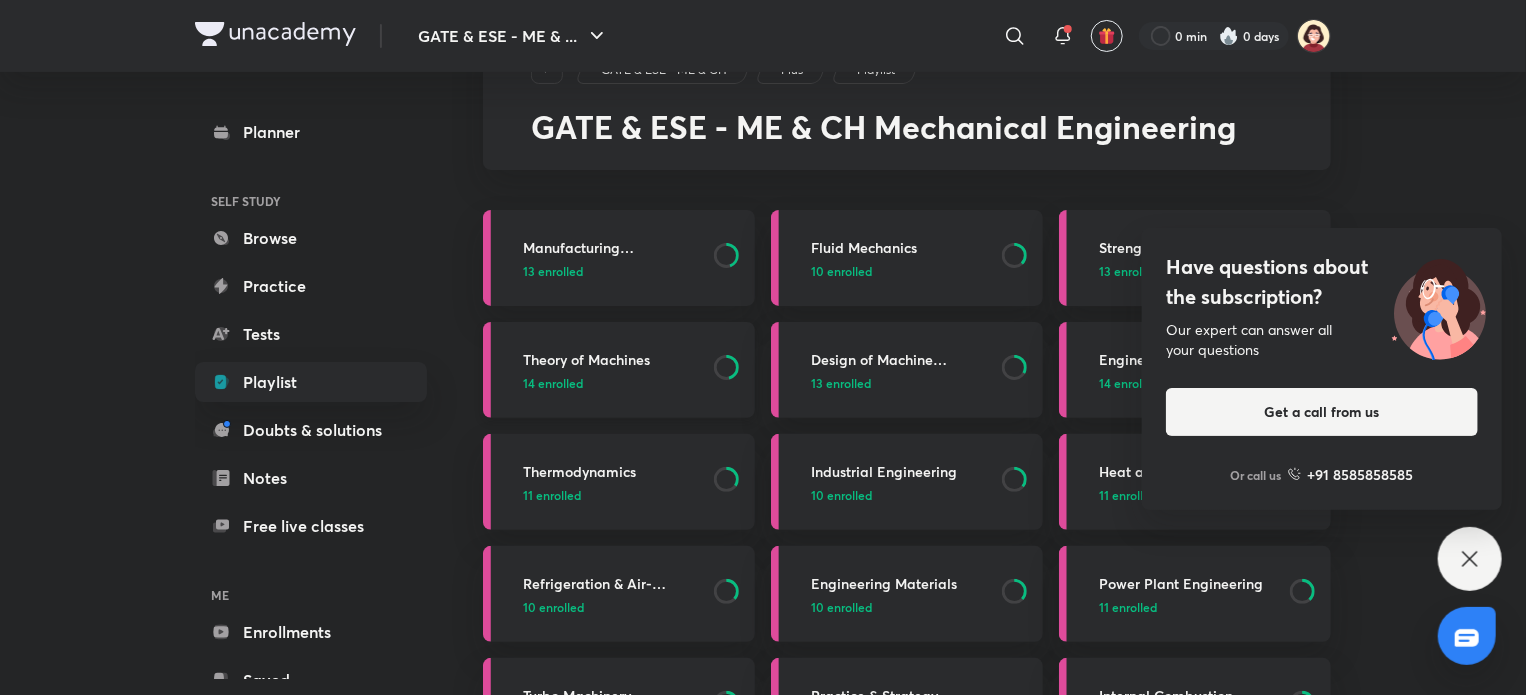 click on "Theory of Machines" at bounding box center [612, 359] 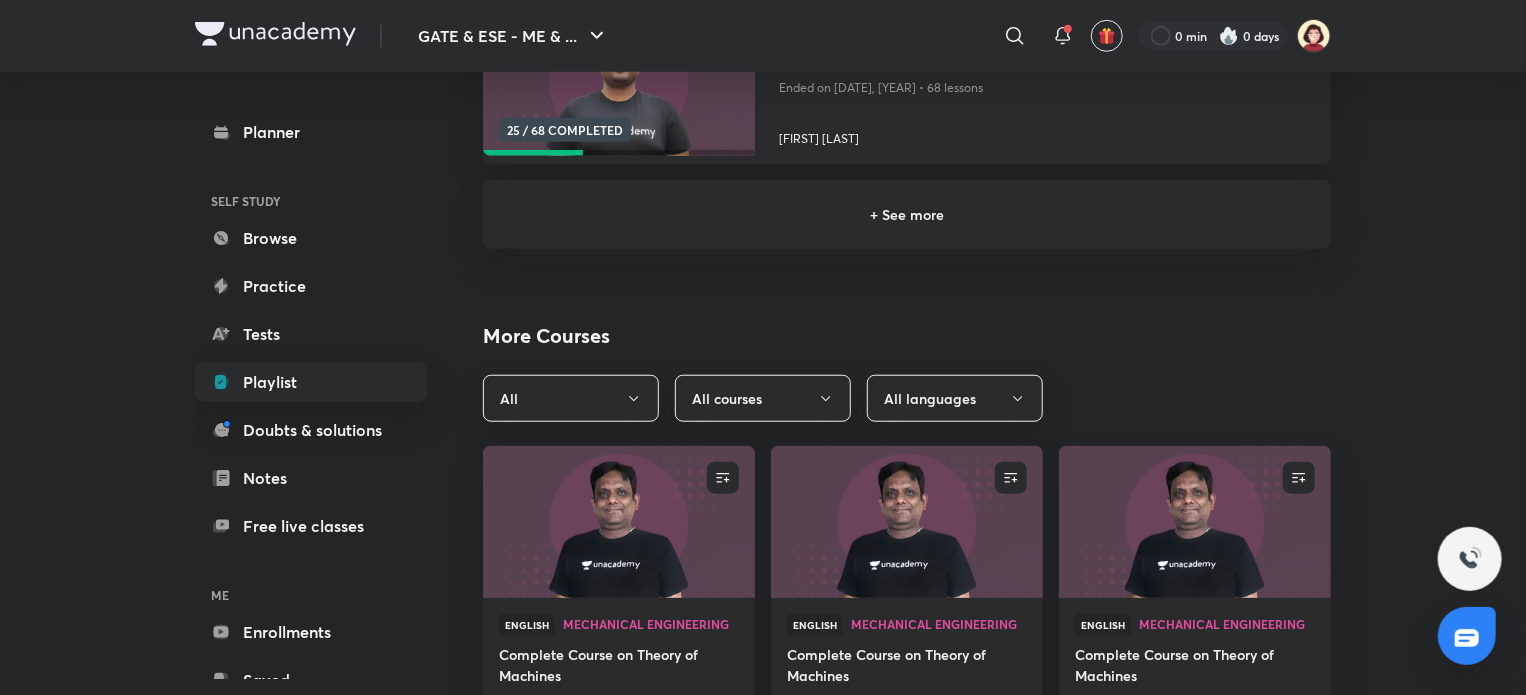 scroll, scrollTop: 699, scrollLeft: 0, axis: vertical 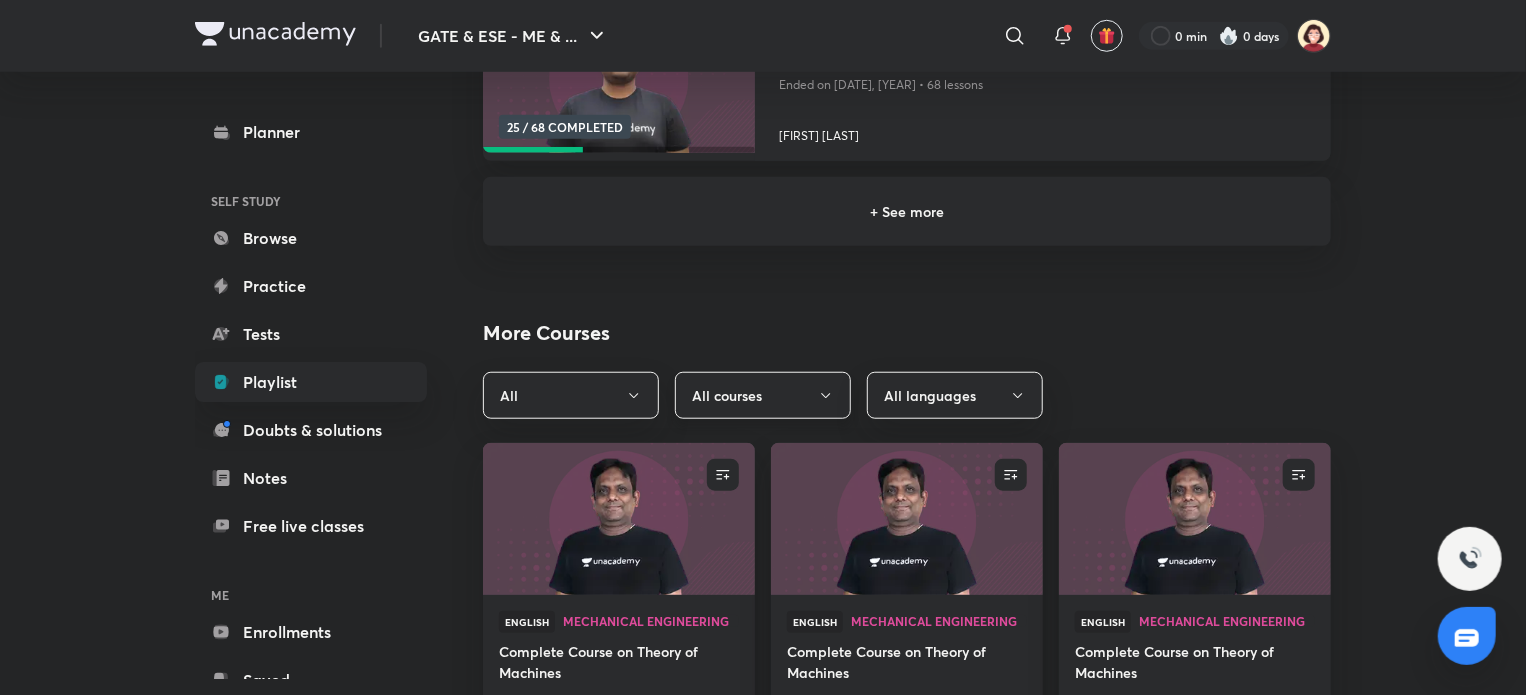 click on "All courses" at bounding box center (763, 395) 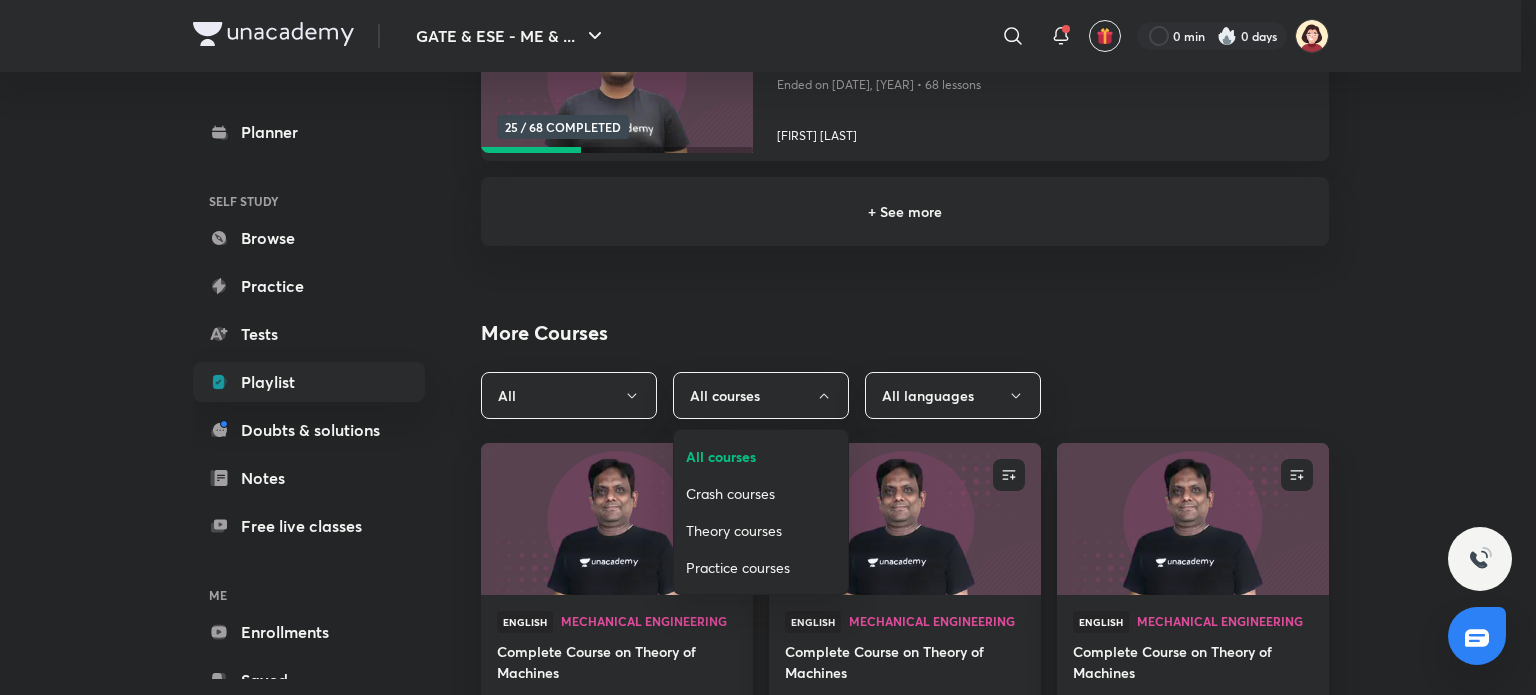 click on "Crash courses" at bounding box center (761, 493) 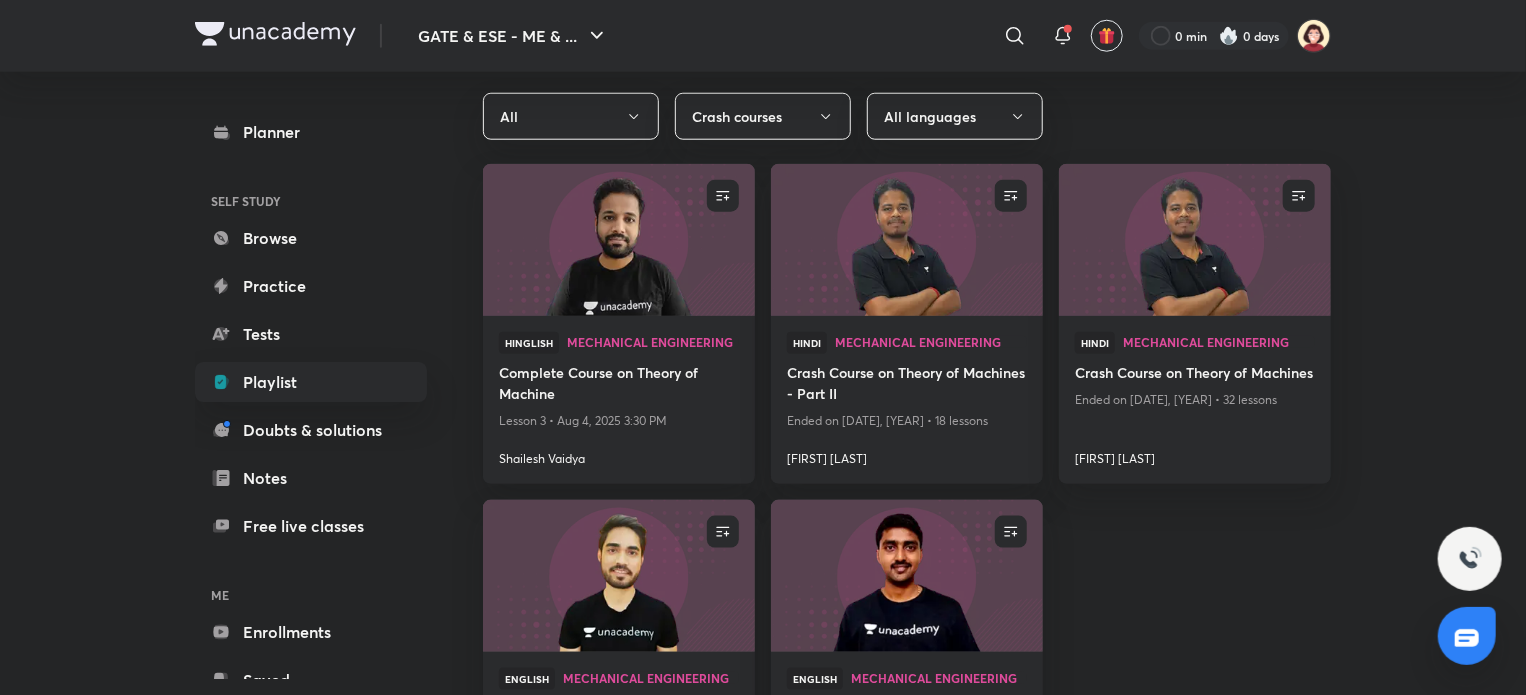 scroll, scrollTop: 1027, scrollLeft: 0, axis: vertical 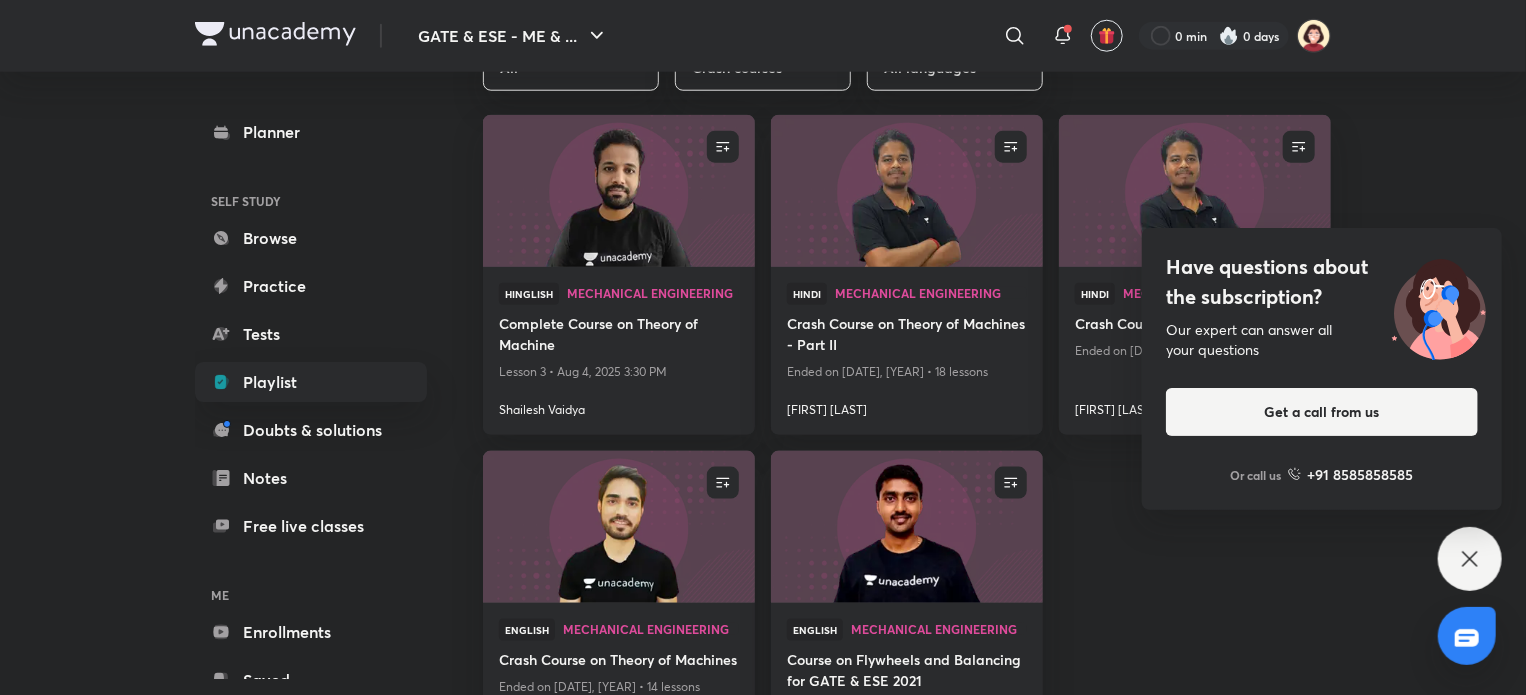 click on "Have questions about the subscription? Our expert can answer all your questions Get a call from us Or call us +91 8585858585" at bounding box center (1470, 559) 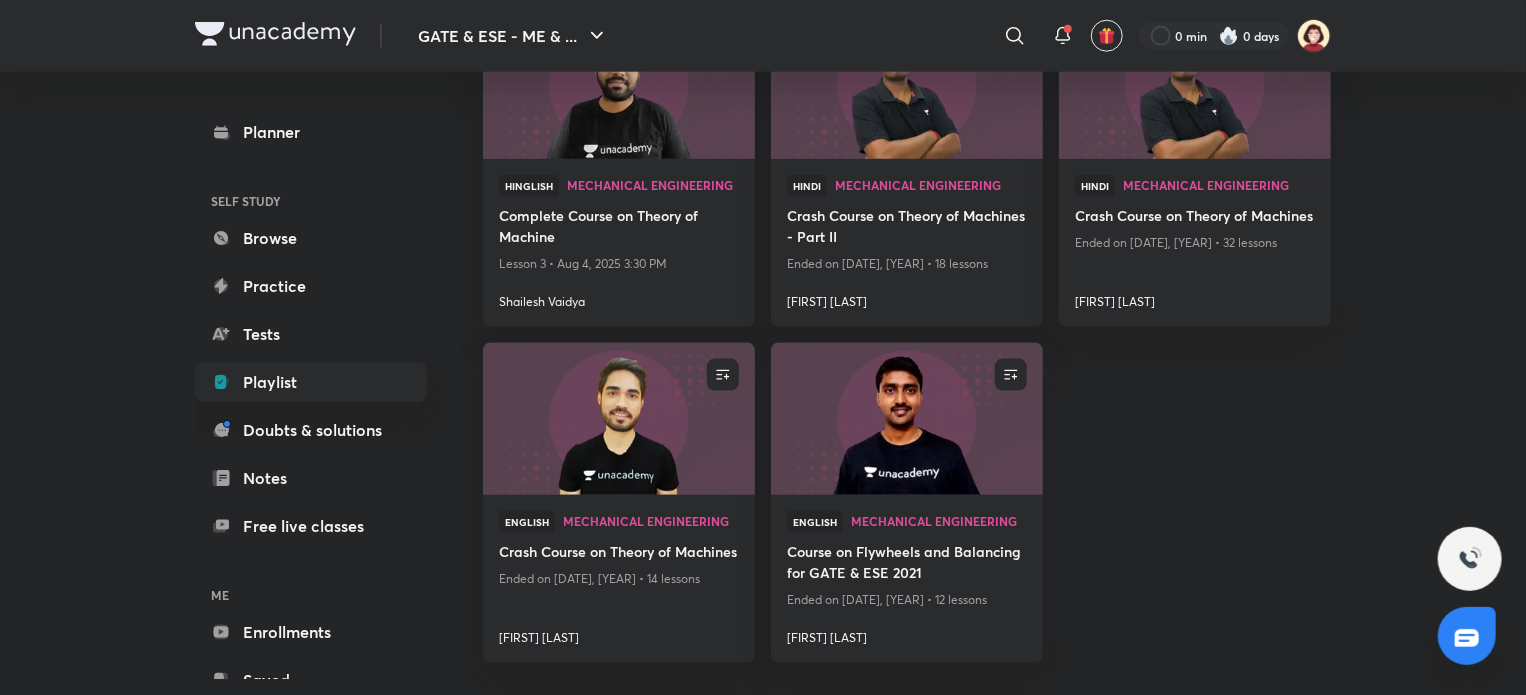 scroll, scrollTop: 1136, scrollLeft: 0, axis: vertical 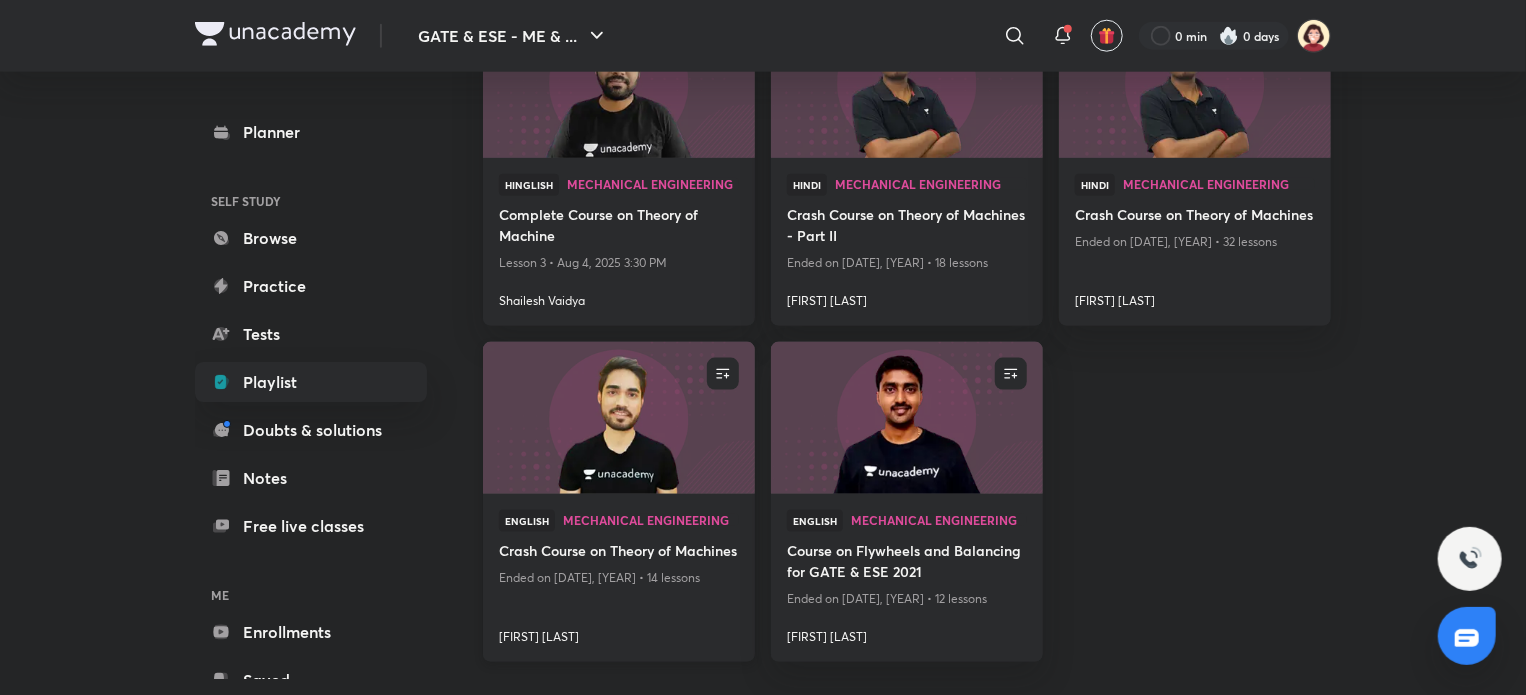click on "Crash Course on Theory of Machines" at bounding box center (619, 552) 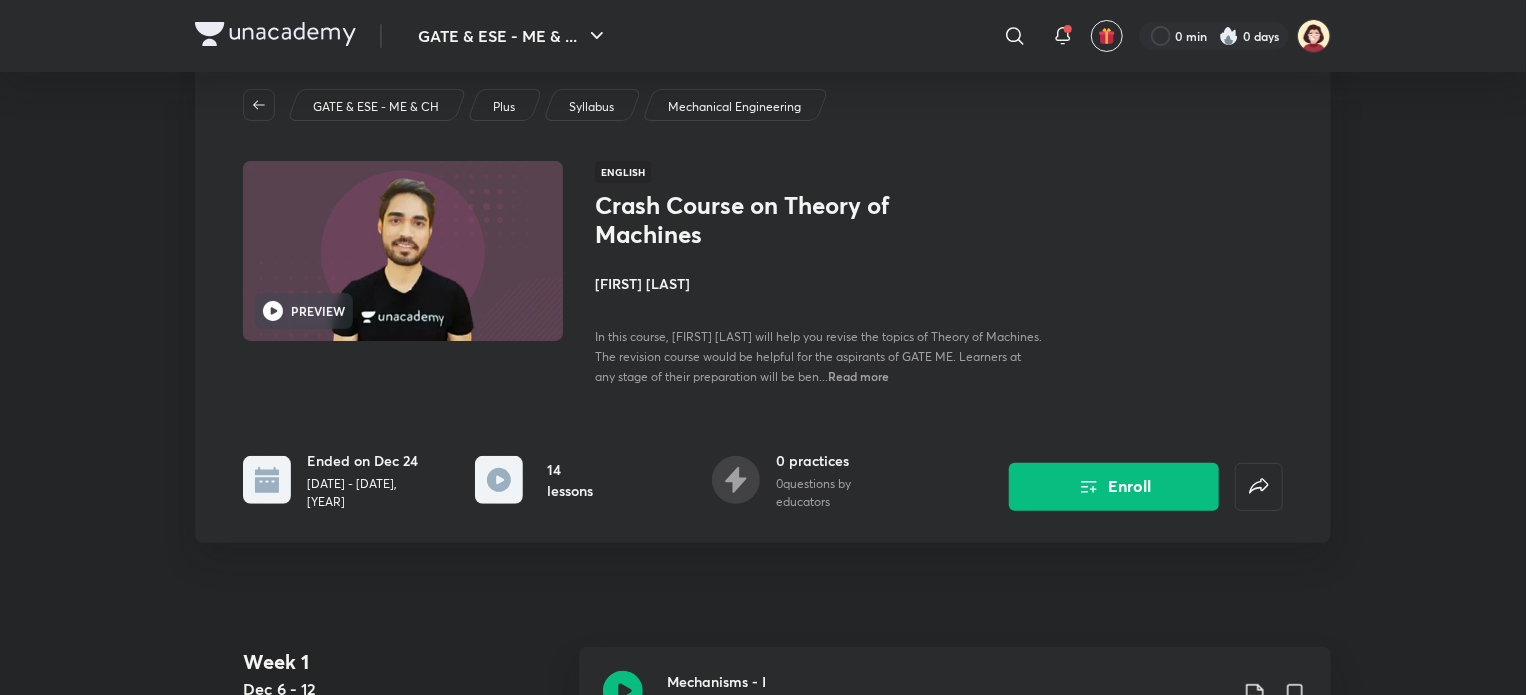 scroll, scrollTop: 0, scrollLeft: 0, axis: both 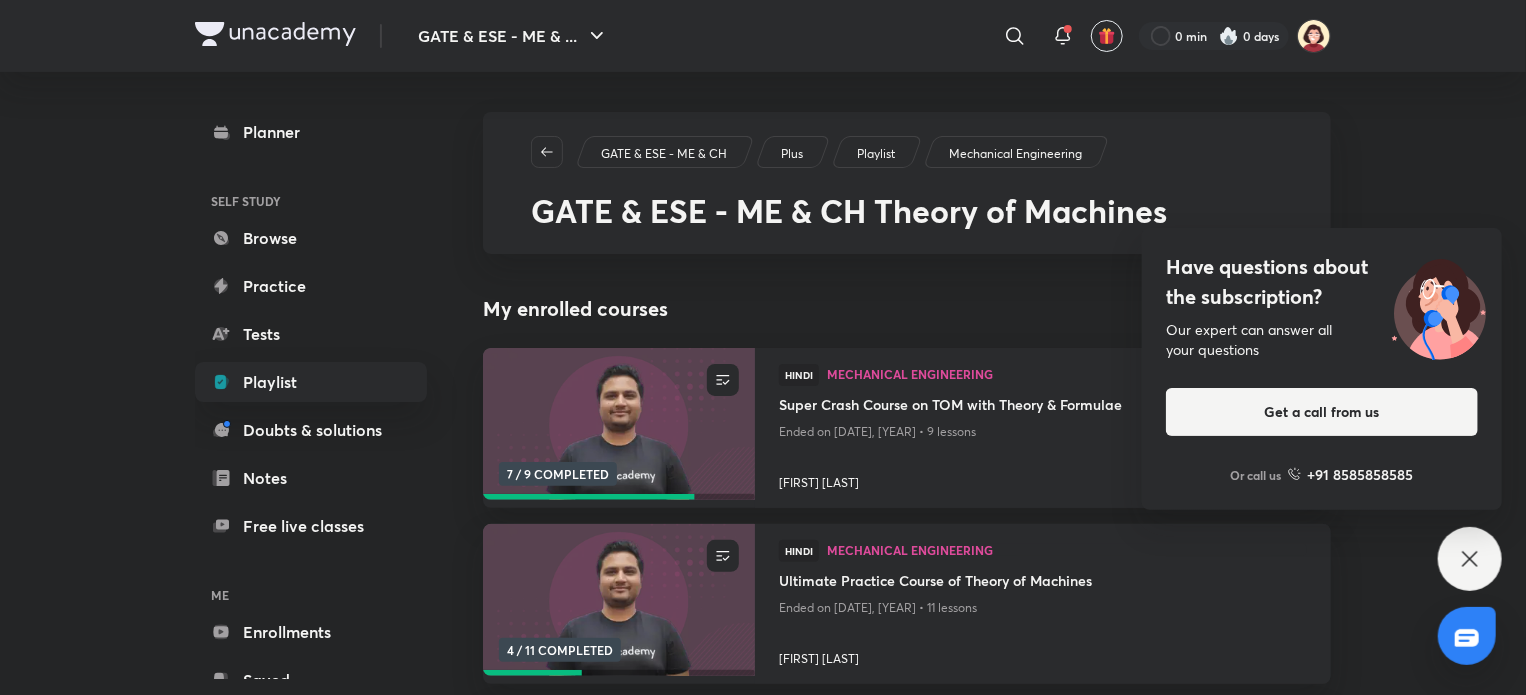 click 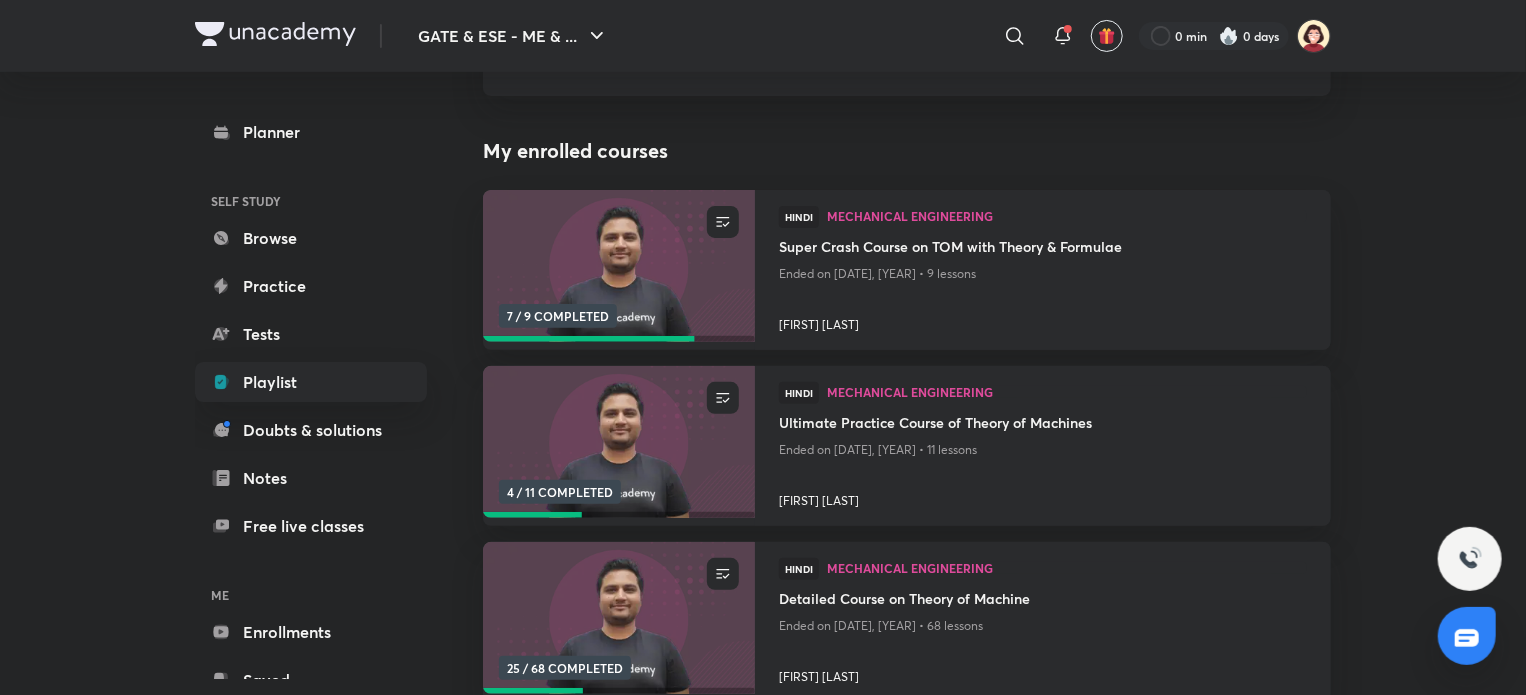 scroll, scrollTop: 0, scrollLeft: 0, axis: both 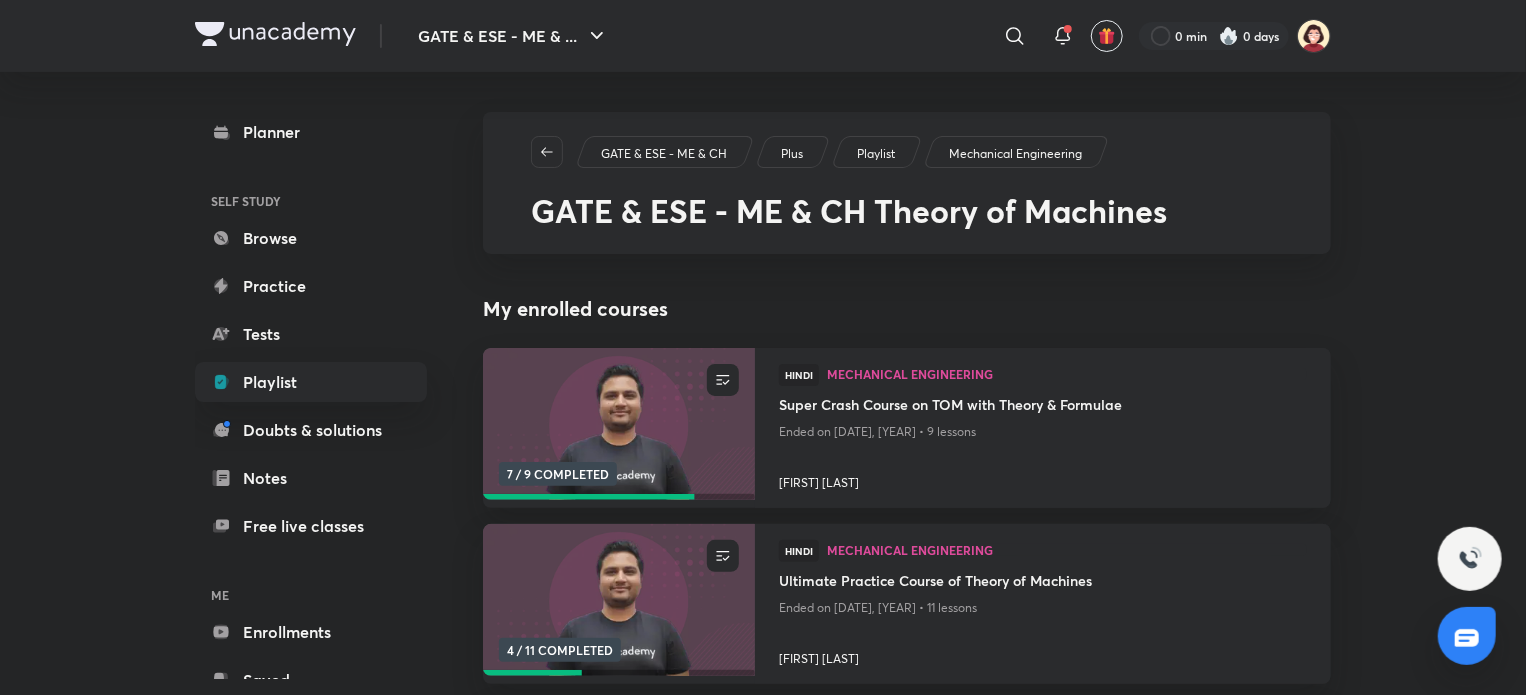 drag, startPoint x: 458, startPoint y: 246, endPoint x: 454, endPoint y: 207, distance: 39.20459 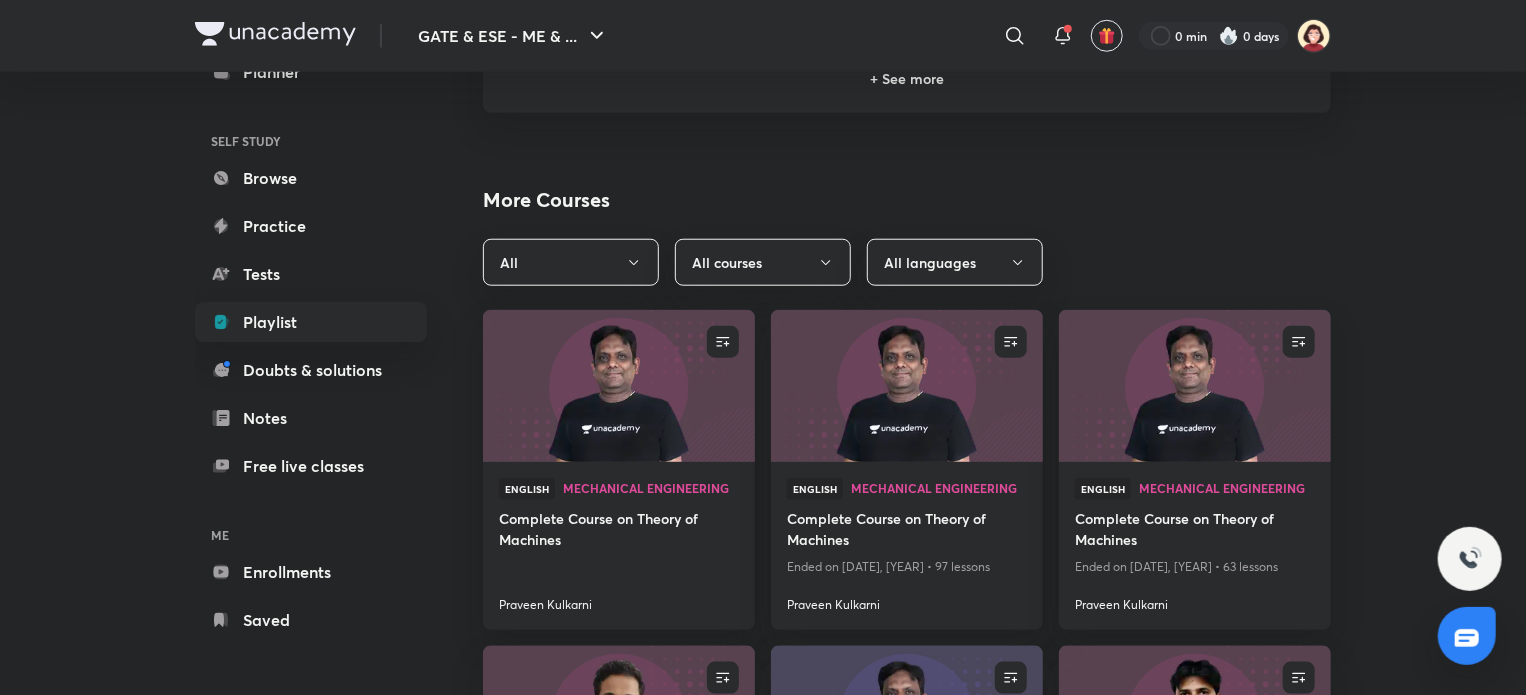 scroll, scrollTop: 839, scrollLeft: 0, axis: vertical 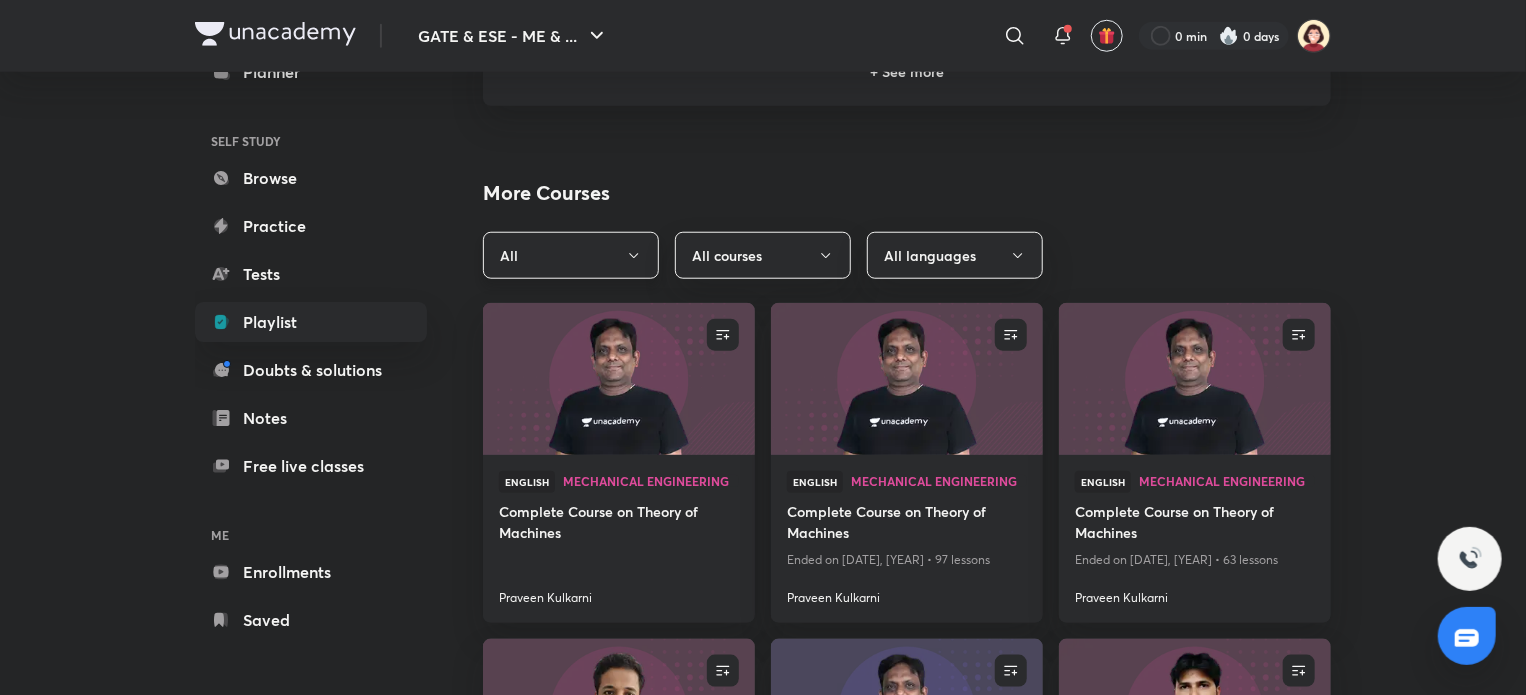 click on "All" at bounding box center (571, 255) 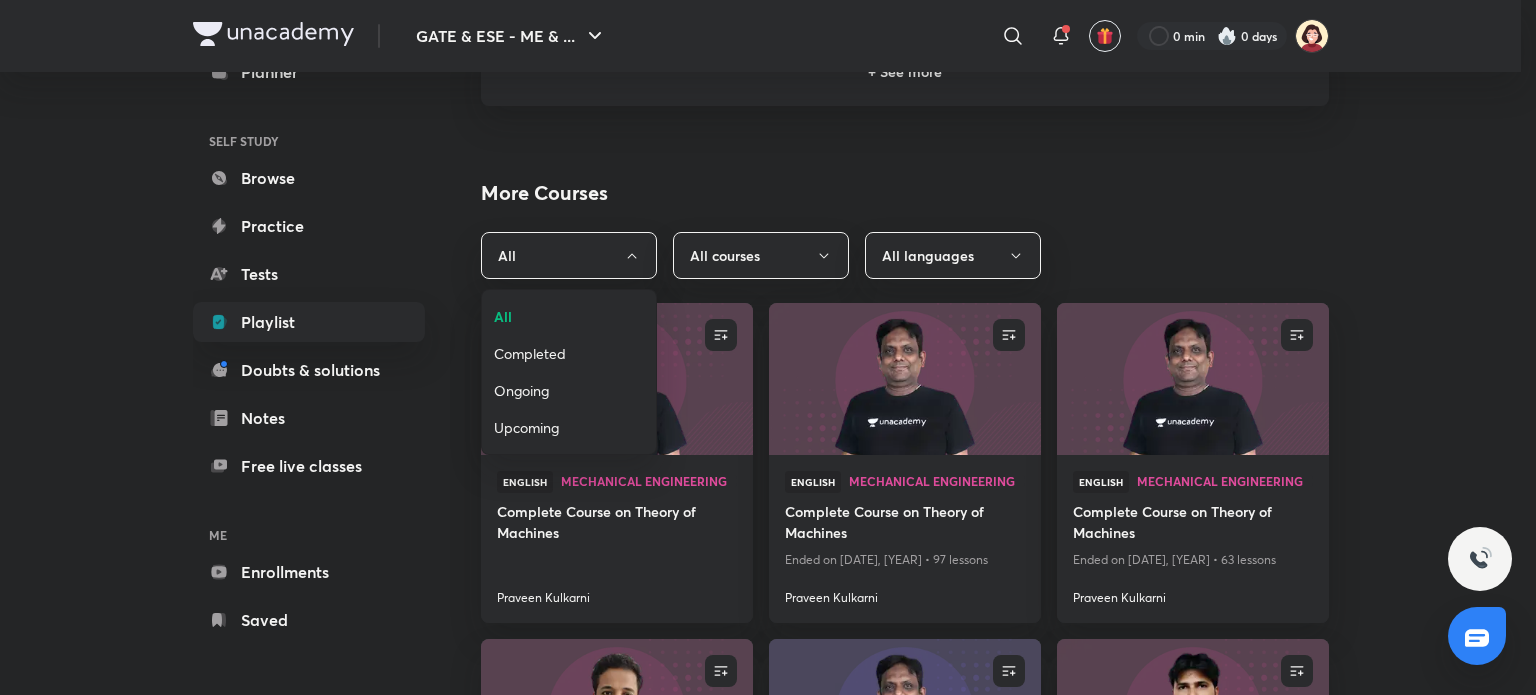 click at bounding box center (768, 347) 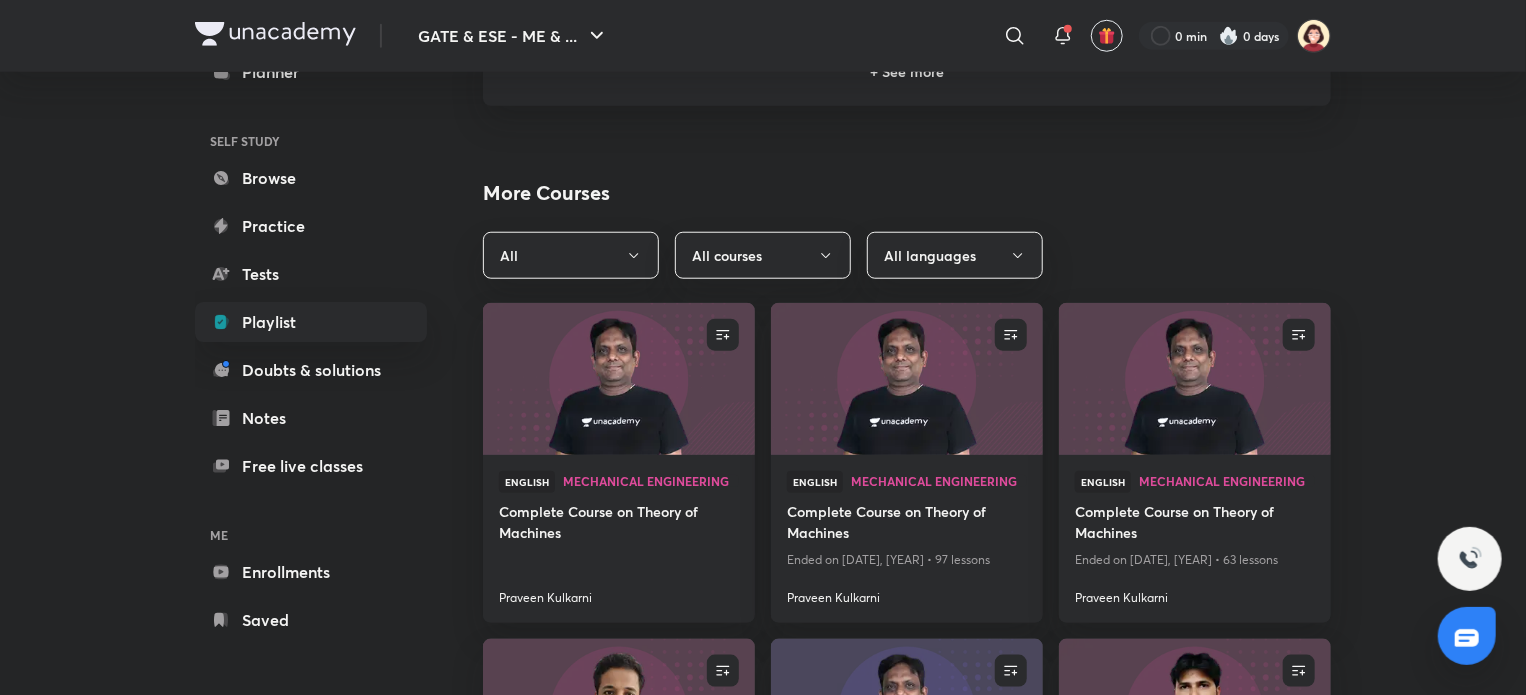 click on "All courses" at bounding box center [763, 255] 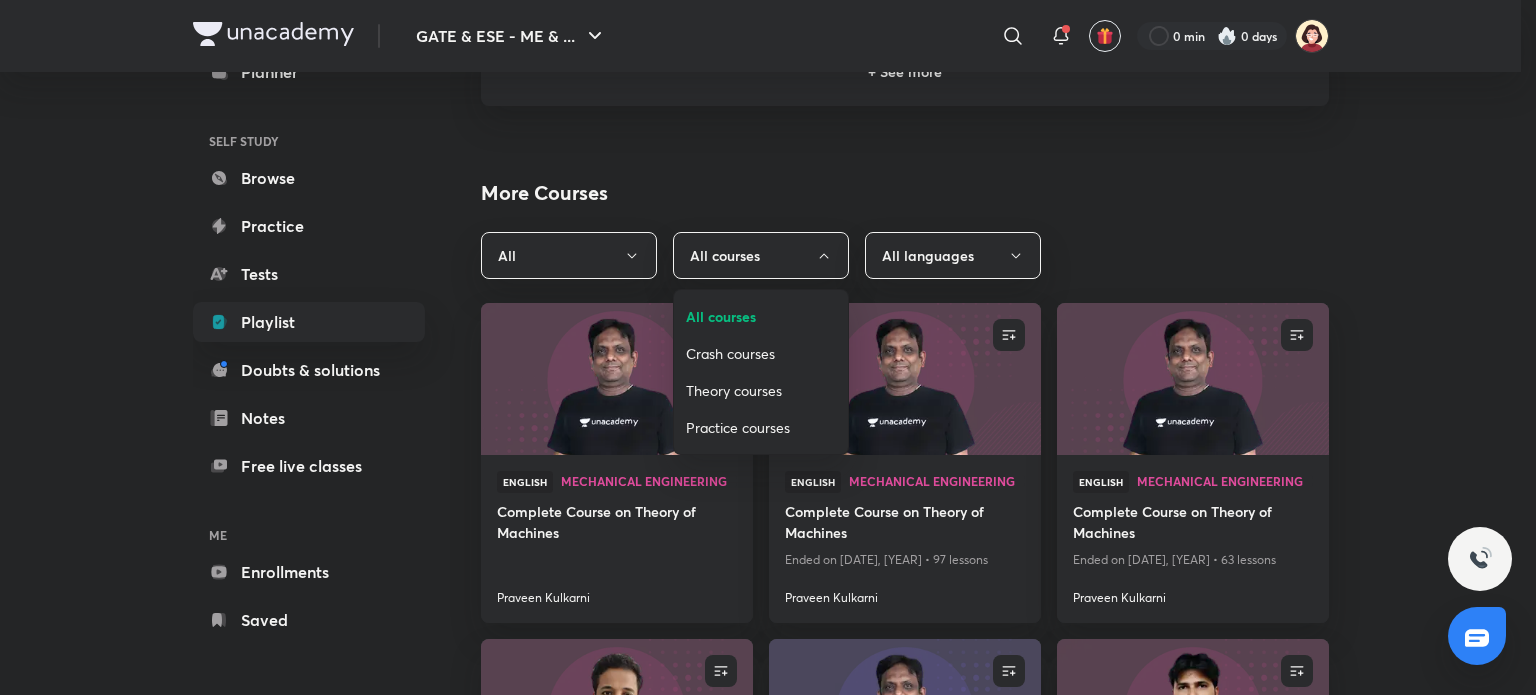 click on "Crash courses" at bounding box center (761, 353) 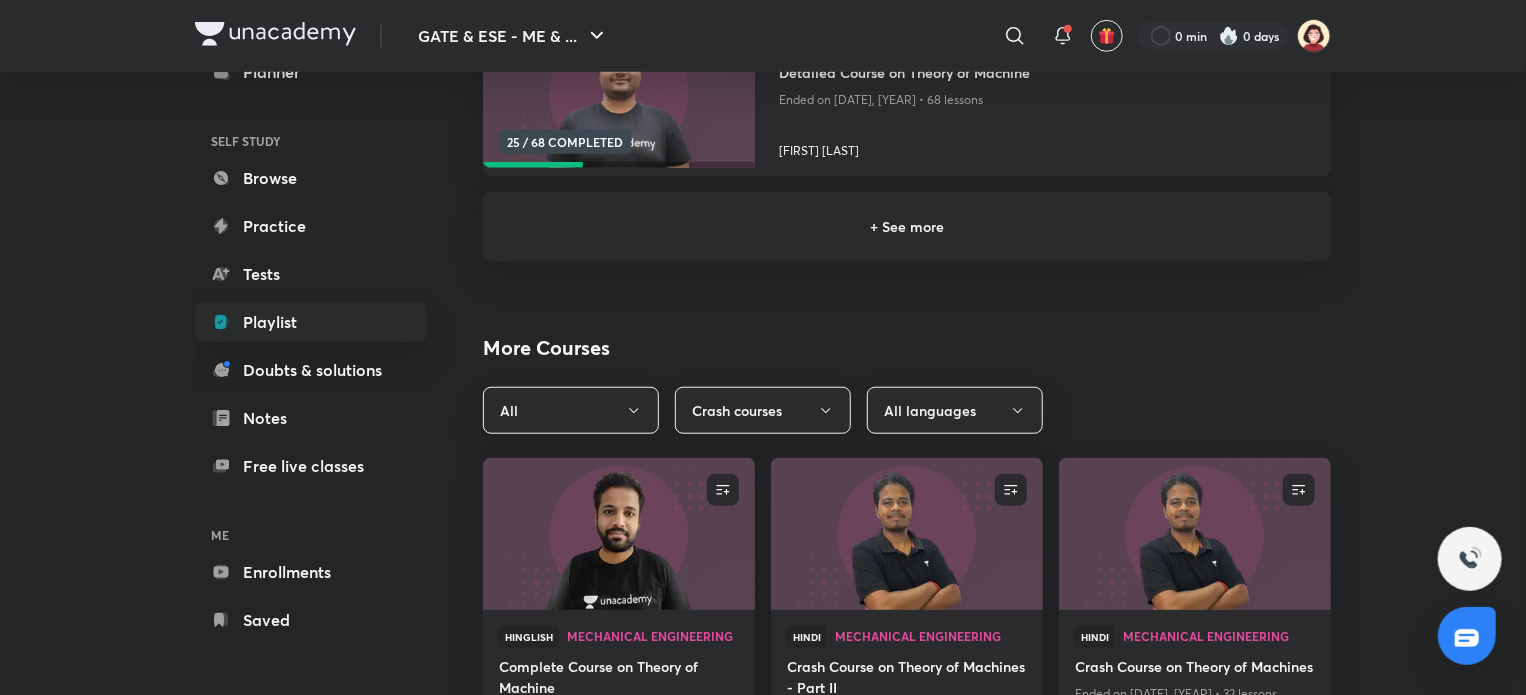 scroll, scrollTop: 683, scrollLeft: 0, axis: vertical 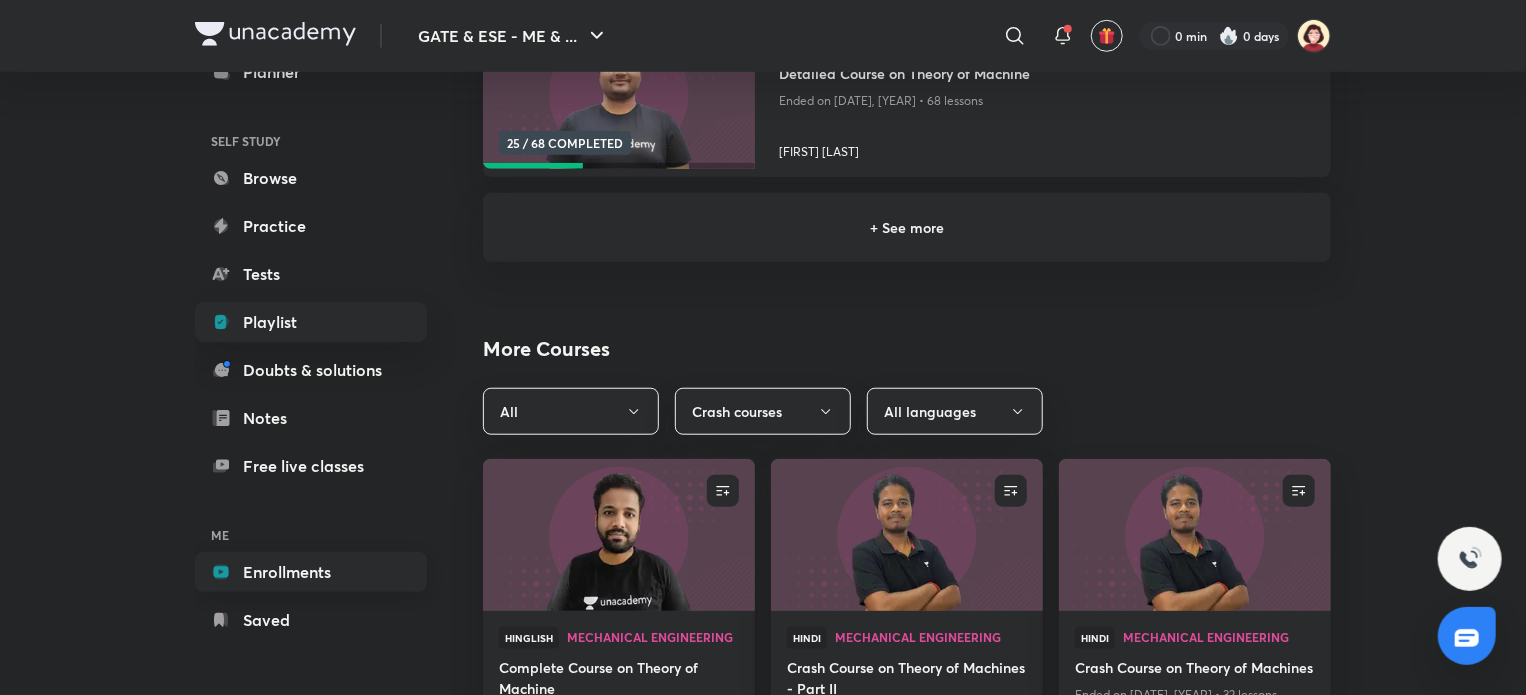click on "Enrollments" at bounding box center [311, 572] 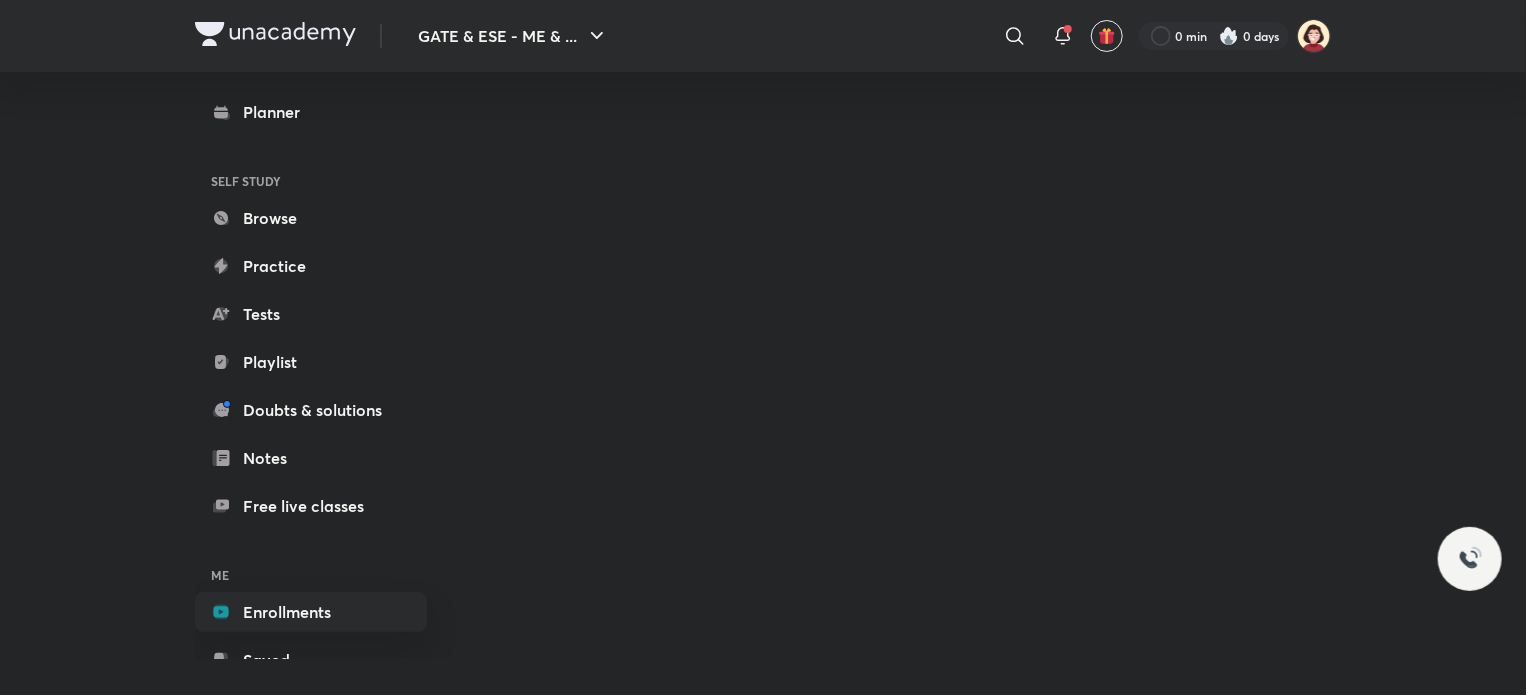 scroll, scrollTop: 0, scrollLeft: 0, axis: both 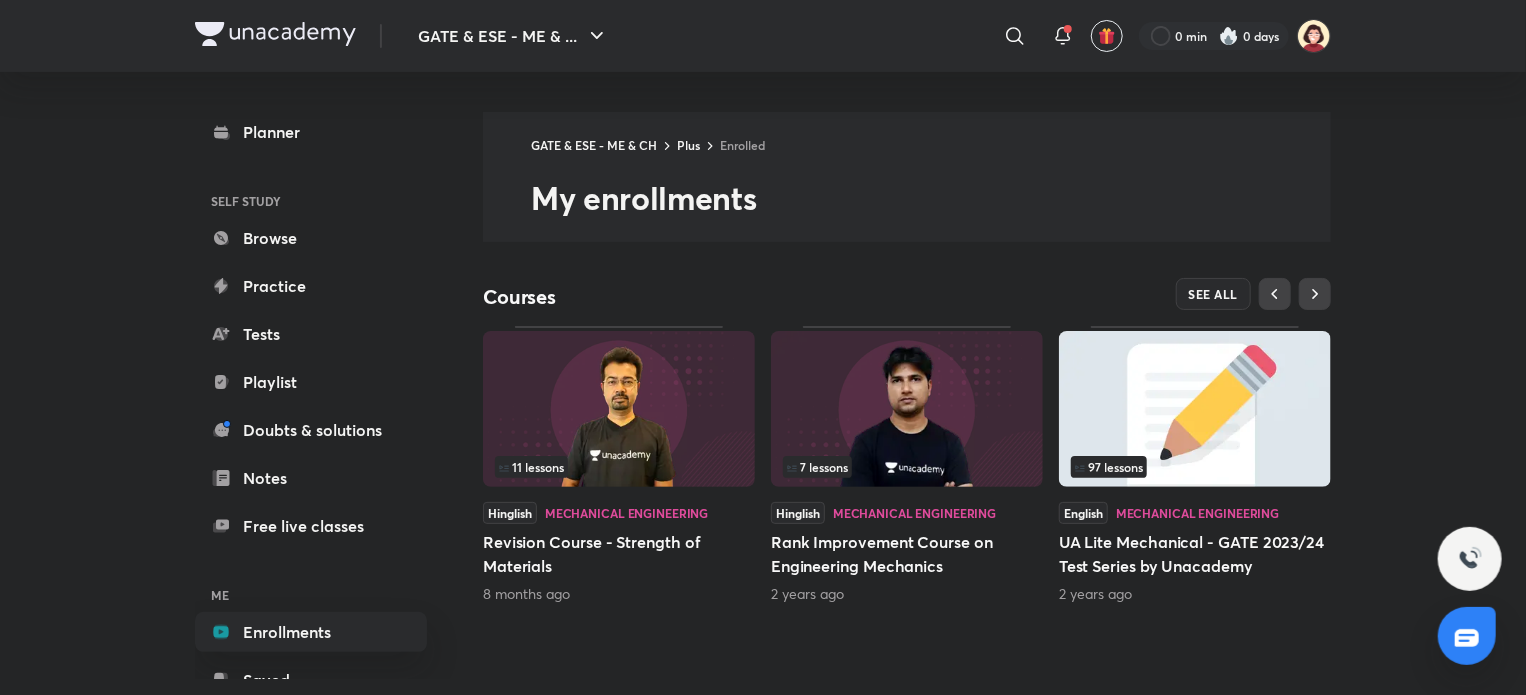 click on "Rank Improvement Course on Engineering Mechanics" at bounding box center [907, 554] 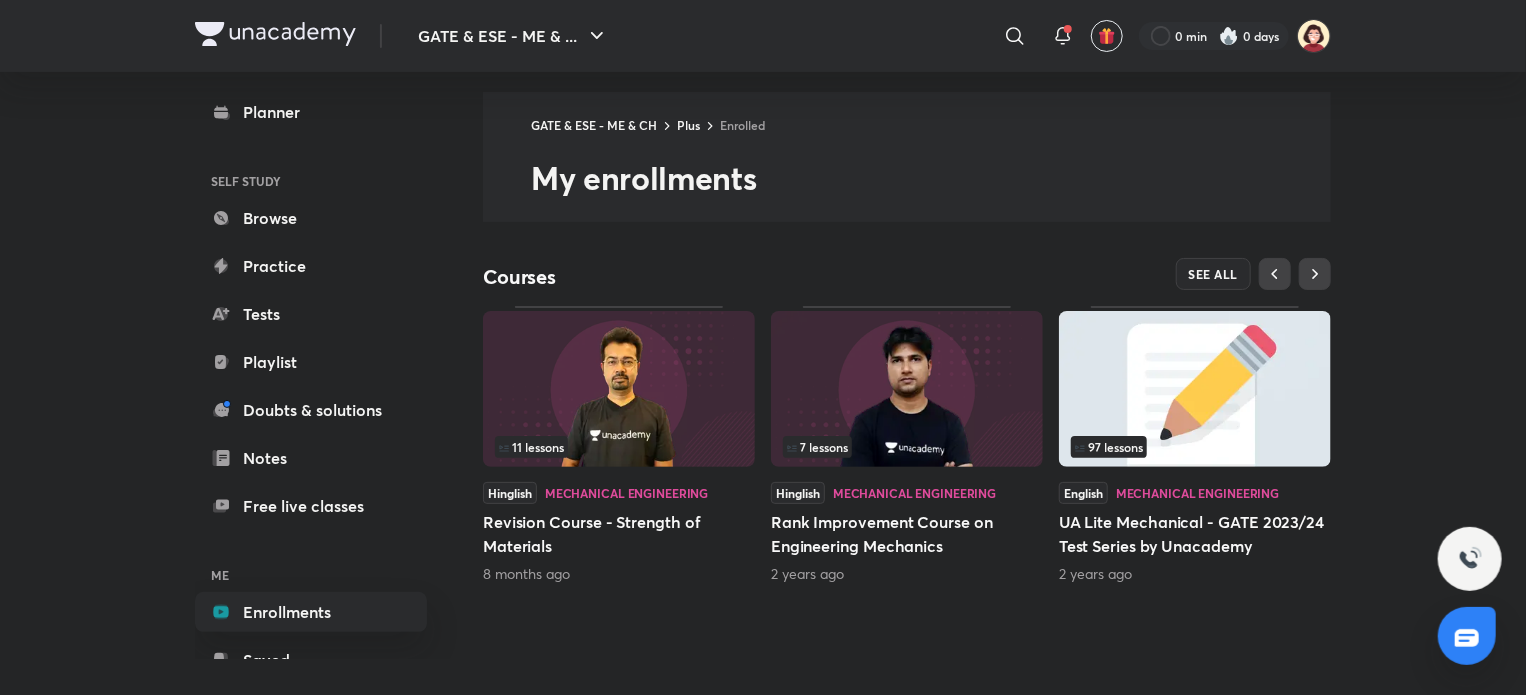 scroll, scrollTop: 0, scrollLeft: 0, axis: both 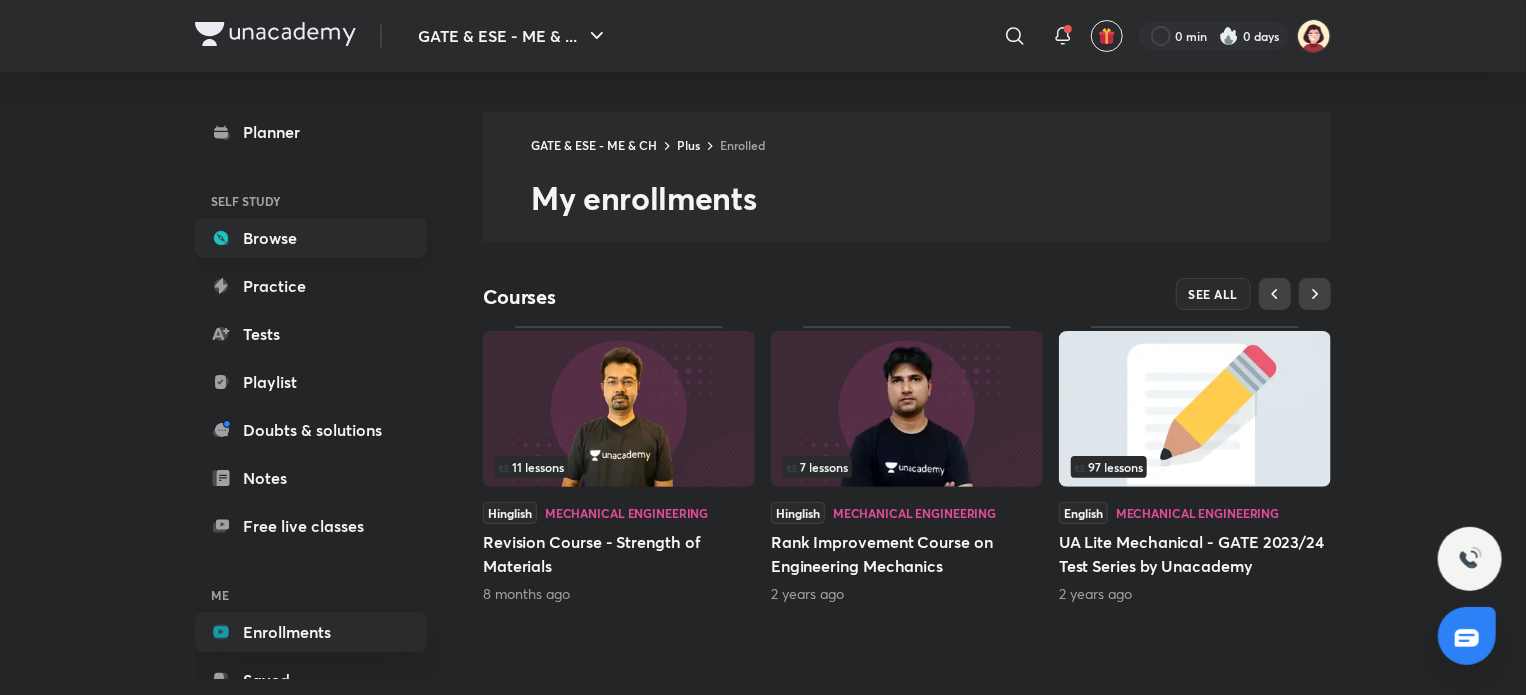 click on "Browse" at bounding box center [311, 238] 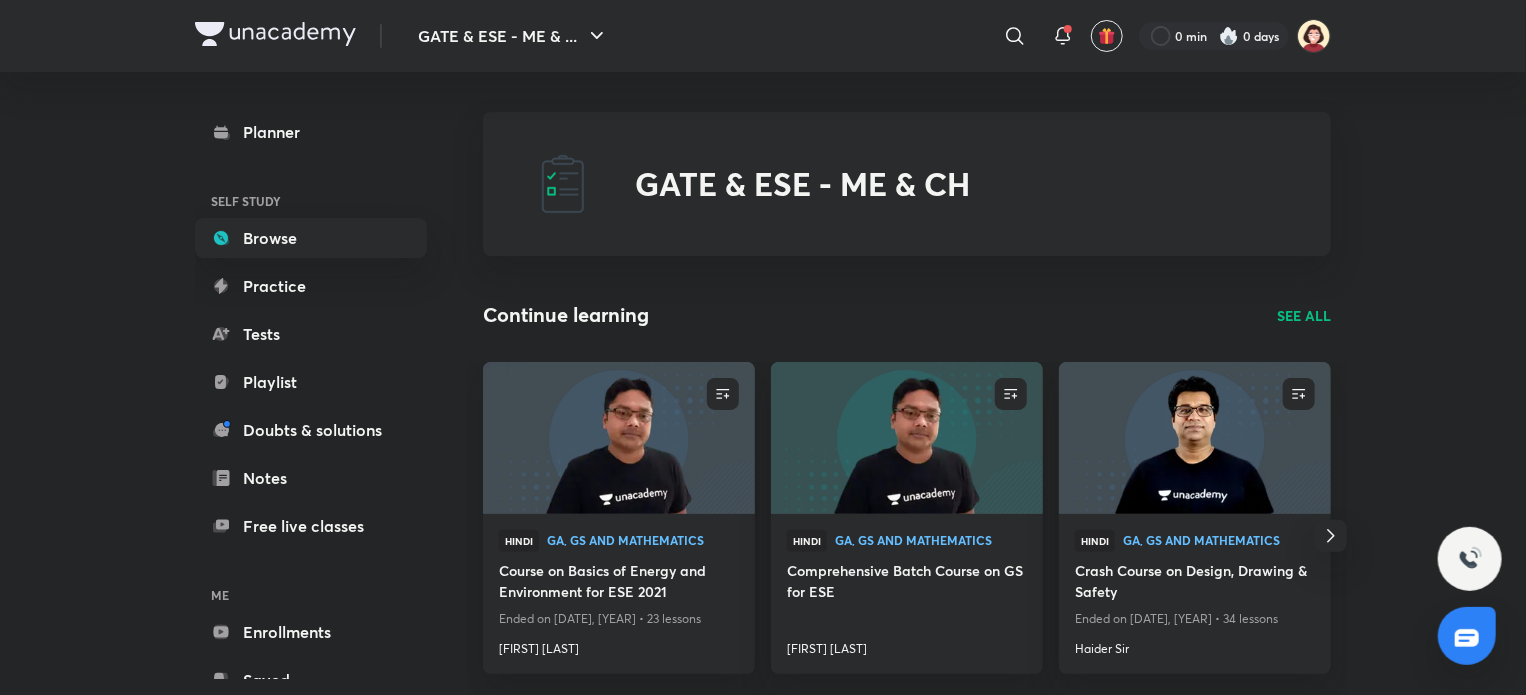 click on "Browse" at bounding box center (311, 238) 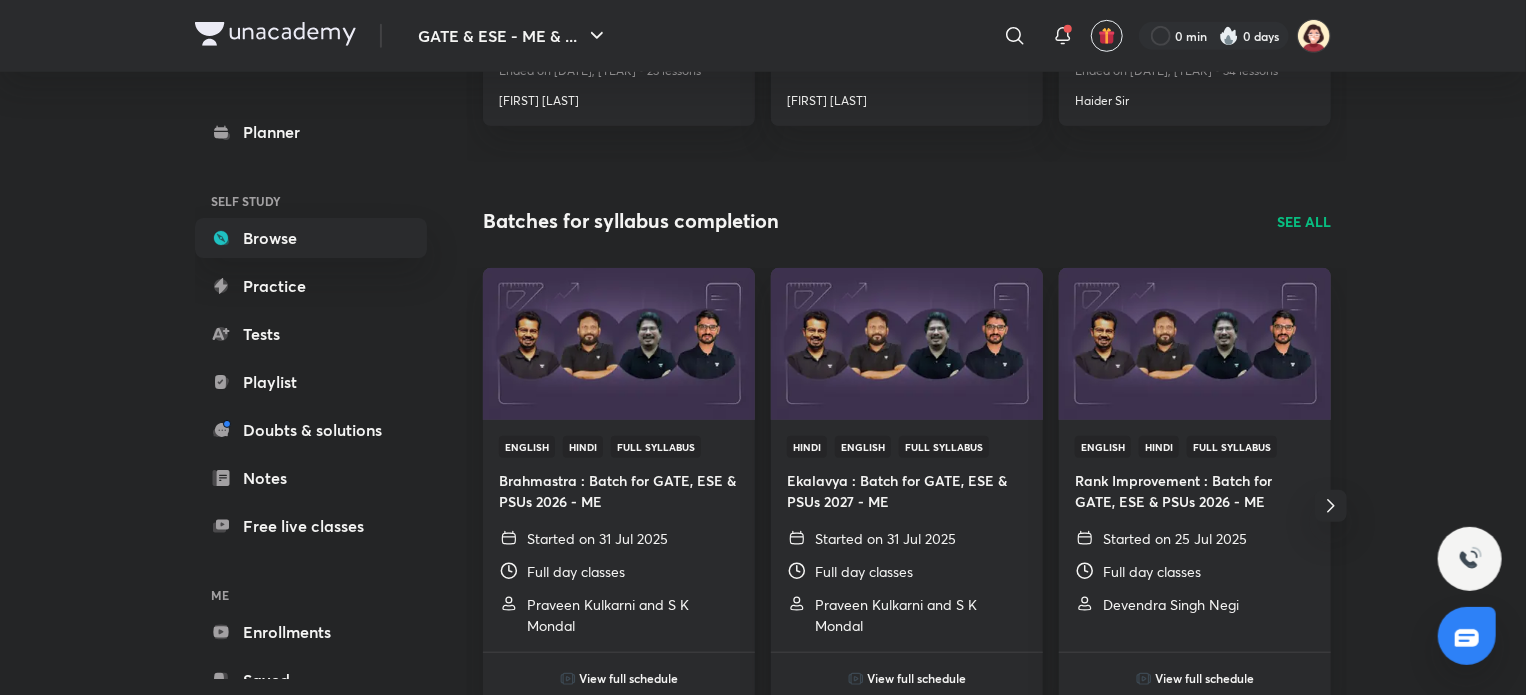scroll, scrollTop: 548, scrollLeft: 0, axis: vertical 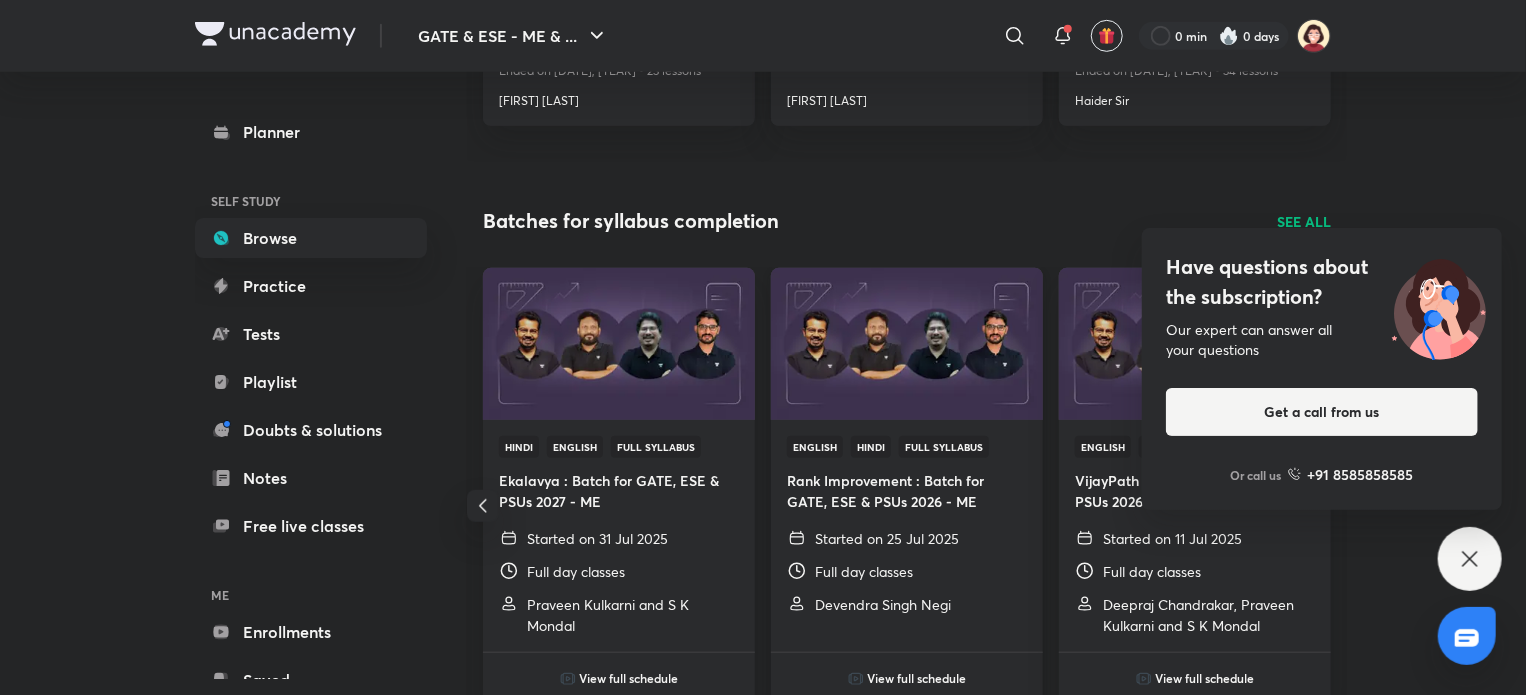 click on "Rank Improvement : Batch for GATE, ESE & PSUs 2026 - ME" at bounding box center (907, 491) 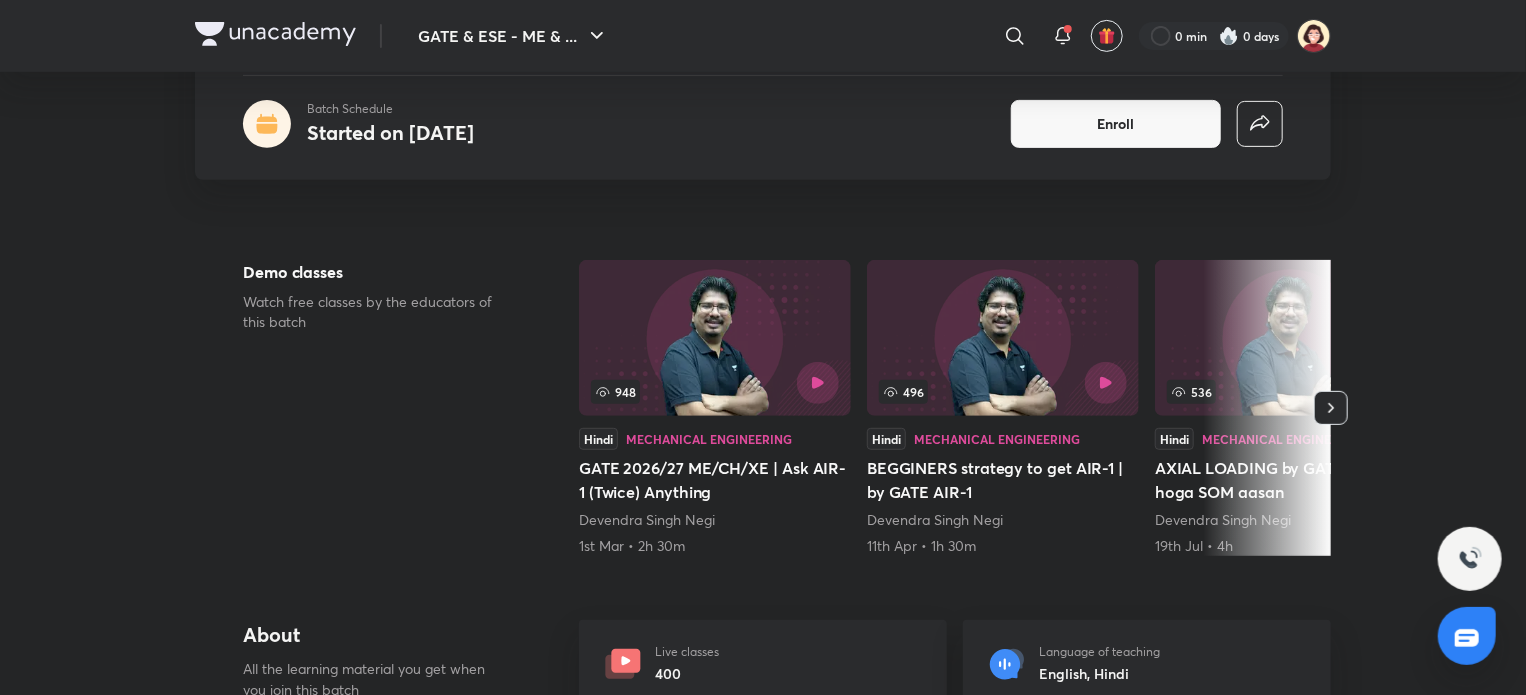 scroll, scrollTop: 0, scrollLeft: 0, axis: both 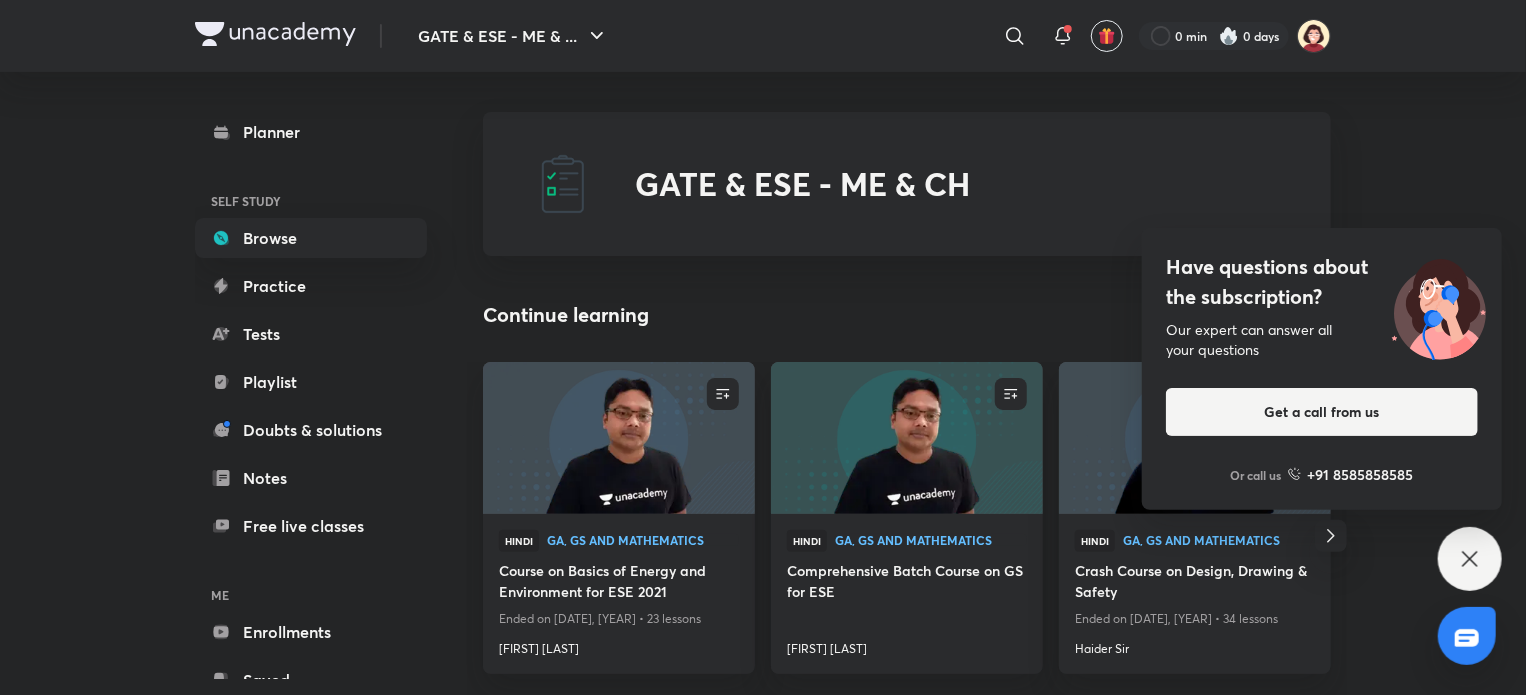click 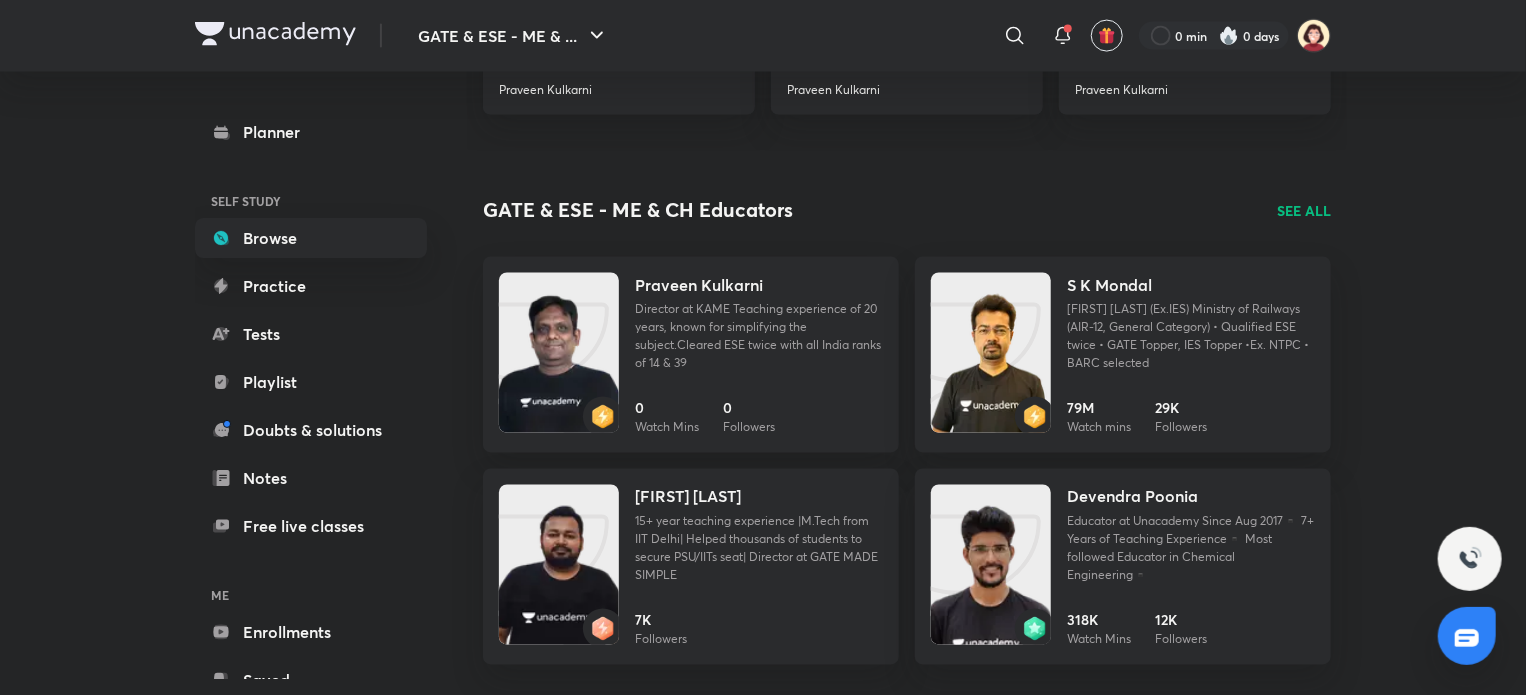 scroll, scrollTop: 1618, scrollLeft: 0, axis: vertical 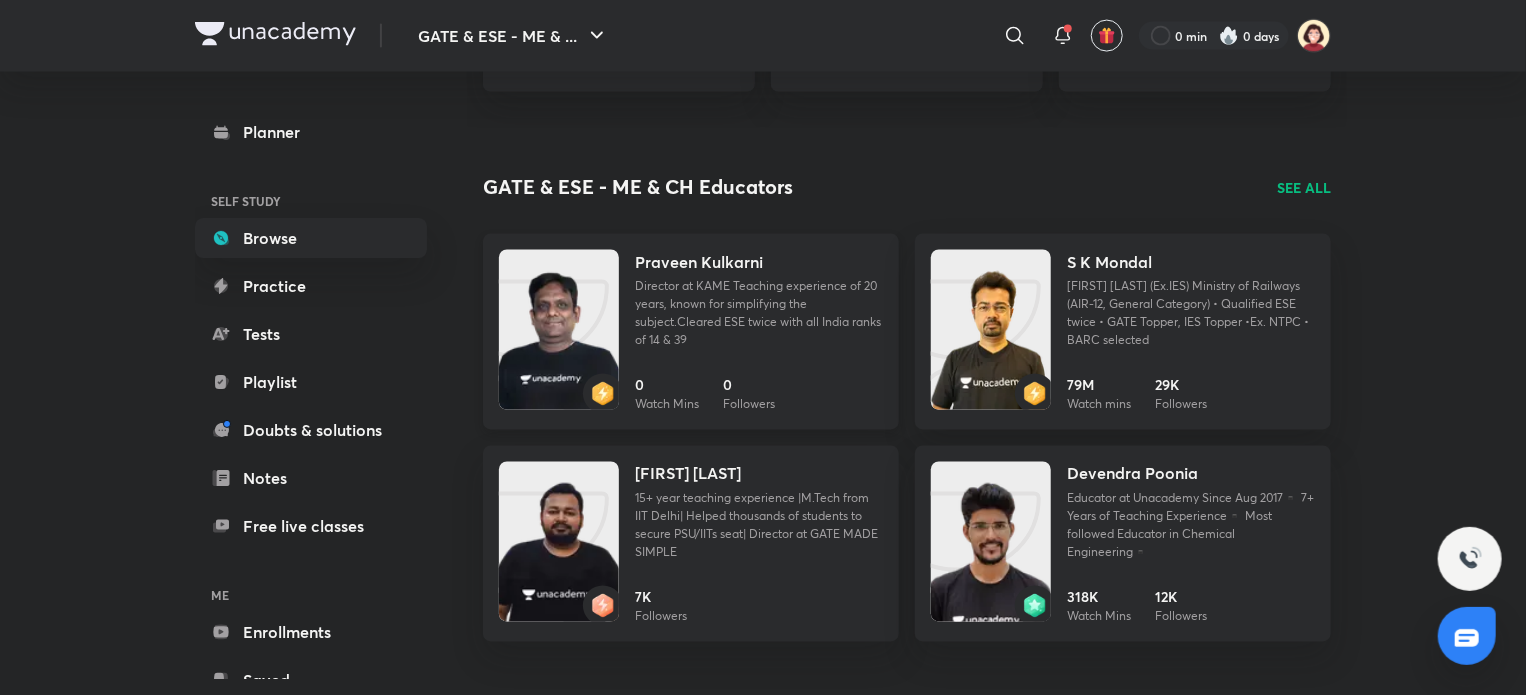 click on "Praveen Kulkarni" at bounding box center [699, 262] 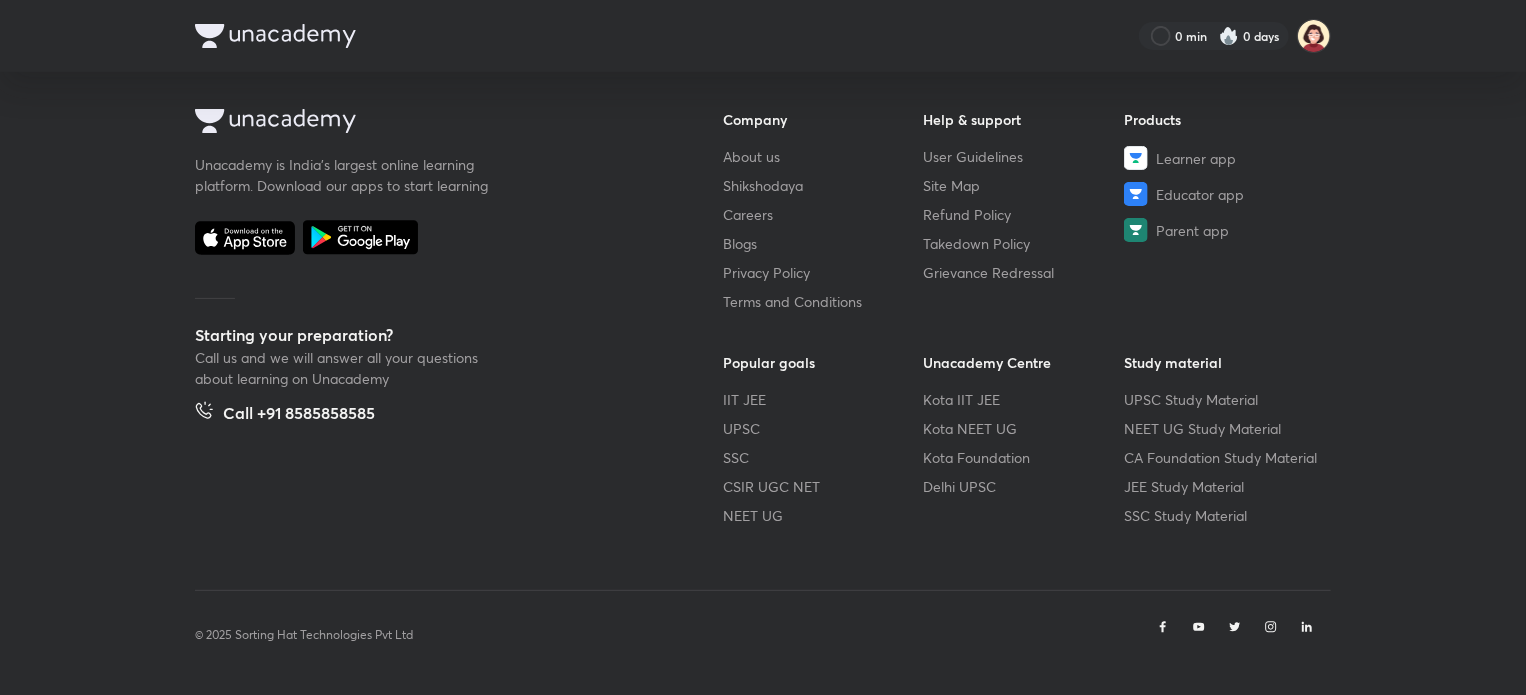 scroll, scrollTop: 0, scrollLeft: 0, axis: both 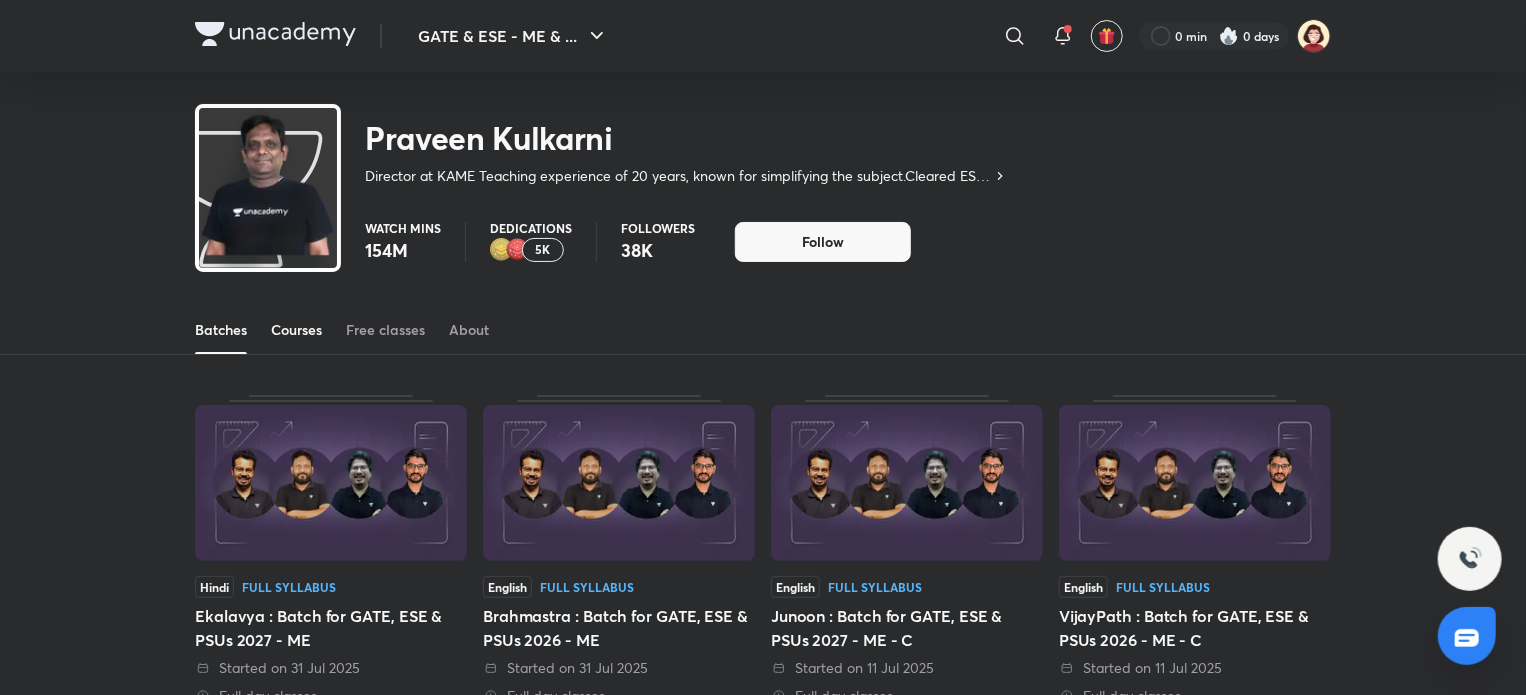 click on "Courses" at bounding box center [296, 330] 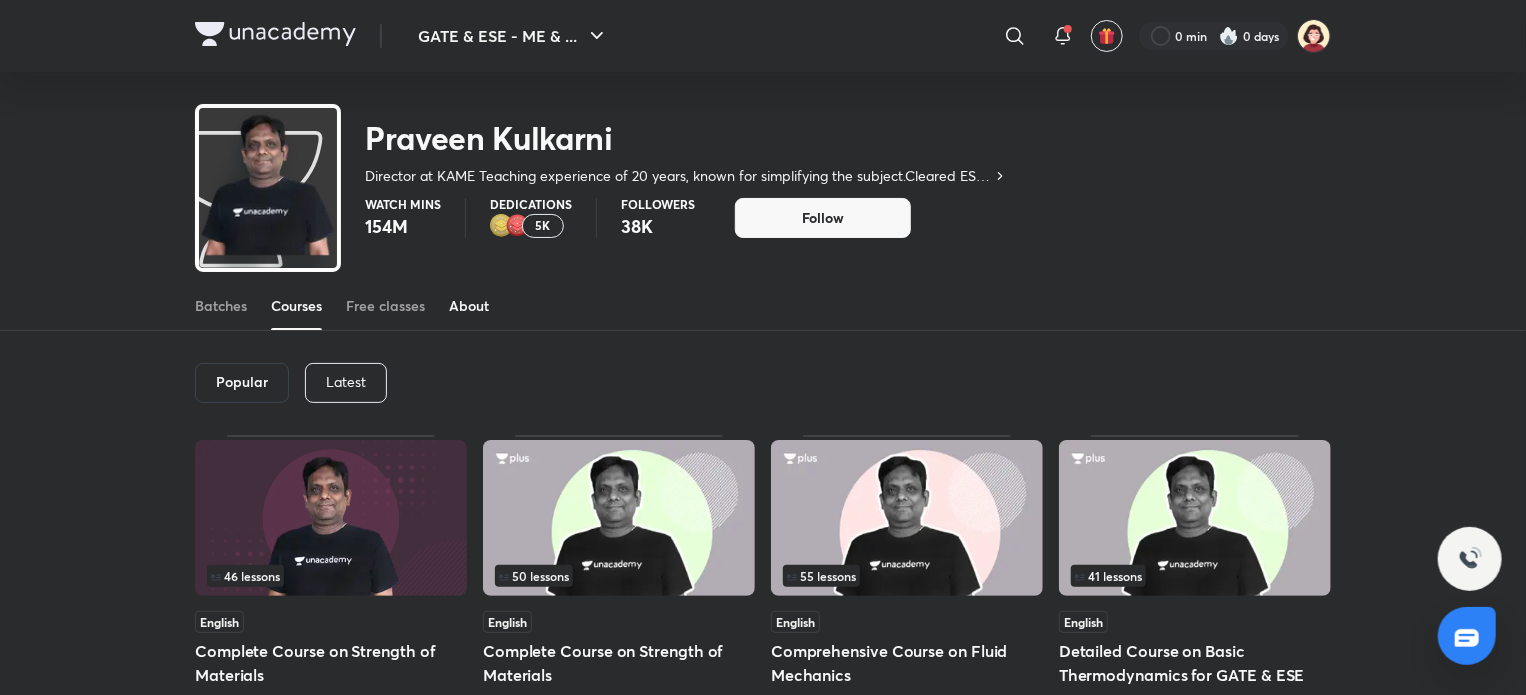 scroll, scrollTop: 0, scrollLeft: 0, axis: both 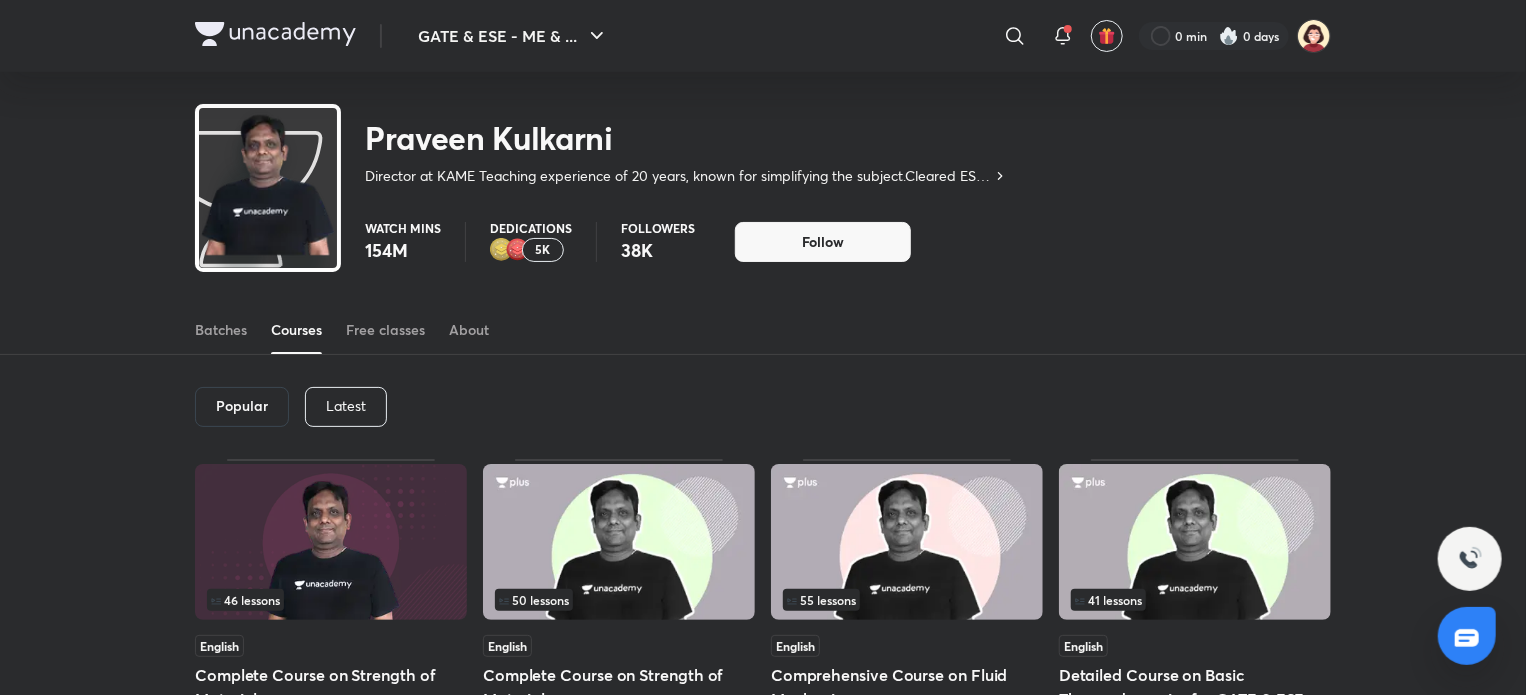 click on "Latest" at bounding box center [346, 406] 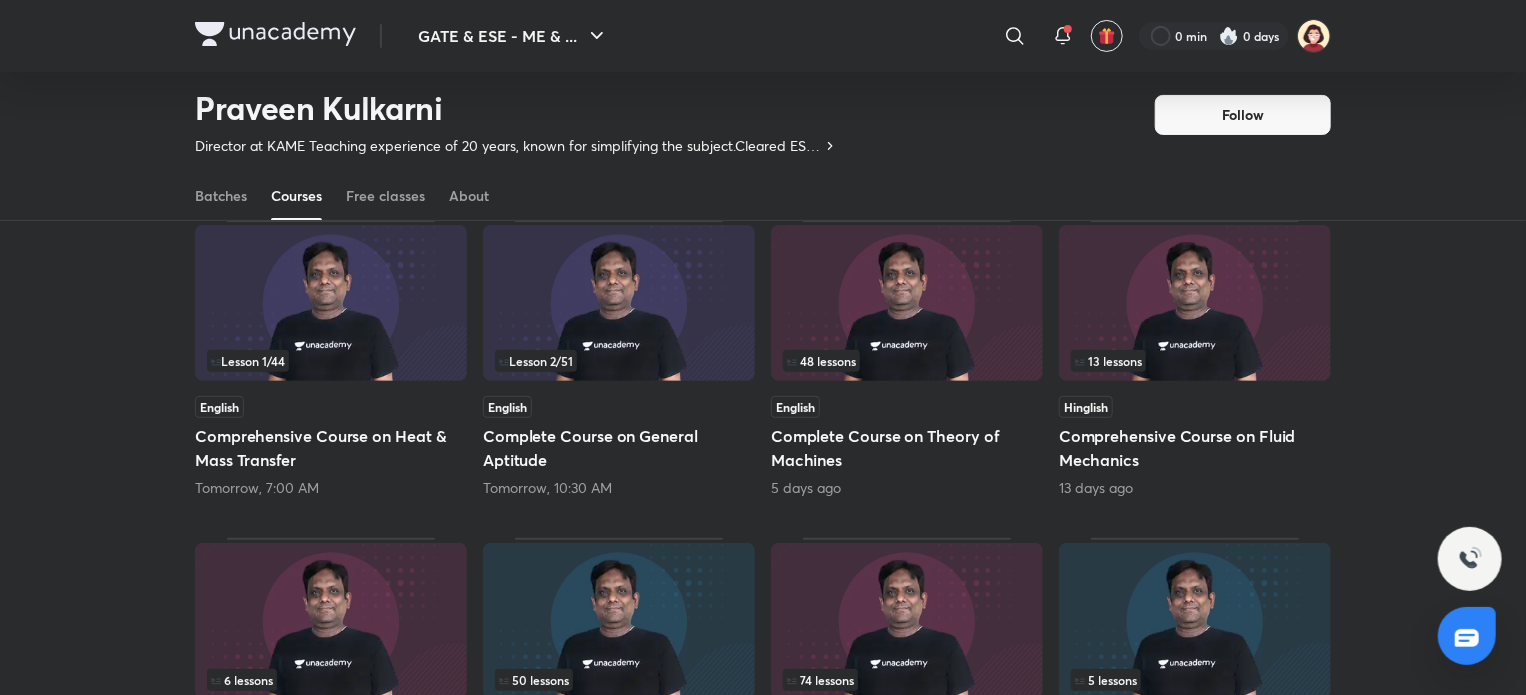 scroll, scrollTop: 0, scrollLeft: 0, axis: both 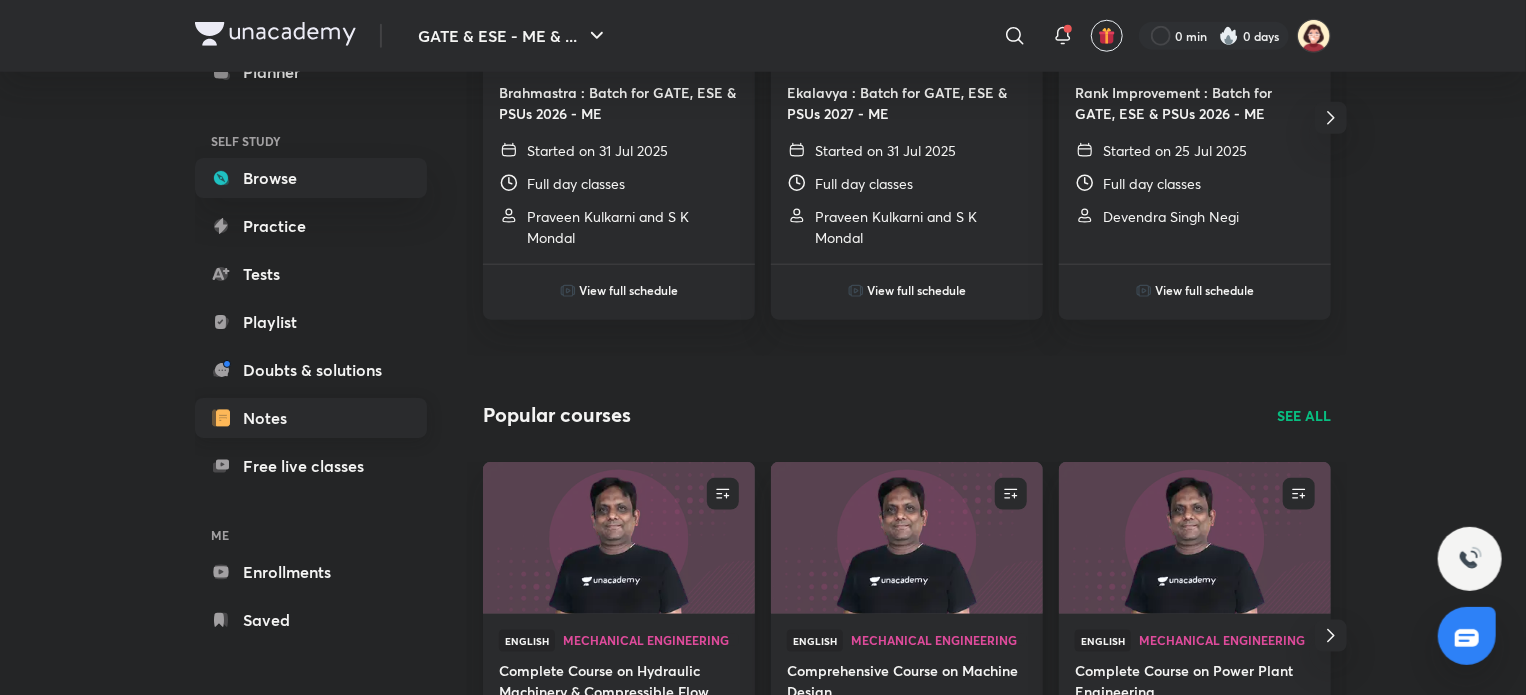 click on "Notes" at bounding box center (311, 418) 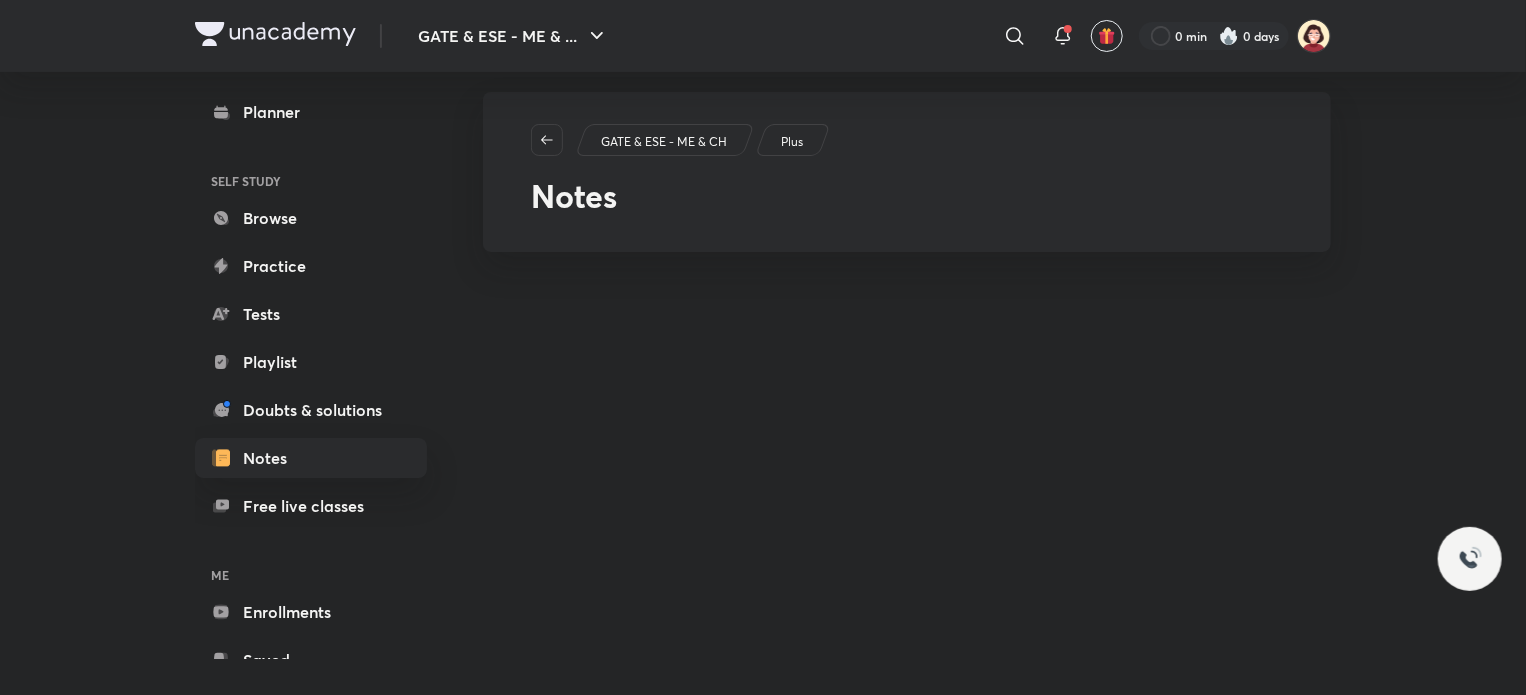 scroll, scrollTop: 0, scrollLeft: 0, axis: both 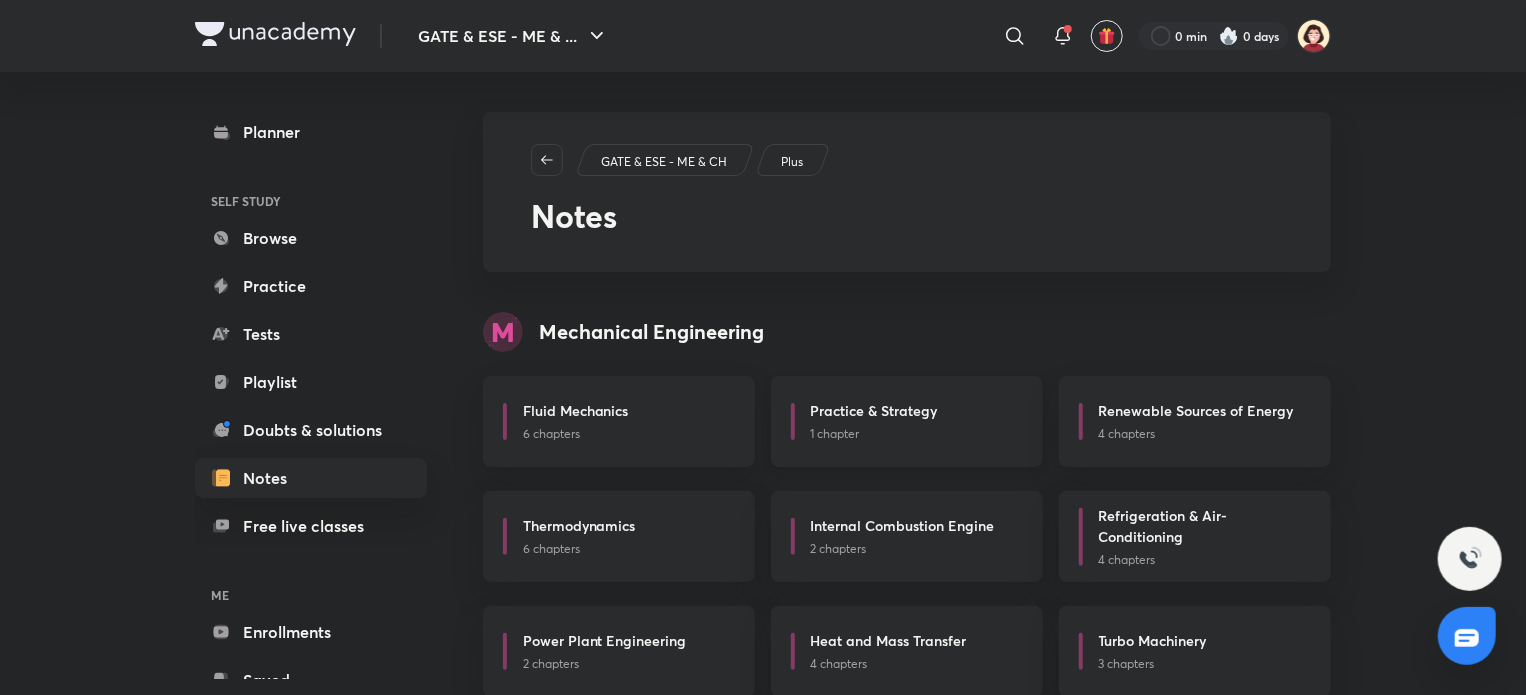 click on "Practice & Strategy" at bounding box center [874, 410] 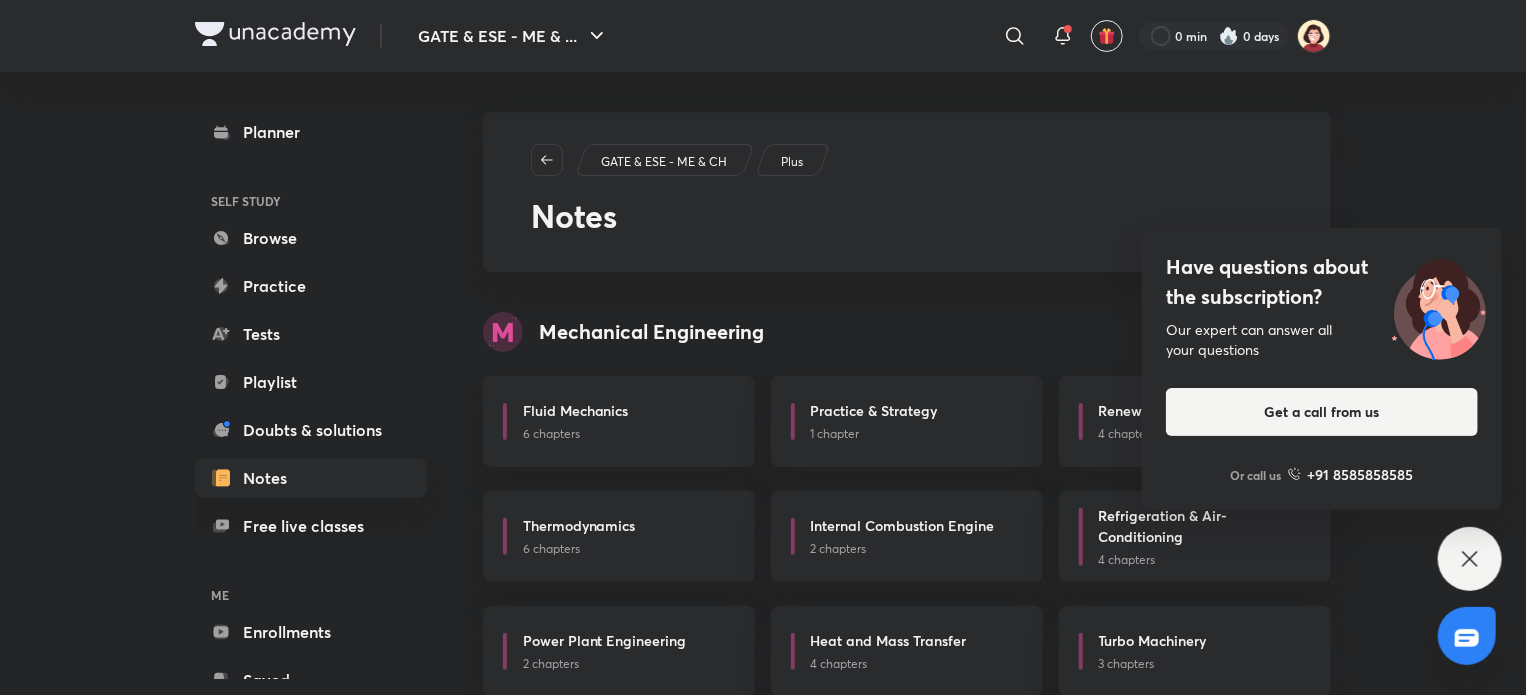 click 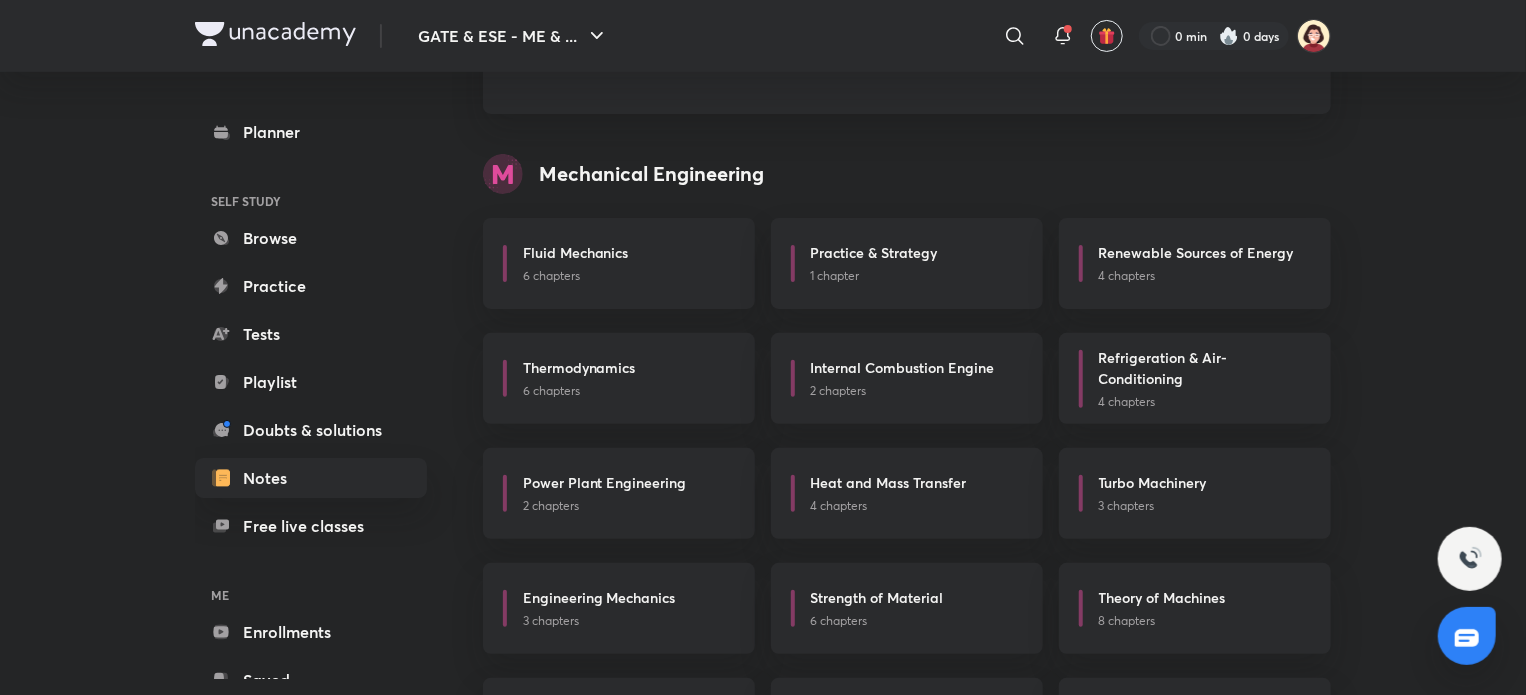 scroll, scrollTop: 159, scrollLeft: 0, axis: vertical 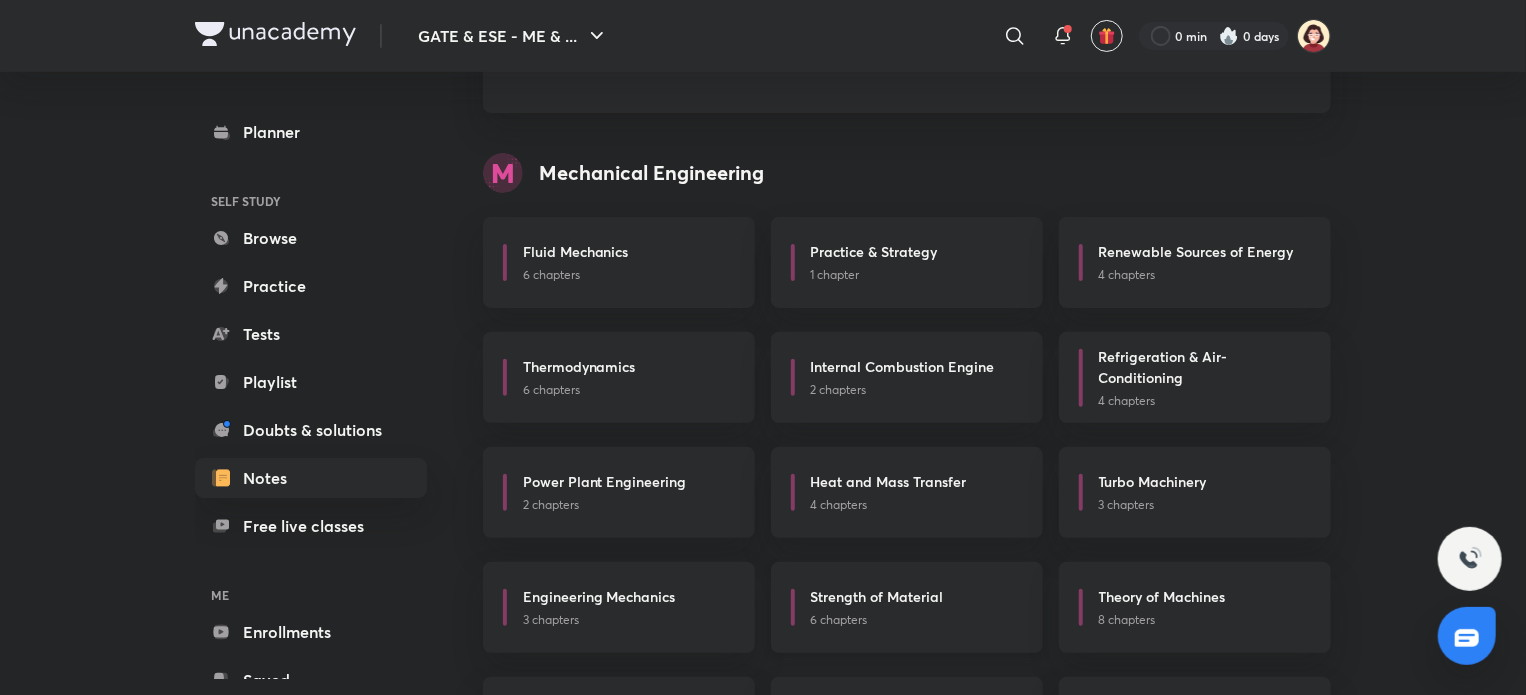 click on "Strength of Material" at bounding box center (877, 596) 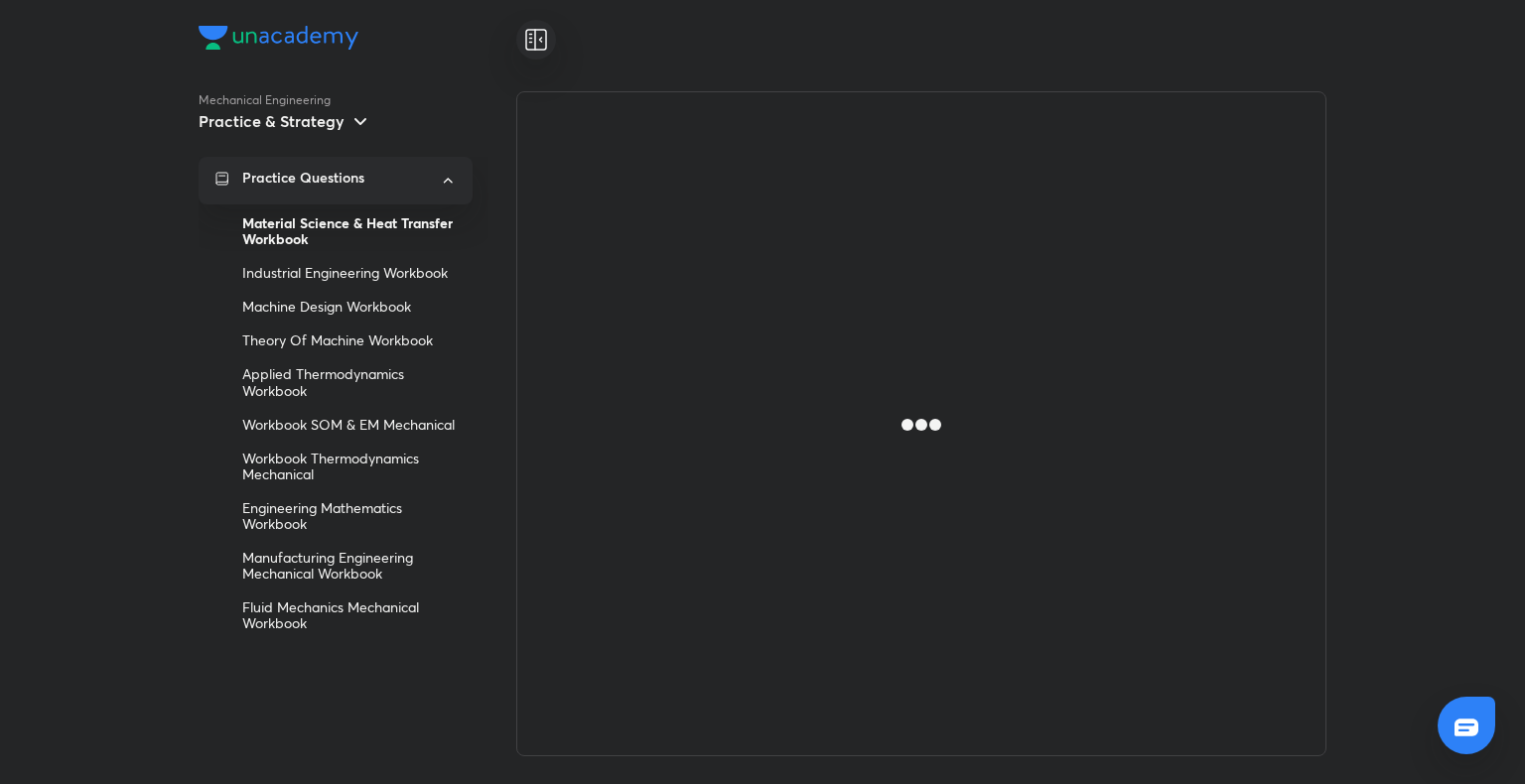 scroll, scrollTop: 0, scrollLeft: 0, axis: both 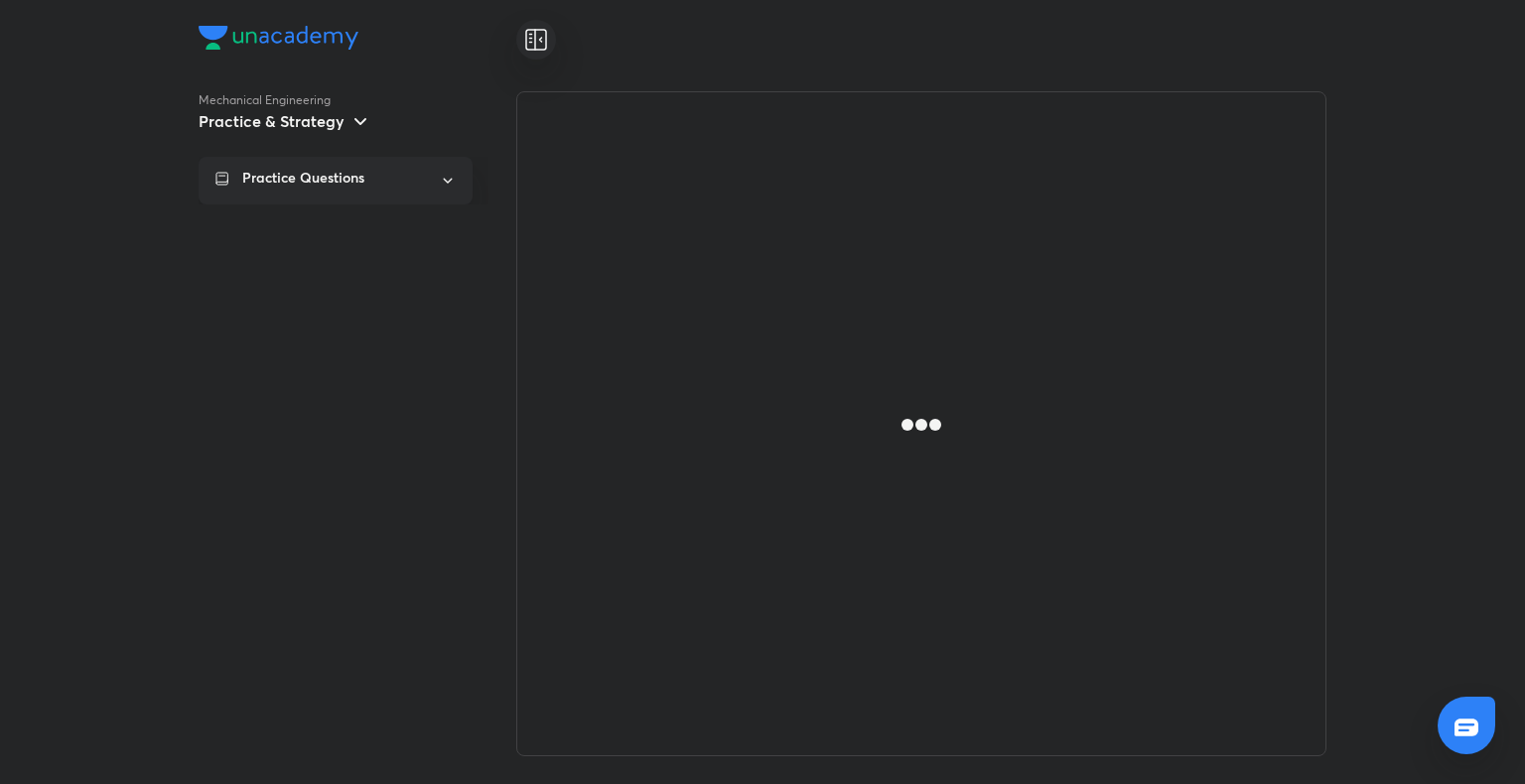 click 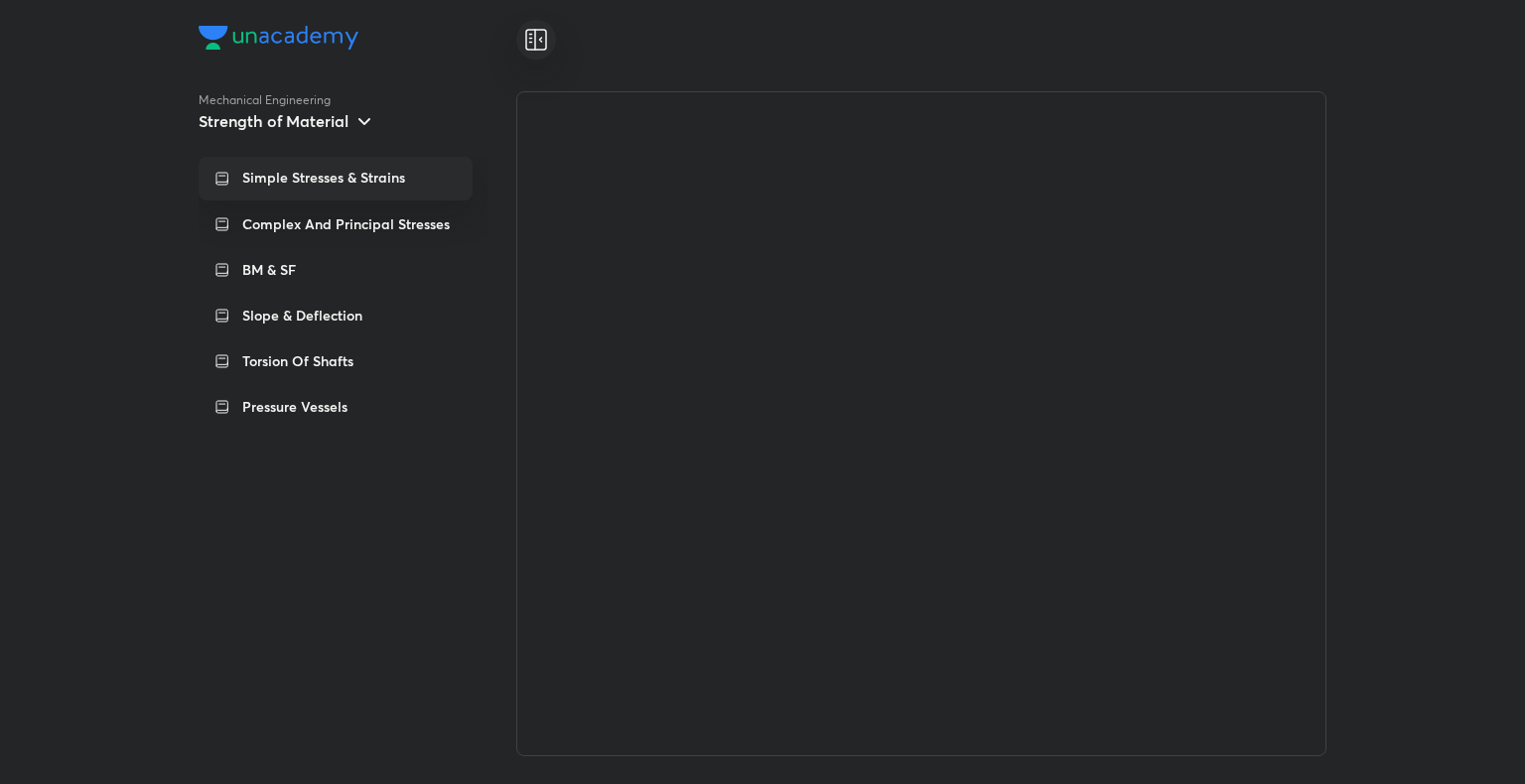 scroll, scrollTop: 0, scrollLeft: 0, axis: both 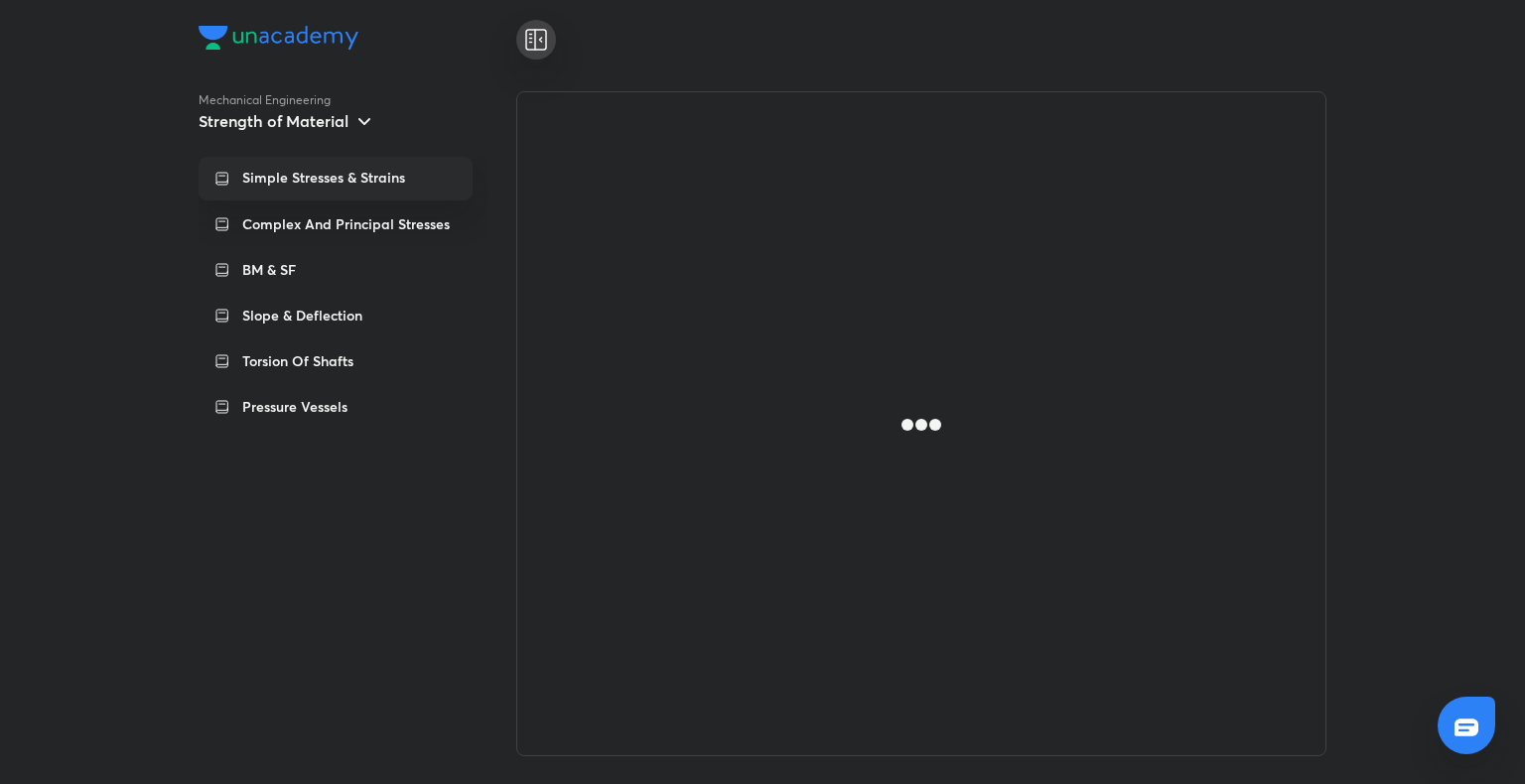 click 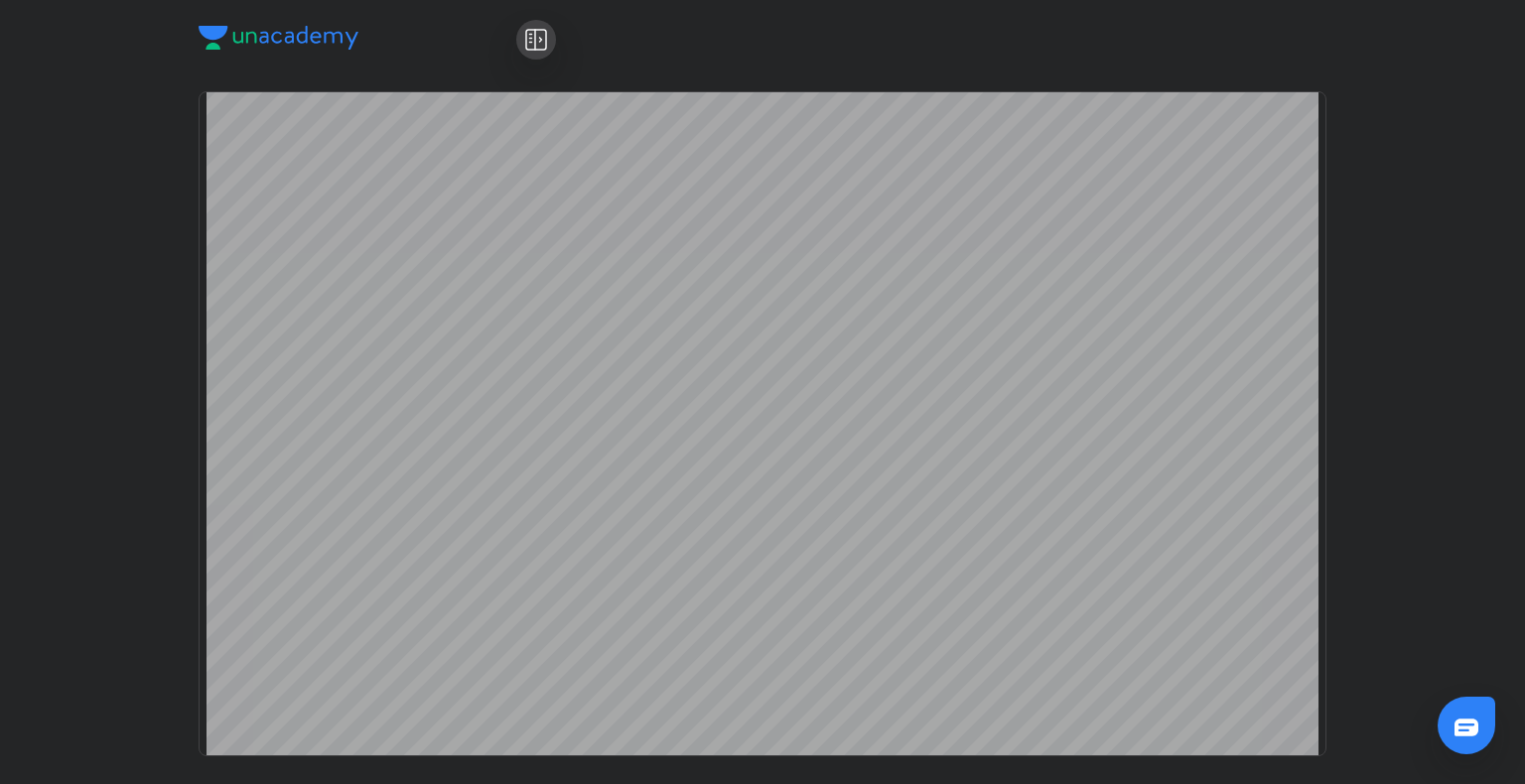 scroll, scrollTop: 6553, scrollLeft: 0, axis: vertical 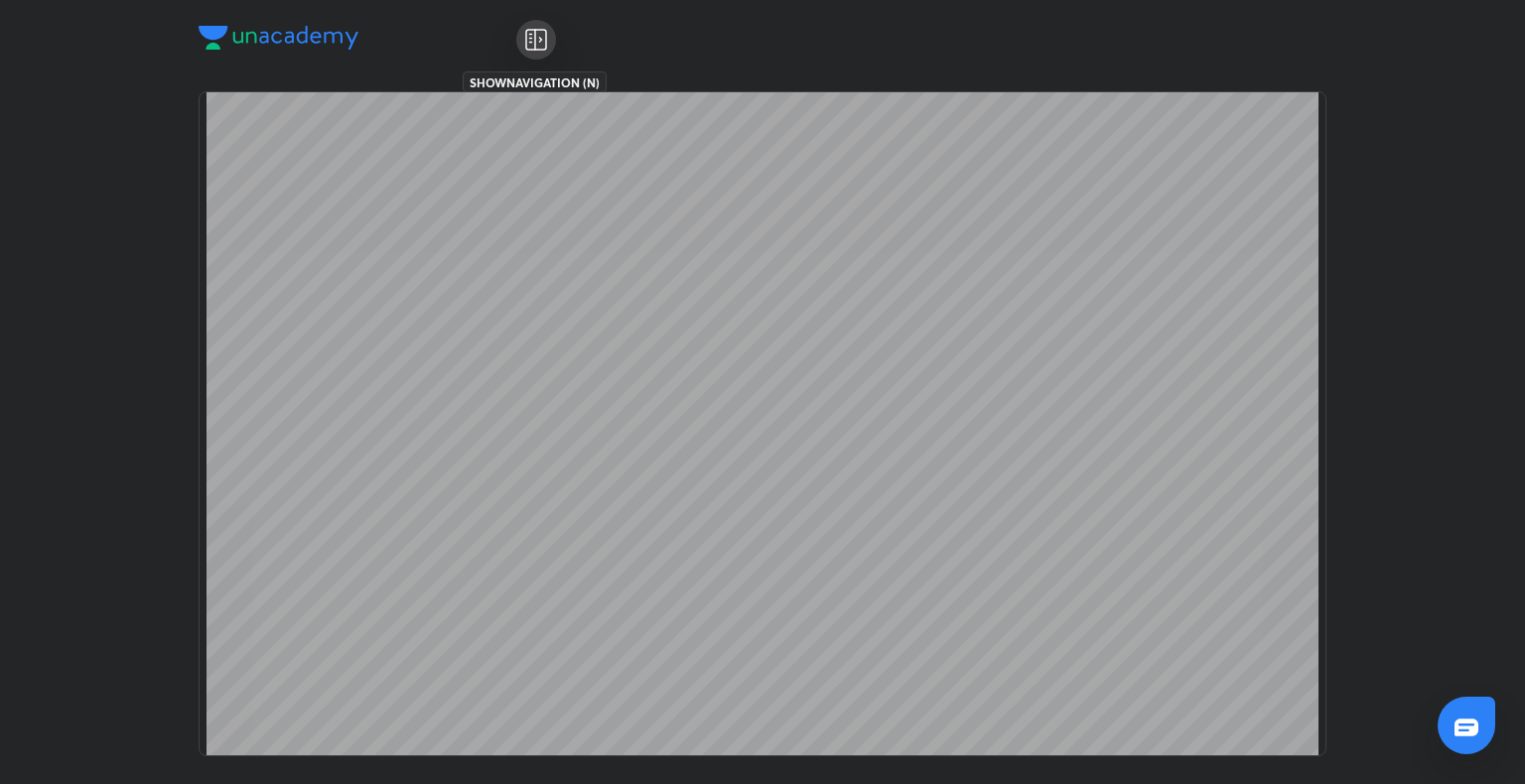 click 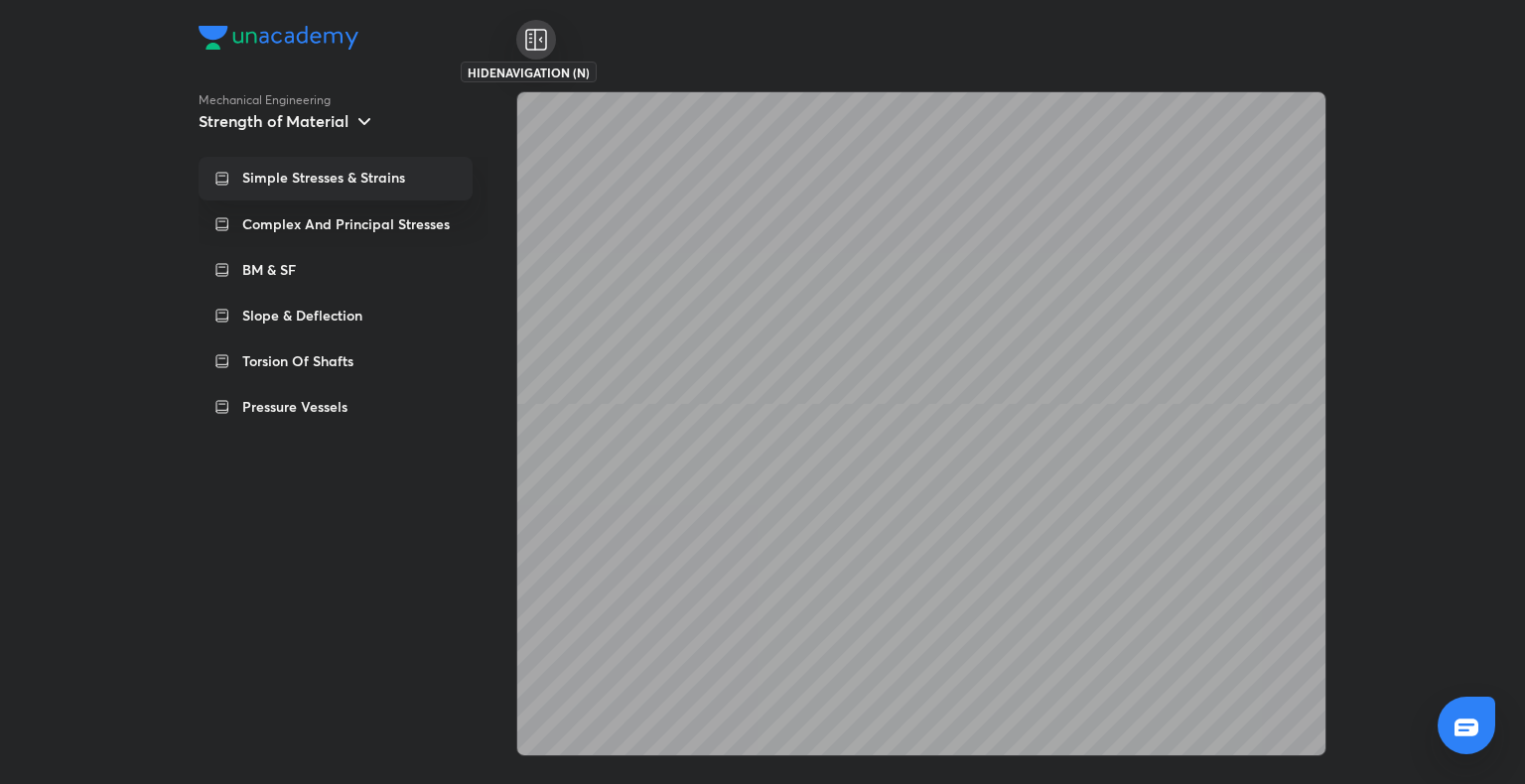 scroll, scrollTop: 55788, scrollLeft: 0, axis: vertical 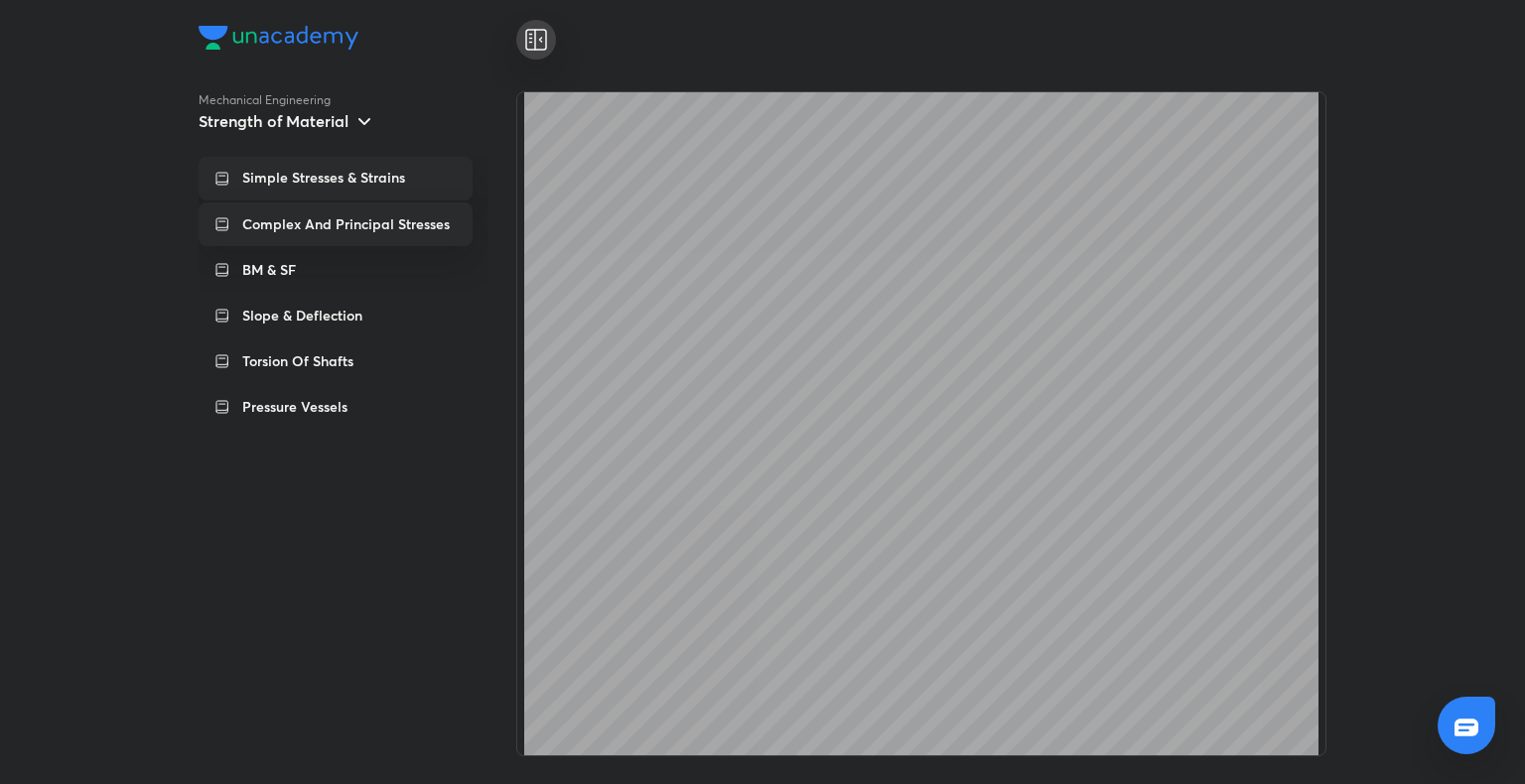 click on "Complex And Principal Stresses" at bounding box center (346, 224) 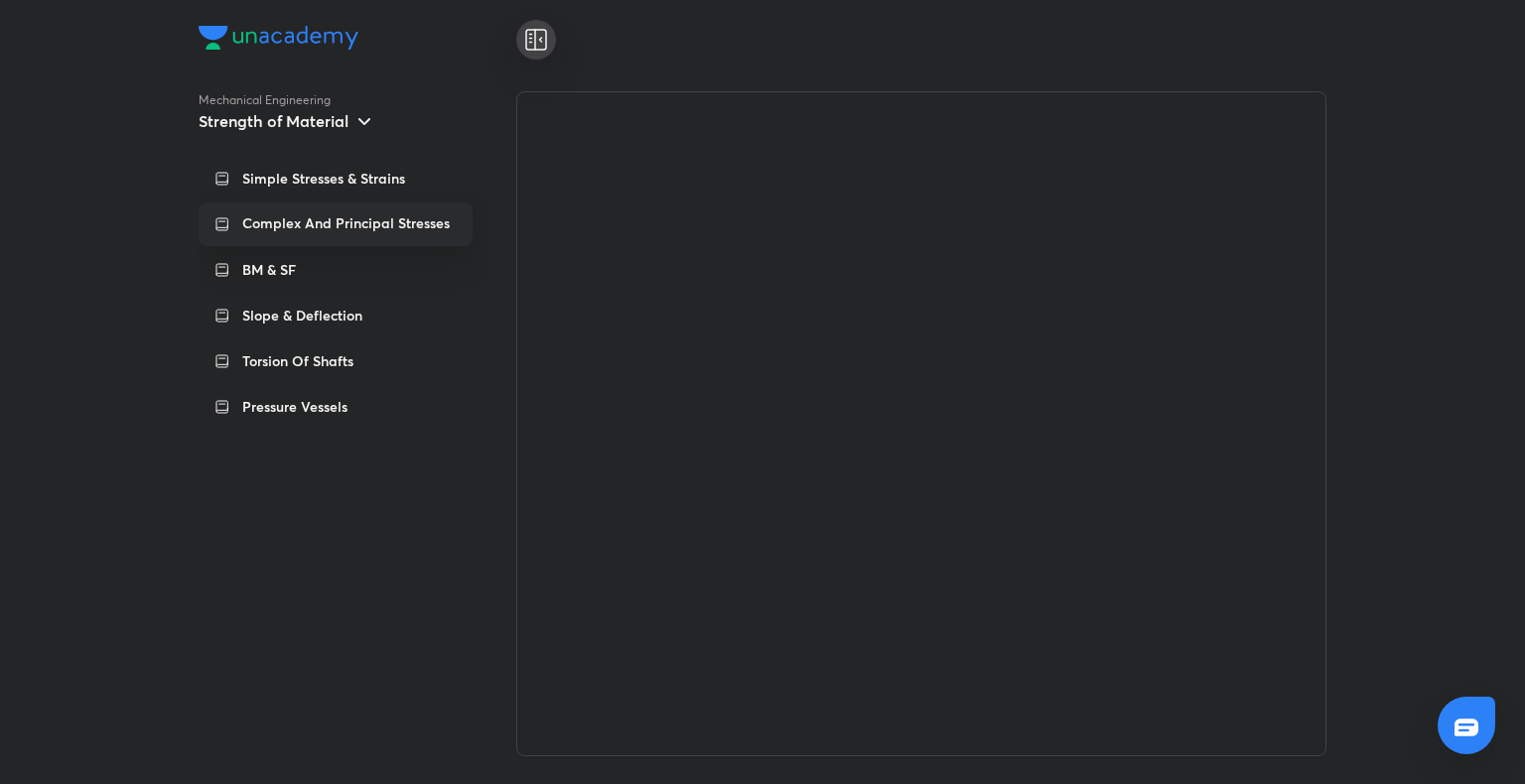 scroll, scrollTop: 0, scrollLeft: 0, axis: both 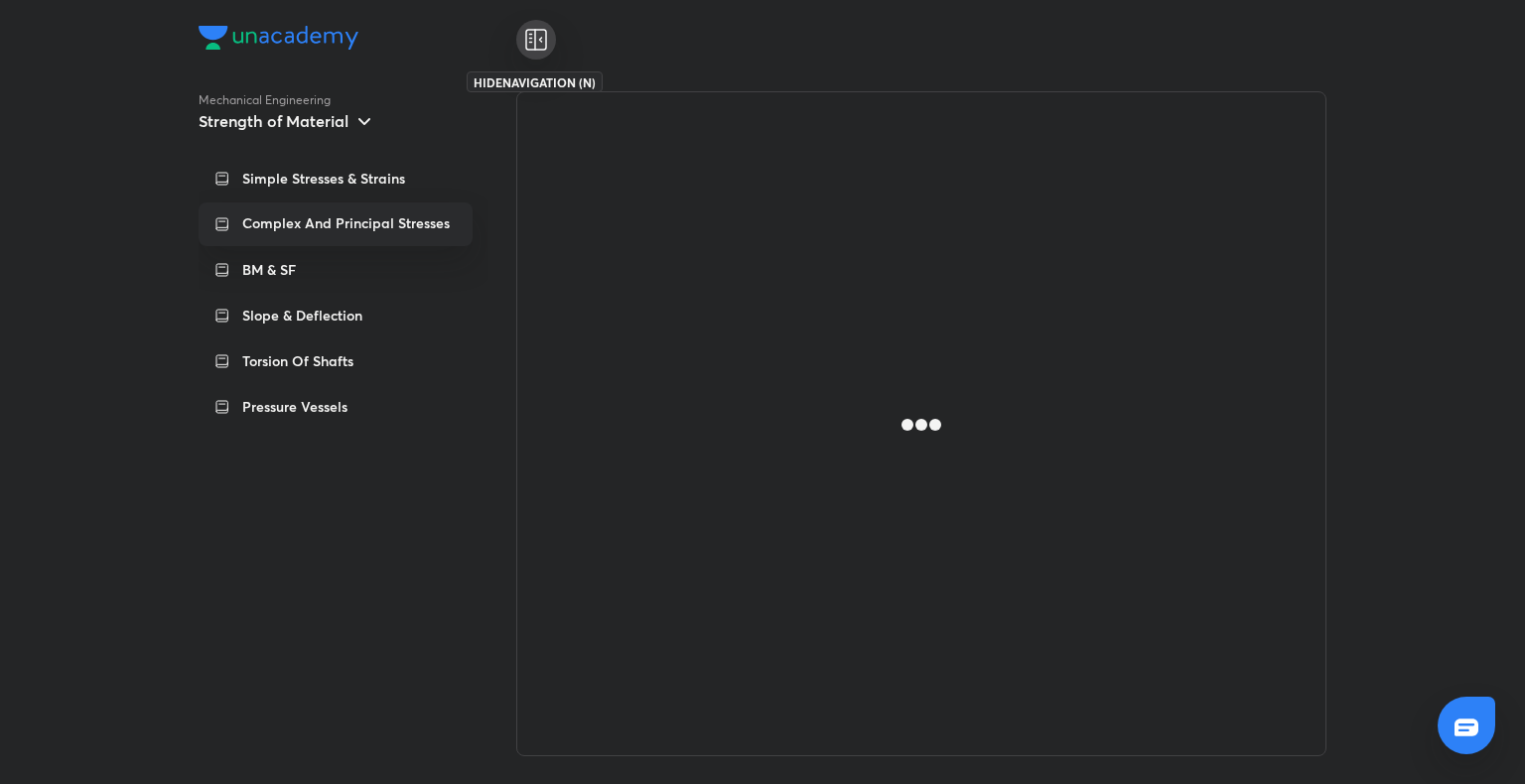 click 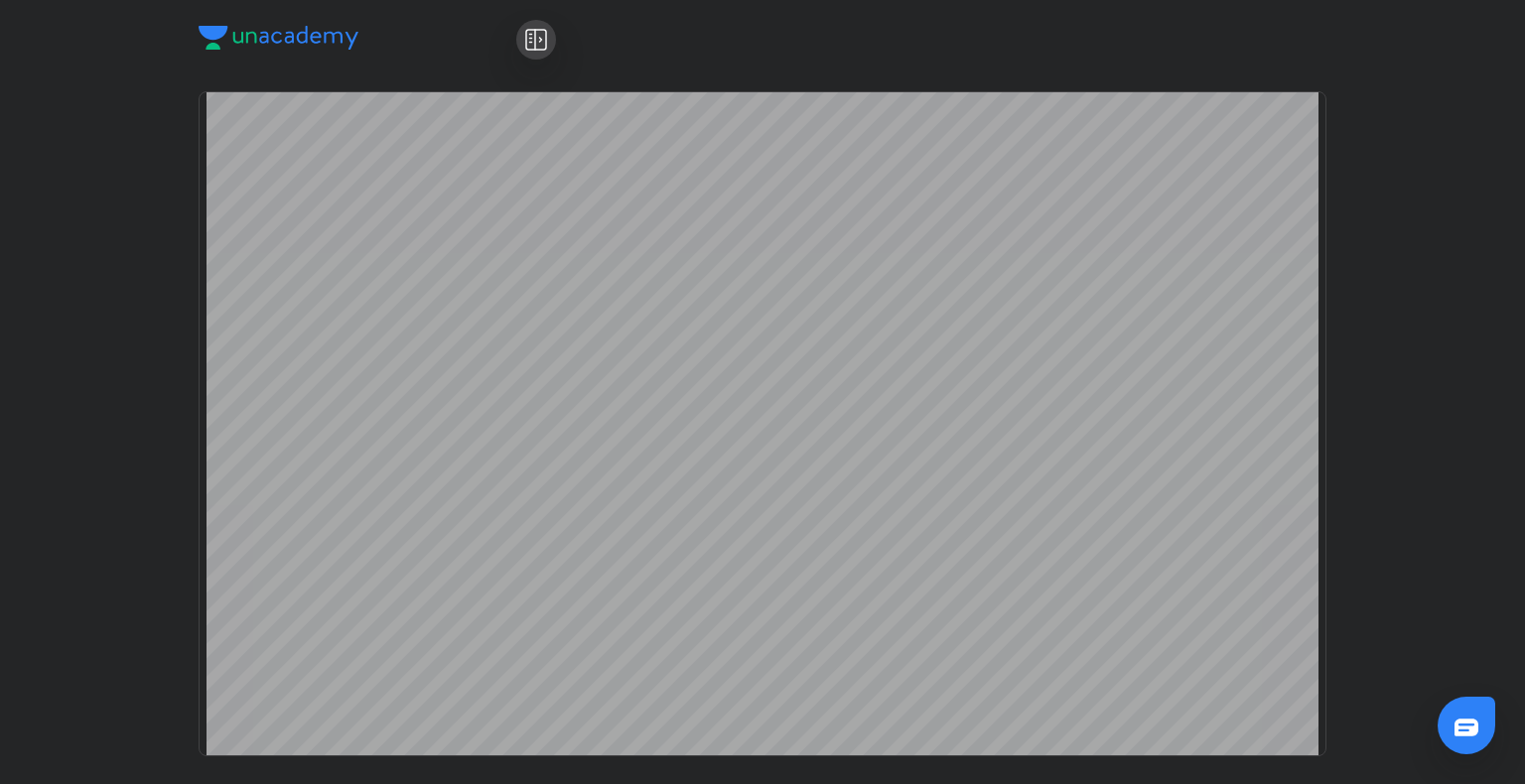 scroll, scrollTop: 560, scrollLeft: 0, axis: vertical 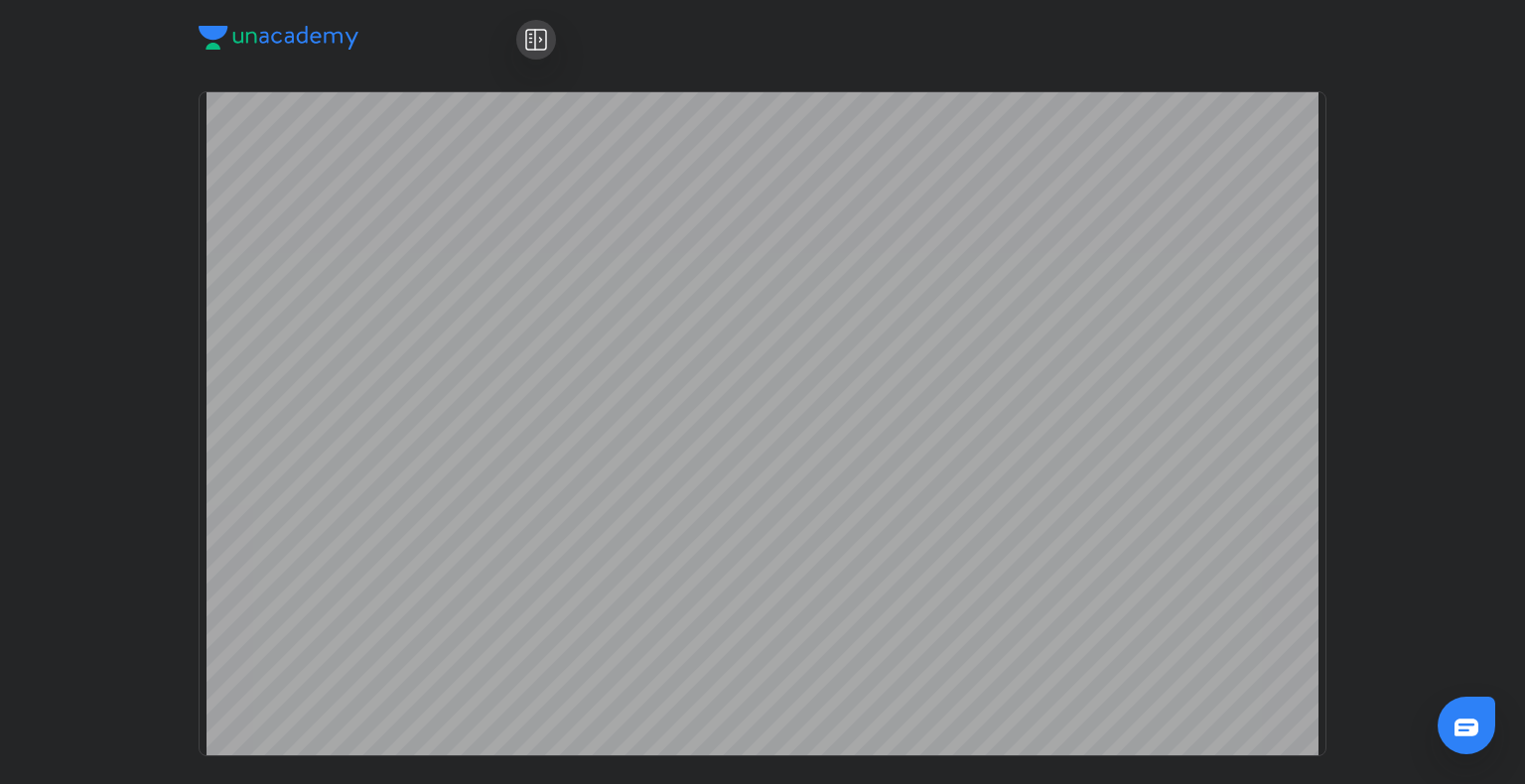 click at bounding box center [536, 40] 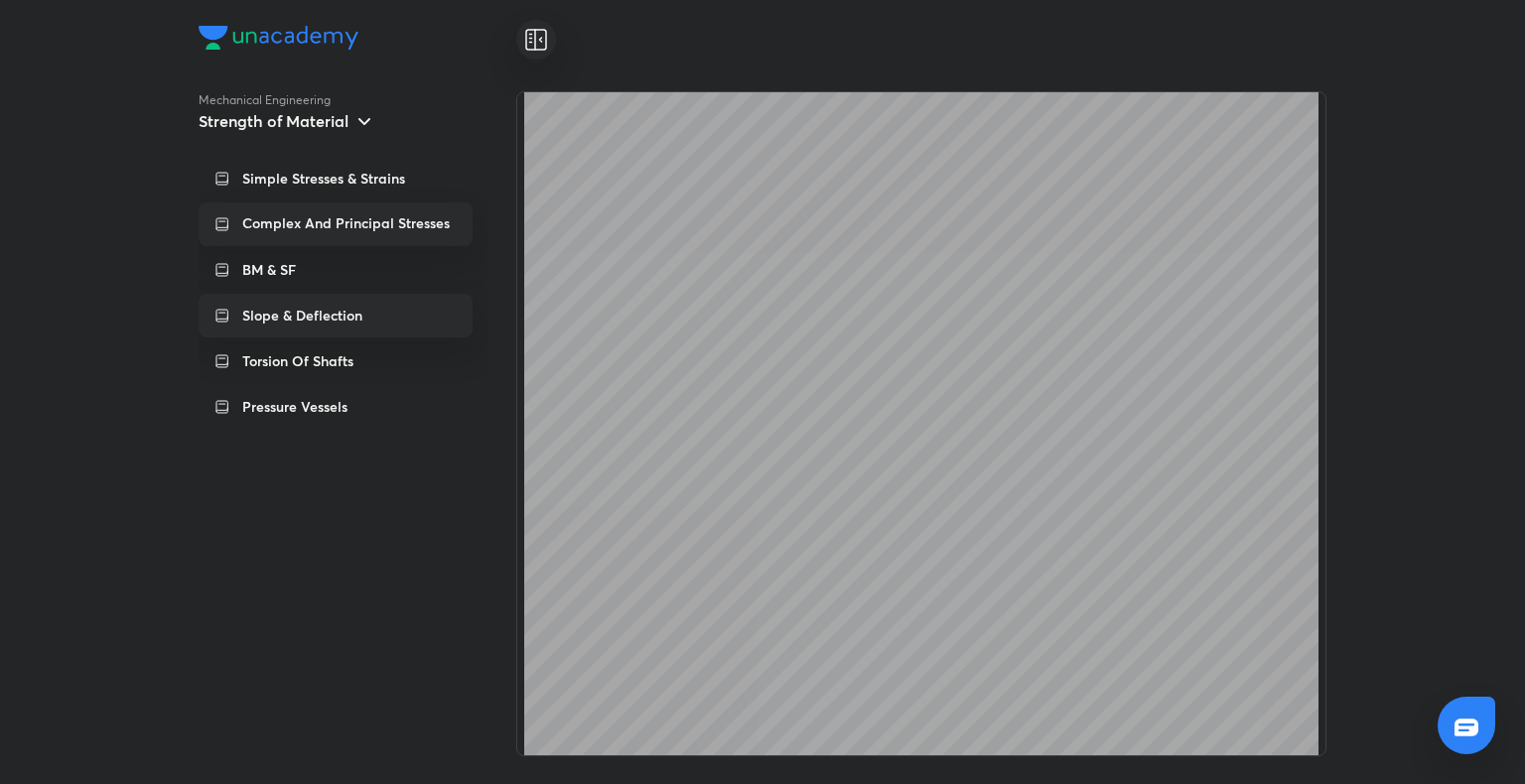 click on "Slope & Deflection" at bounding box center [336, 316] 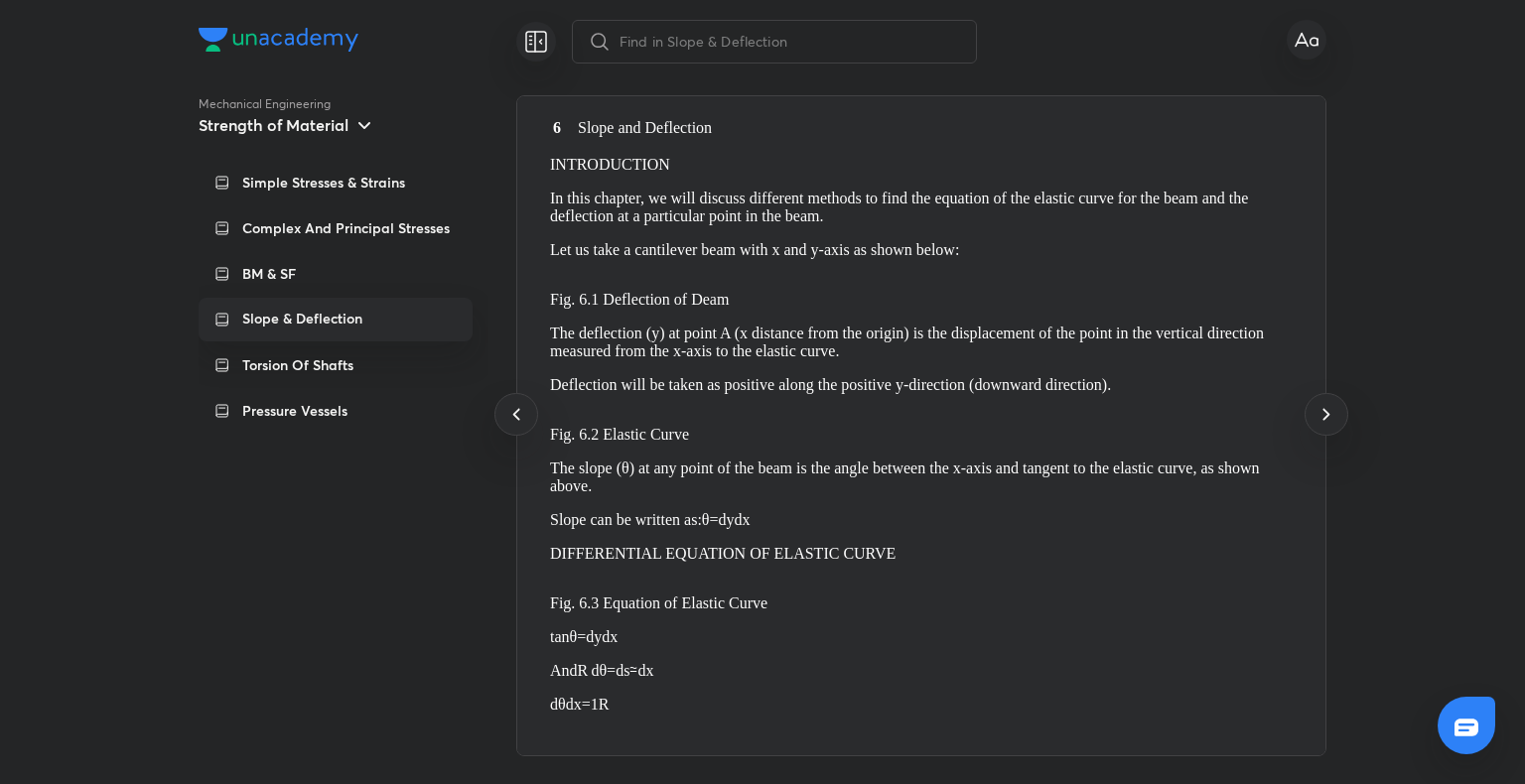 scroll, scrollTop: 0, scrollLeft: 0, axis: both 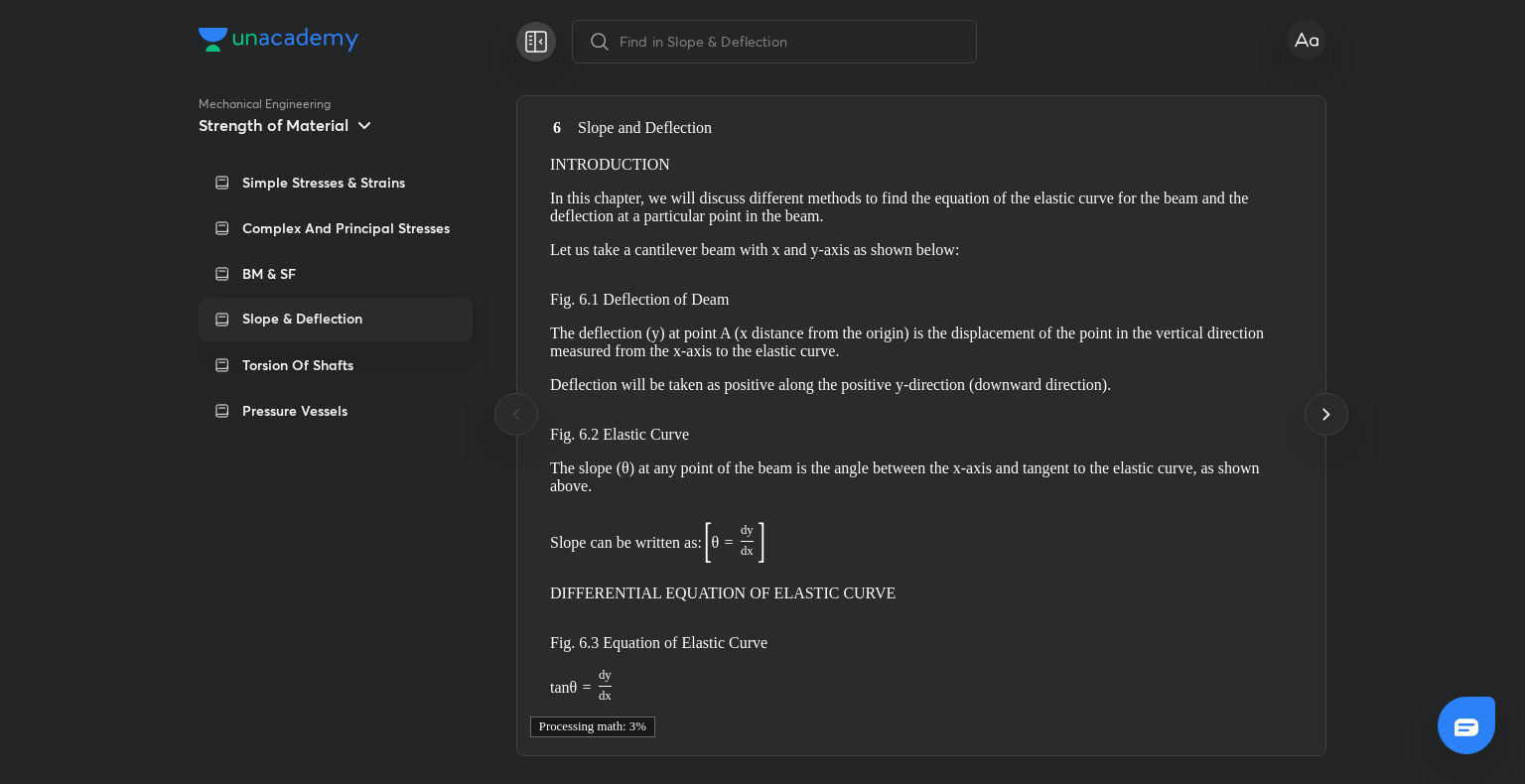 click 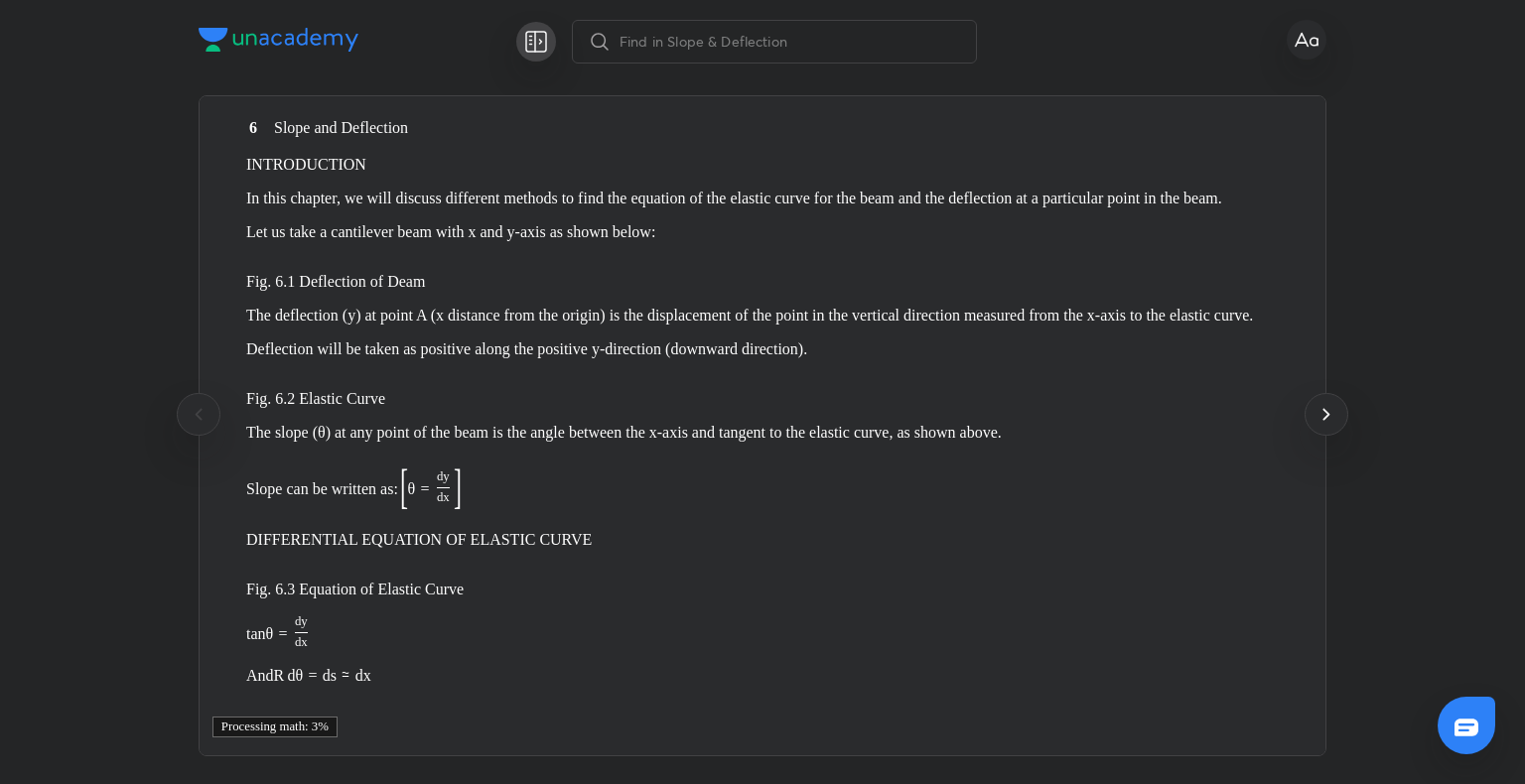 scroll, scrollTop: 0, scrollLeft: 0, axis: both 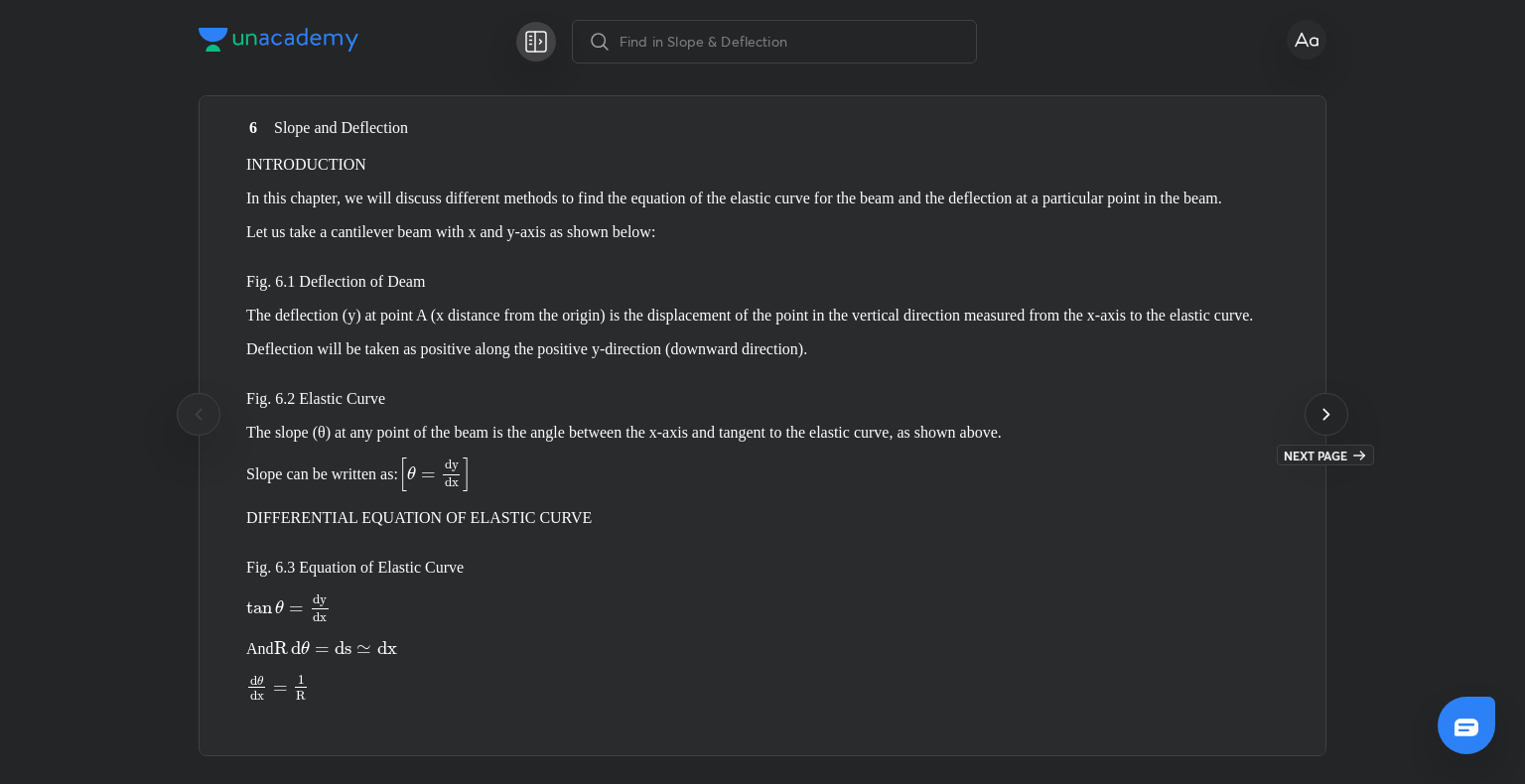 click 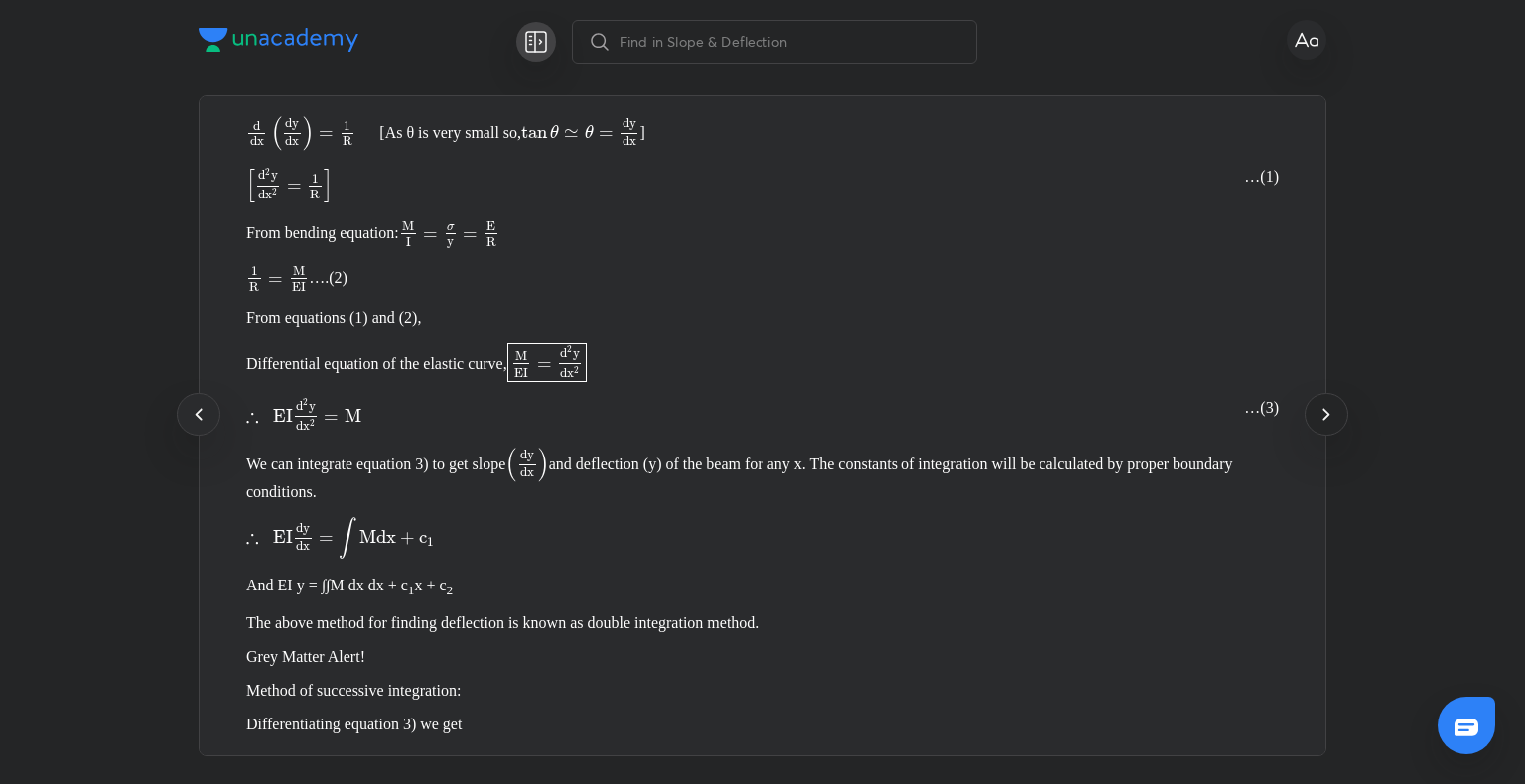 click 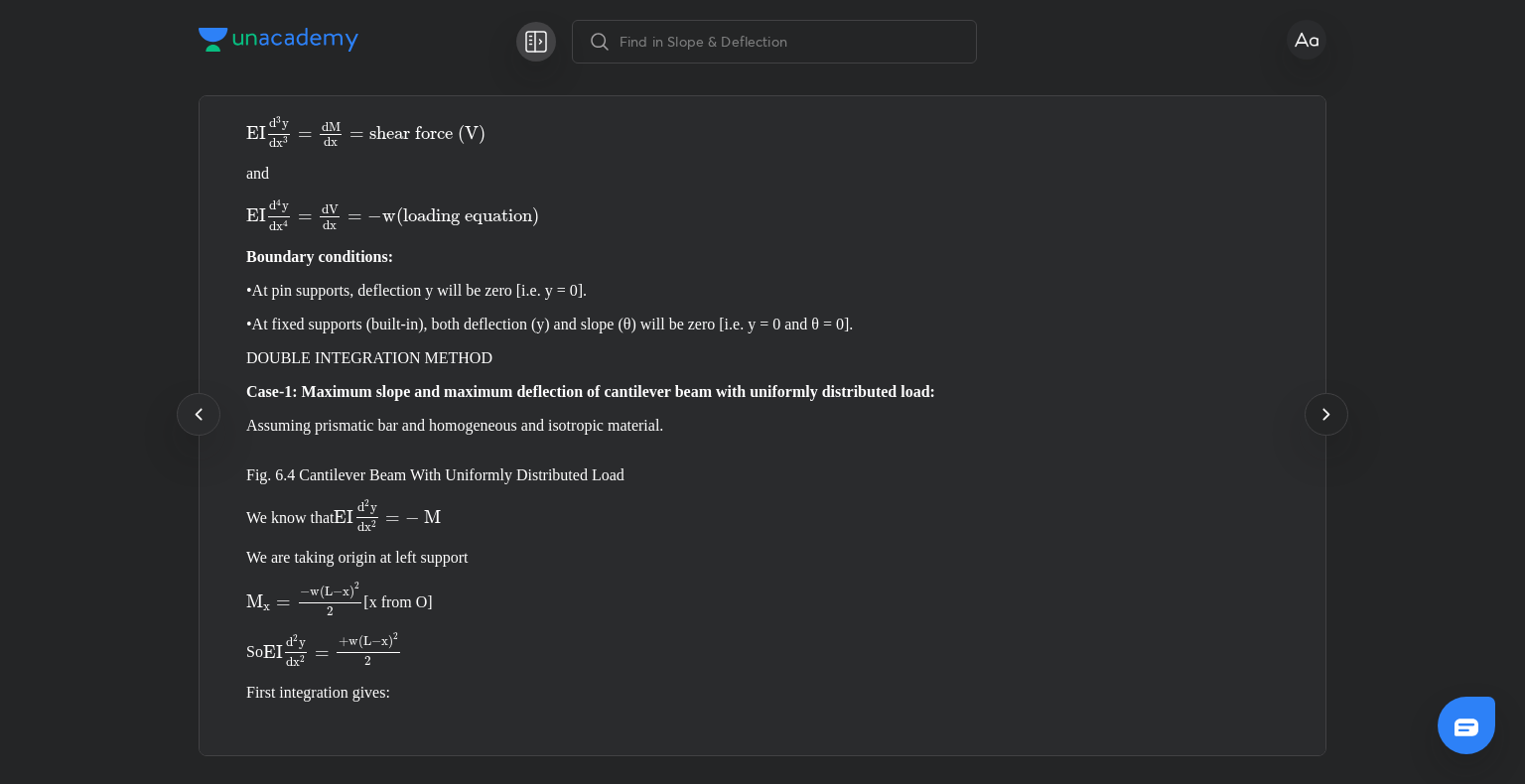 click 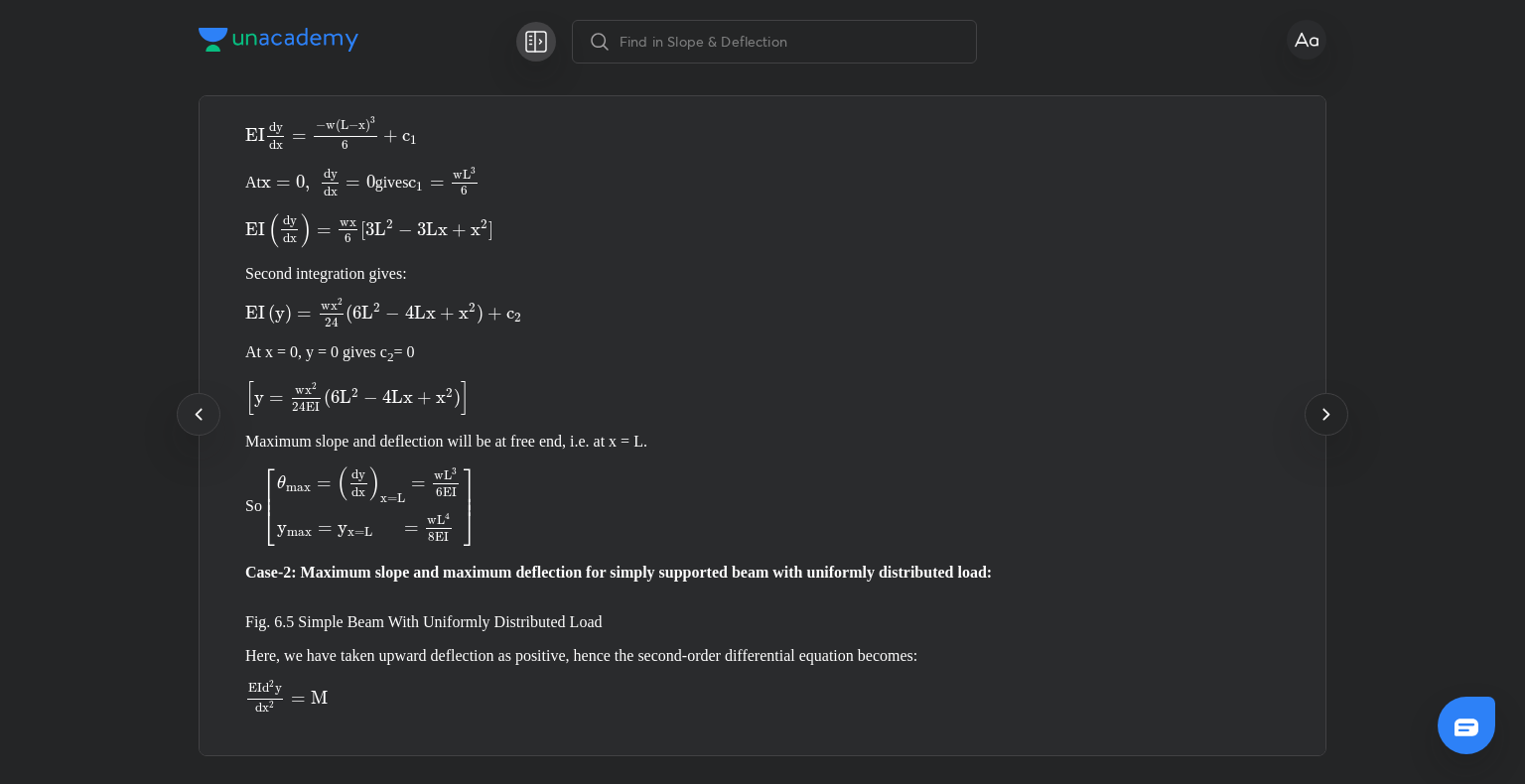 click 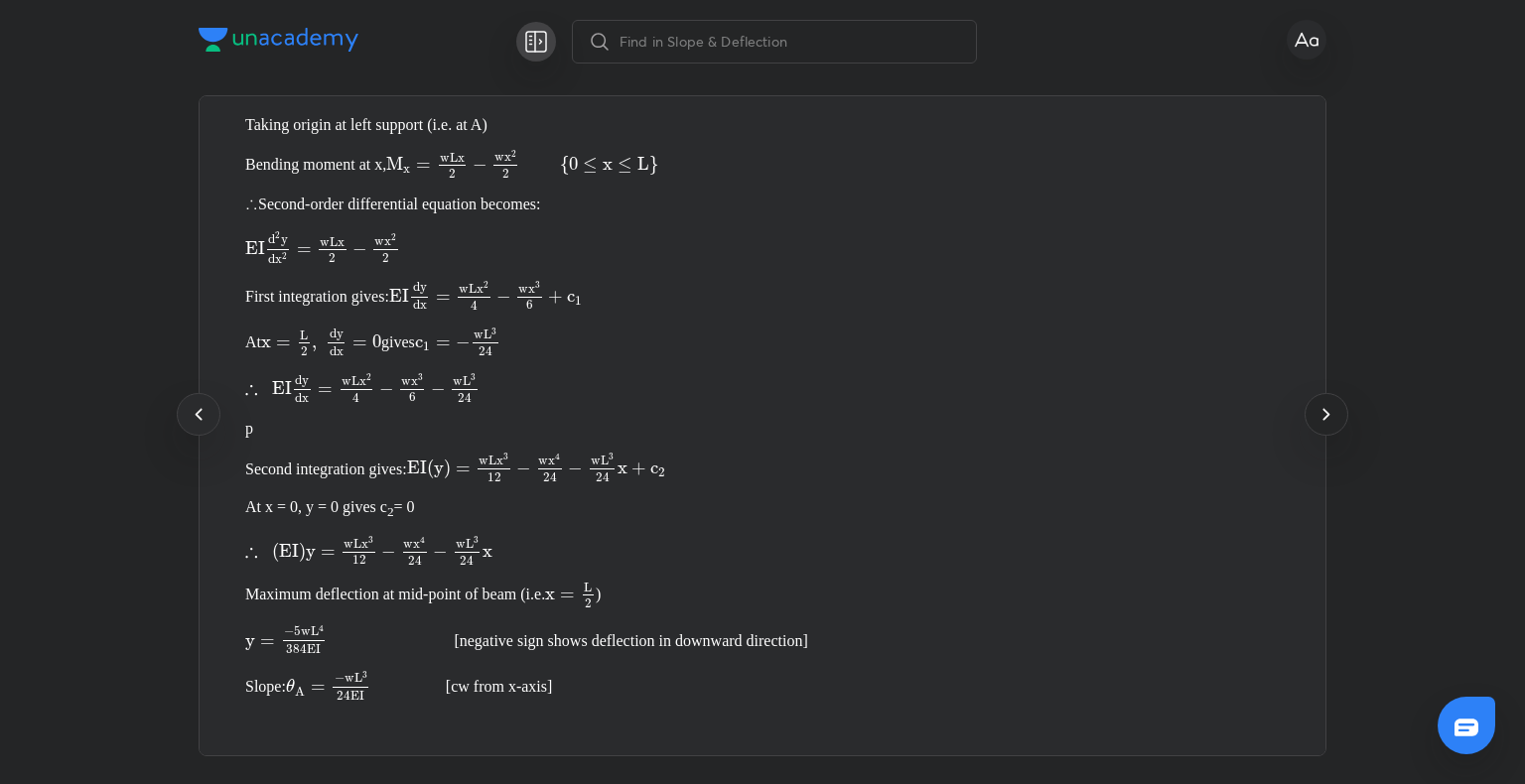 click 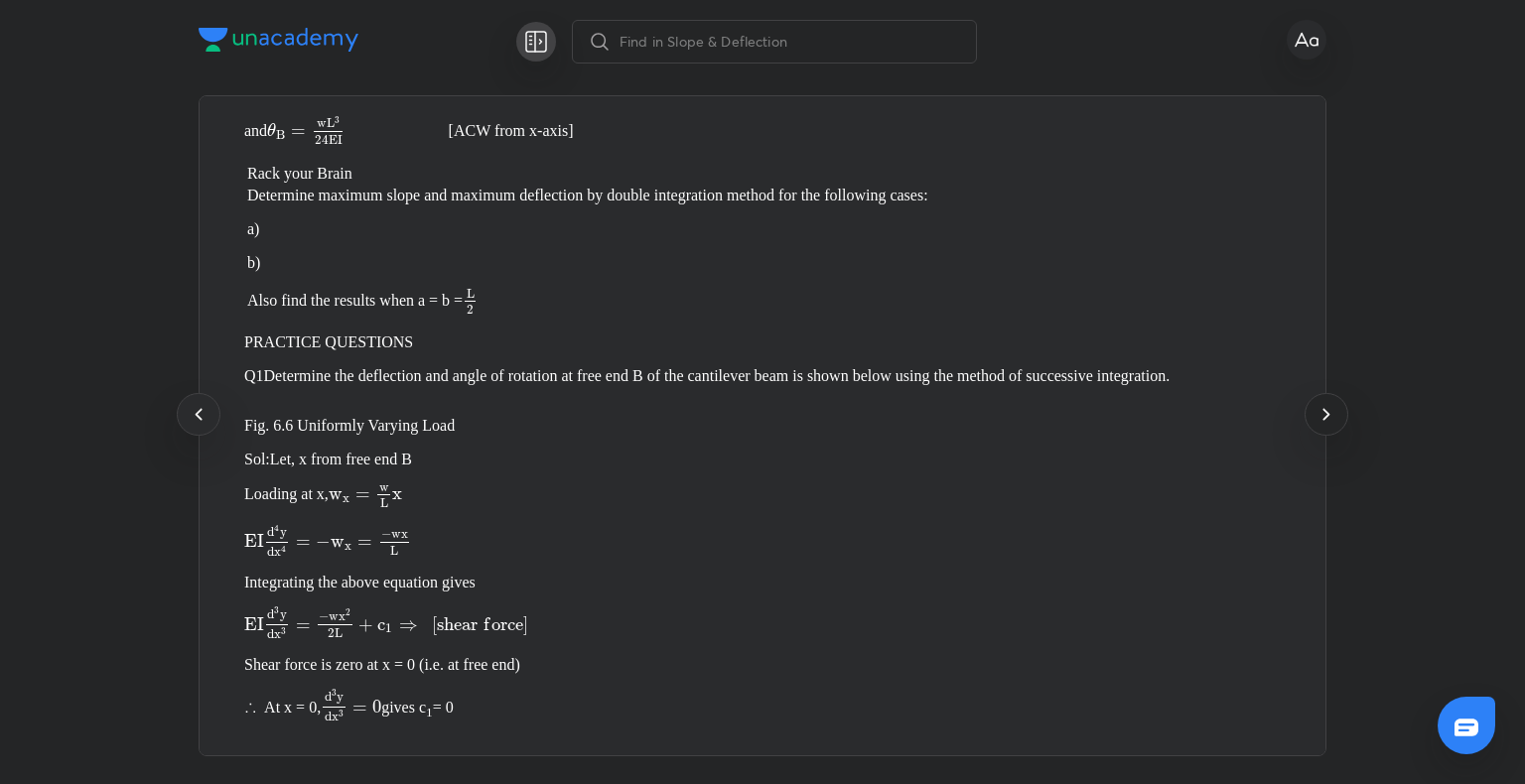 click 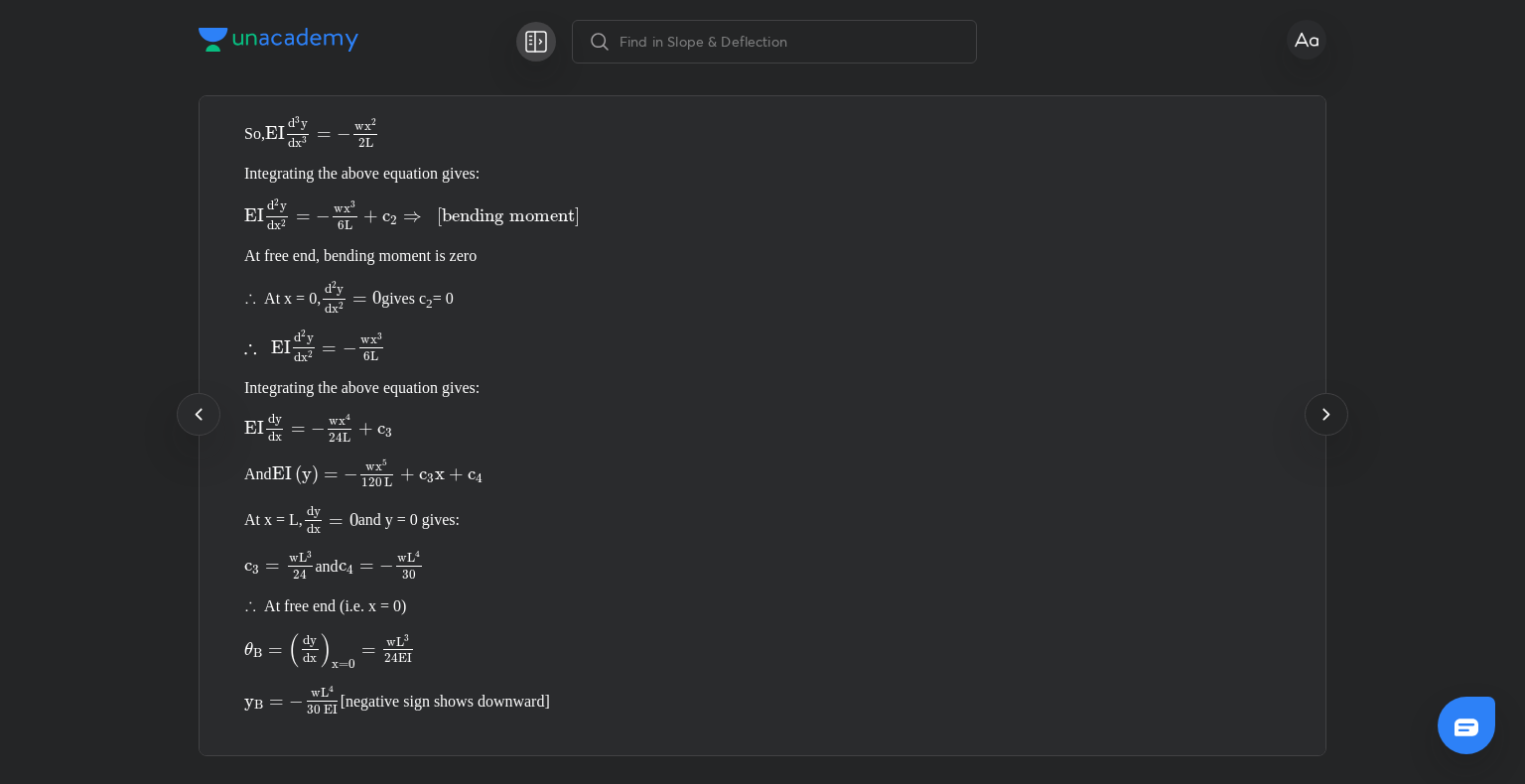 click 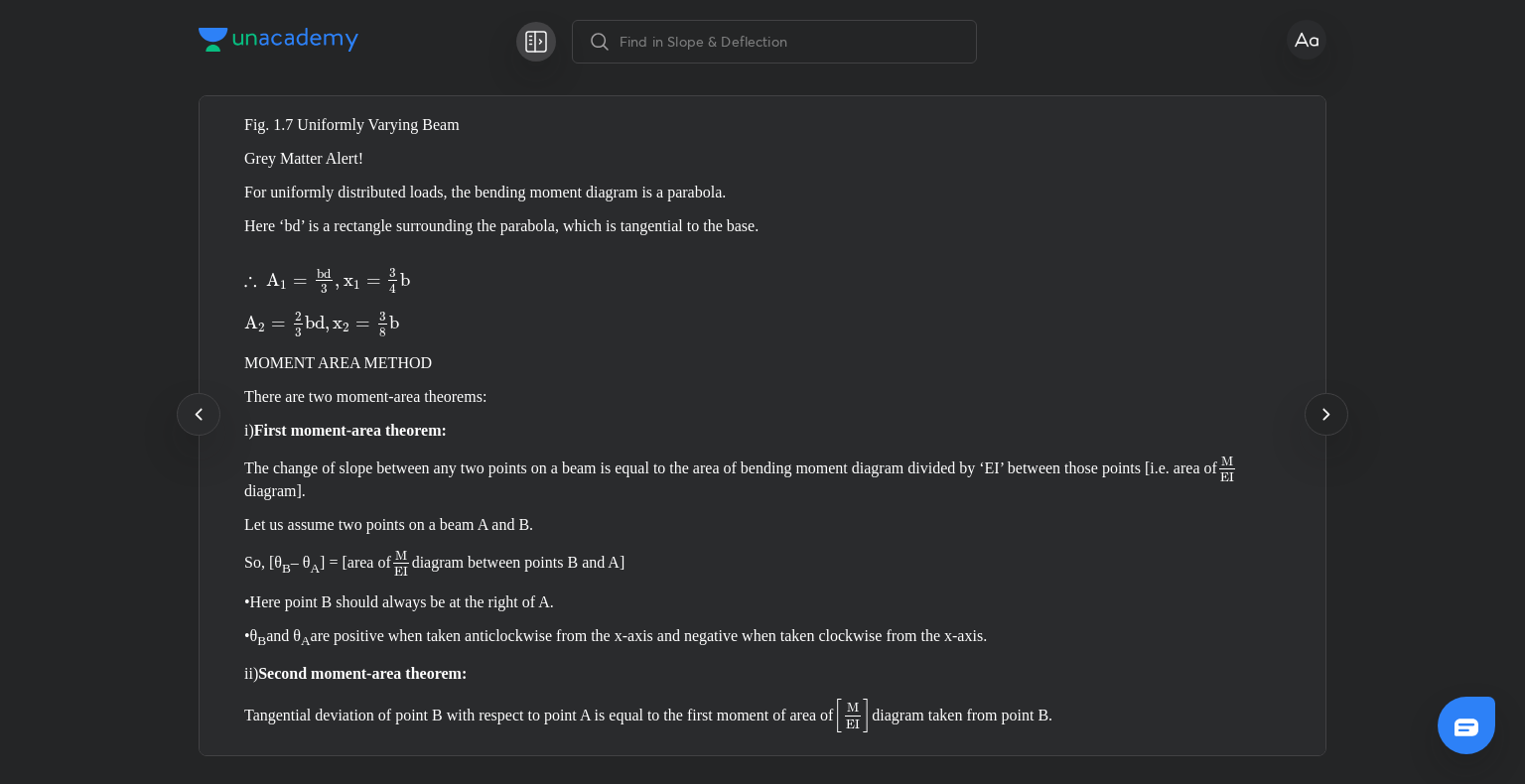 click 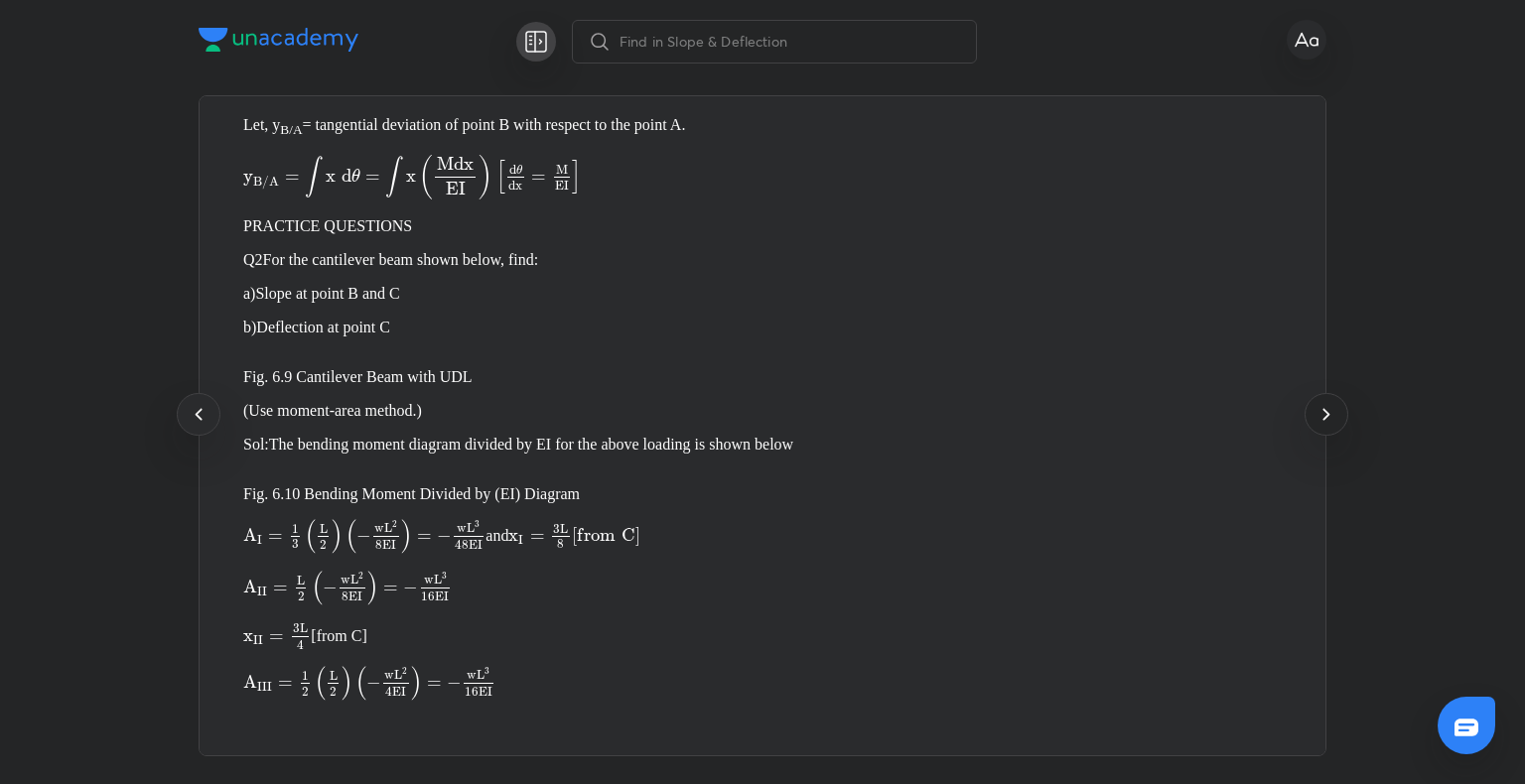 click 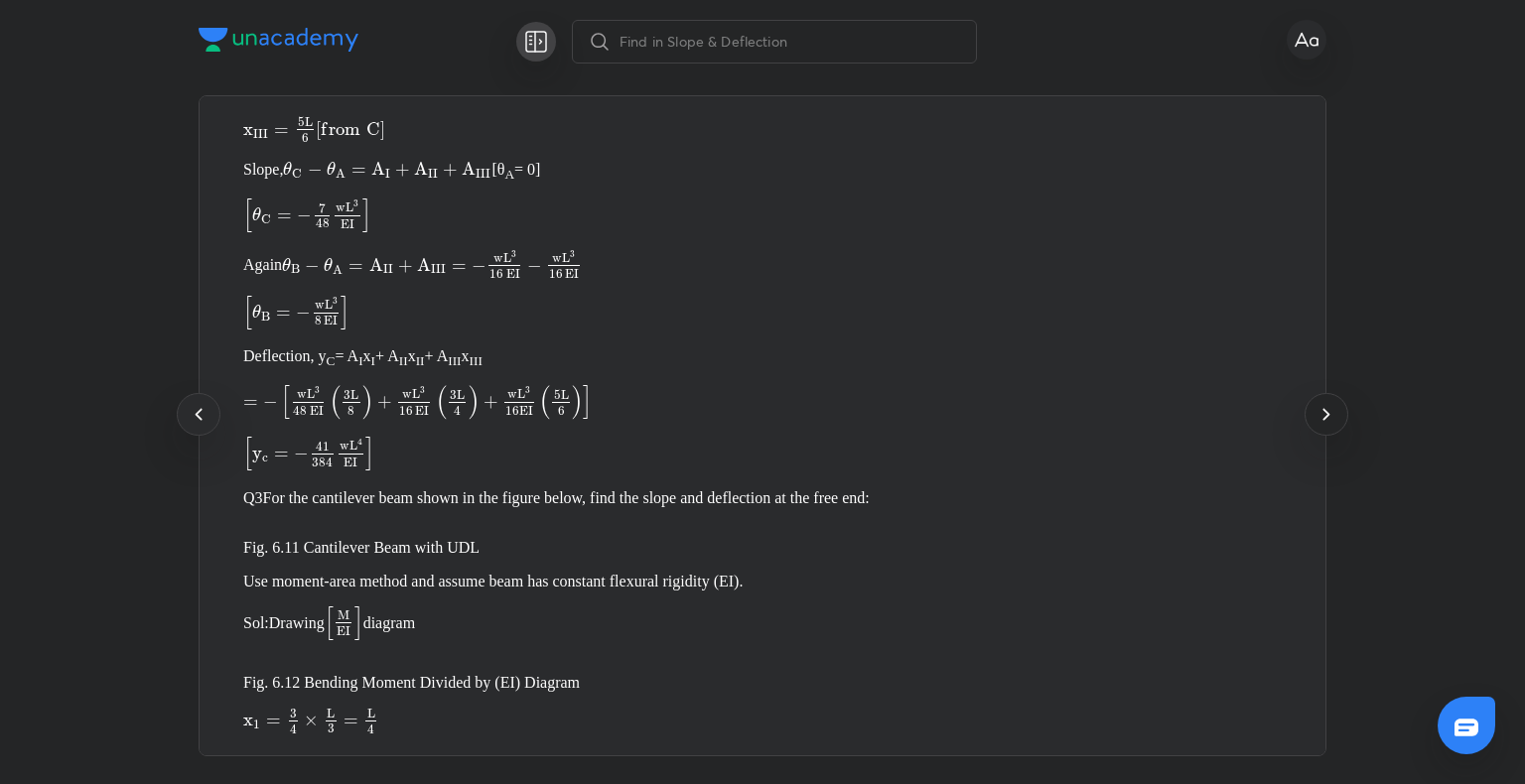 click 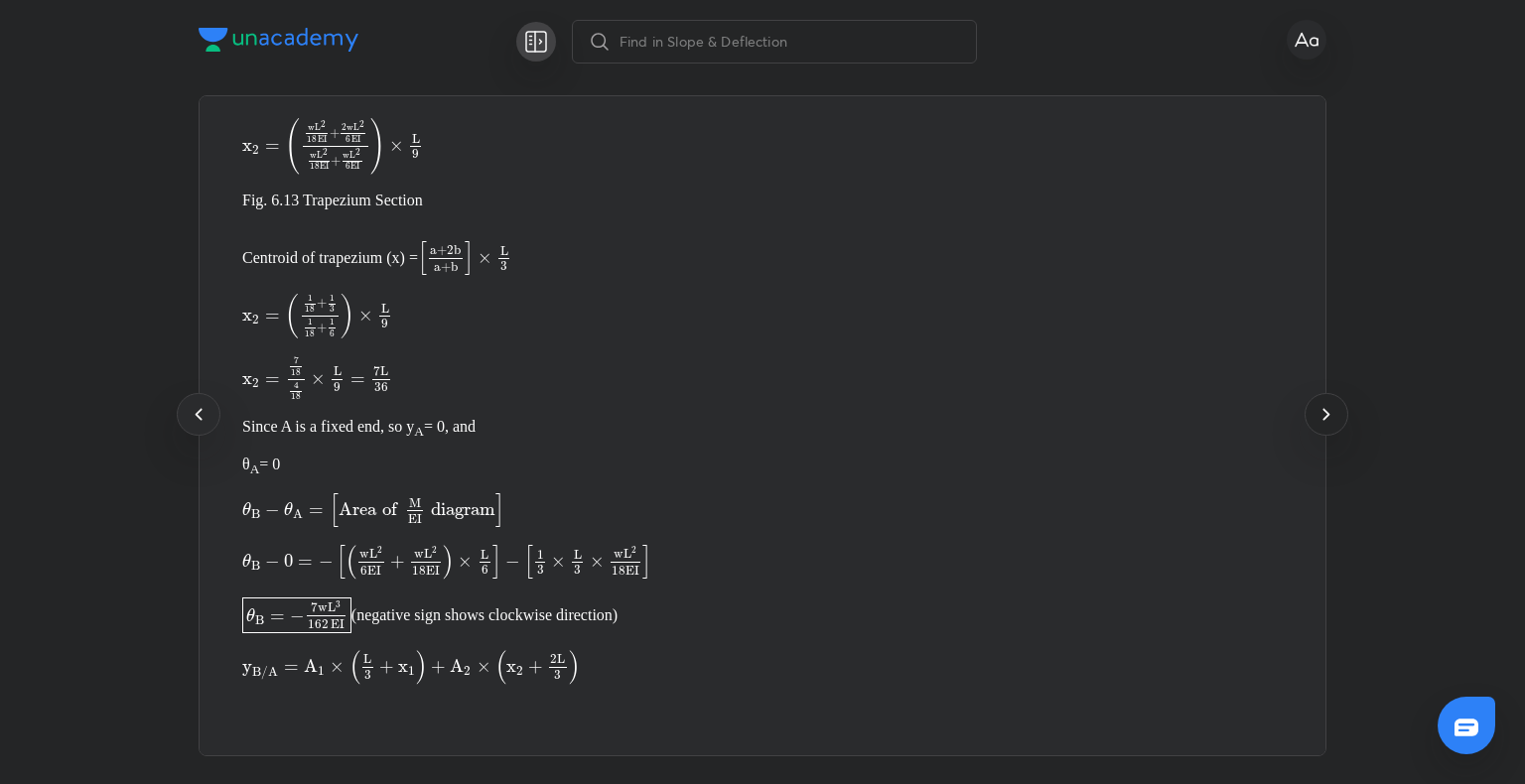 click 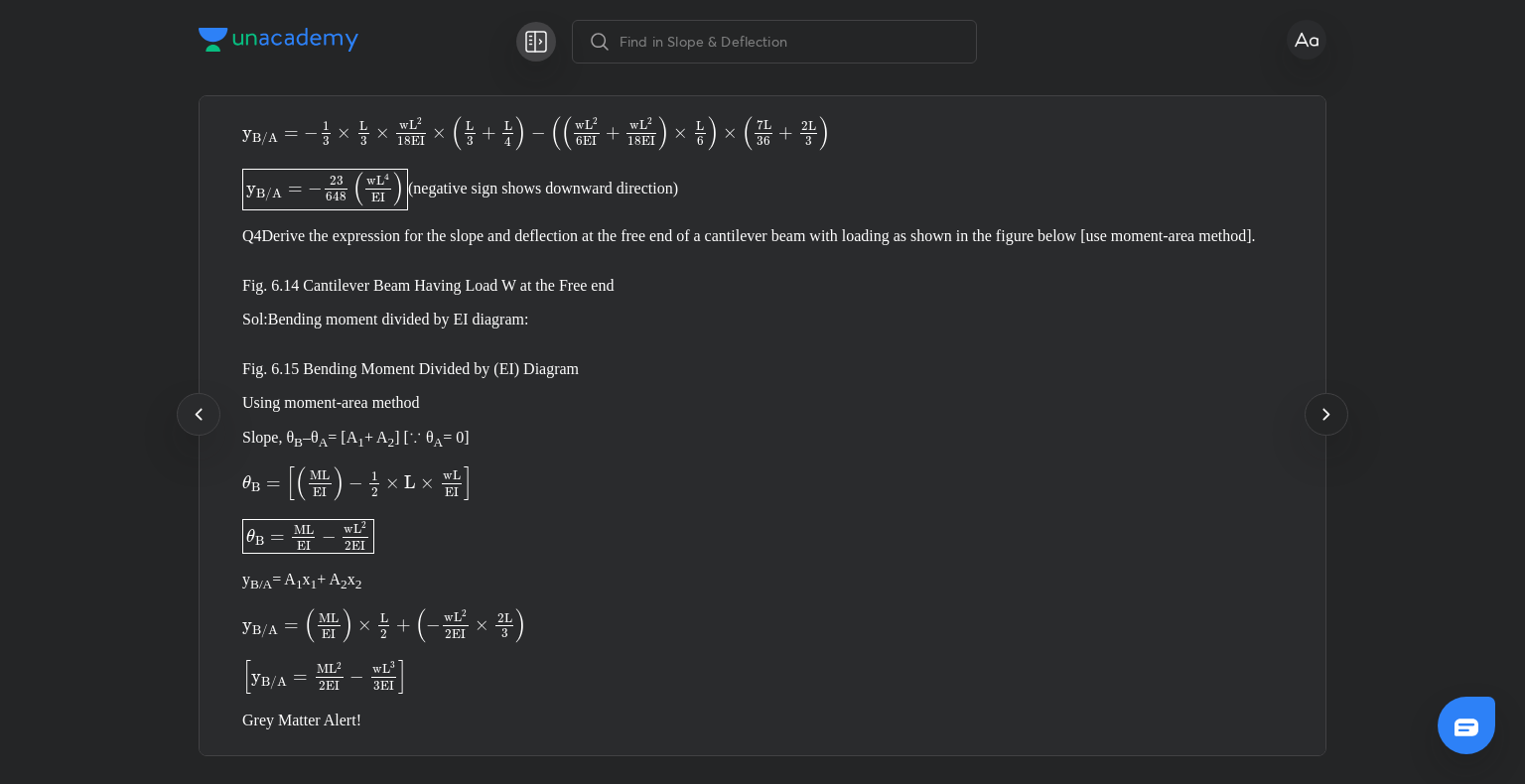 click 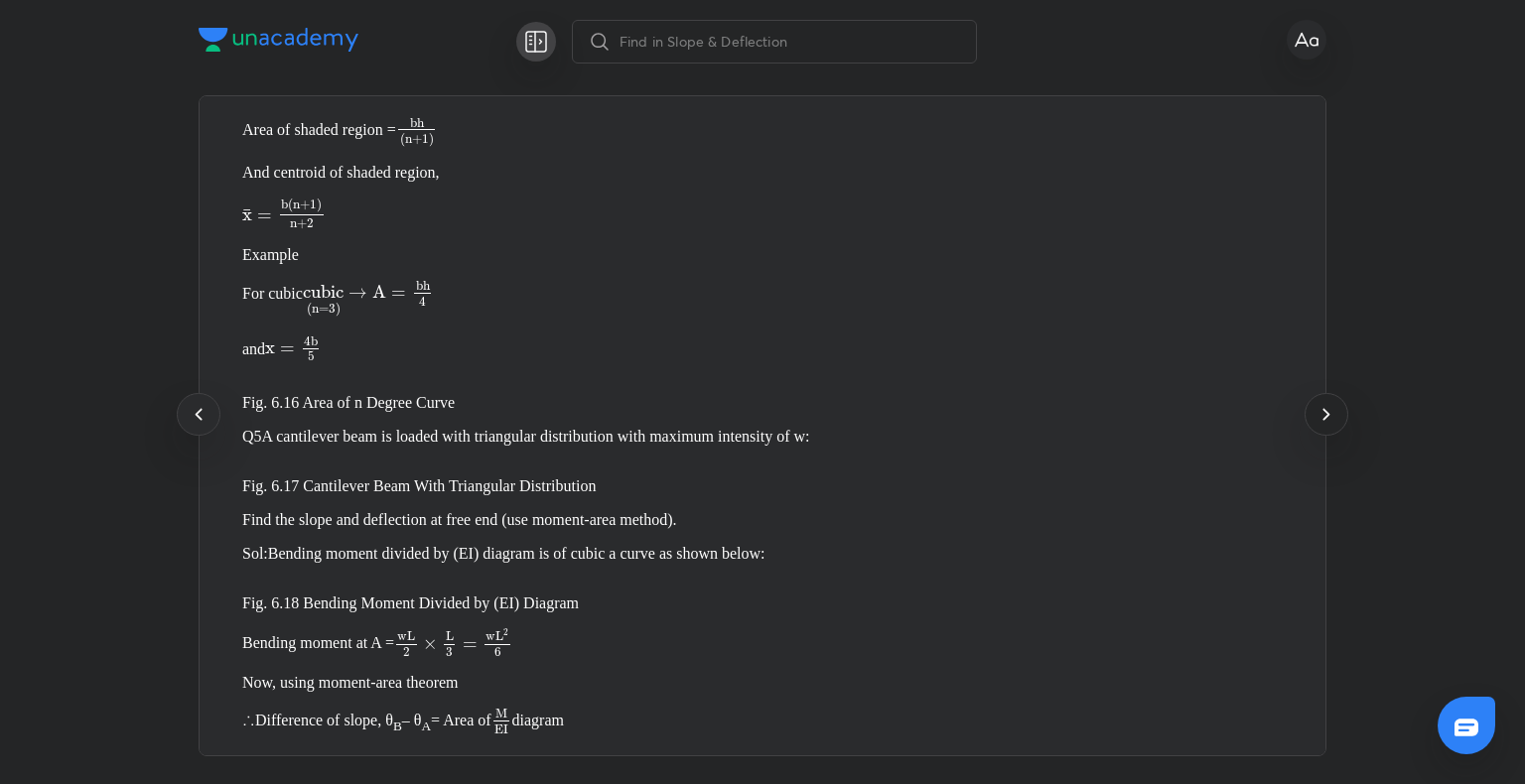 click 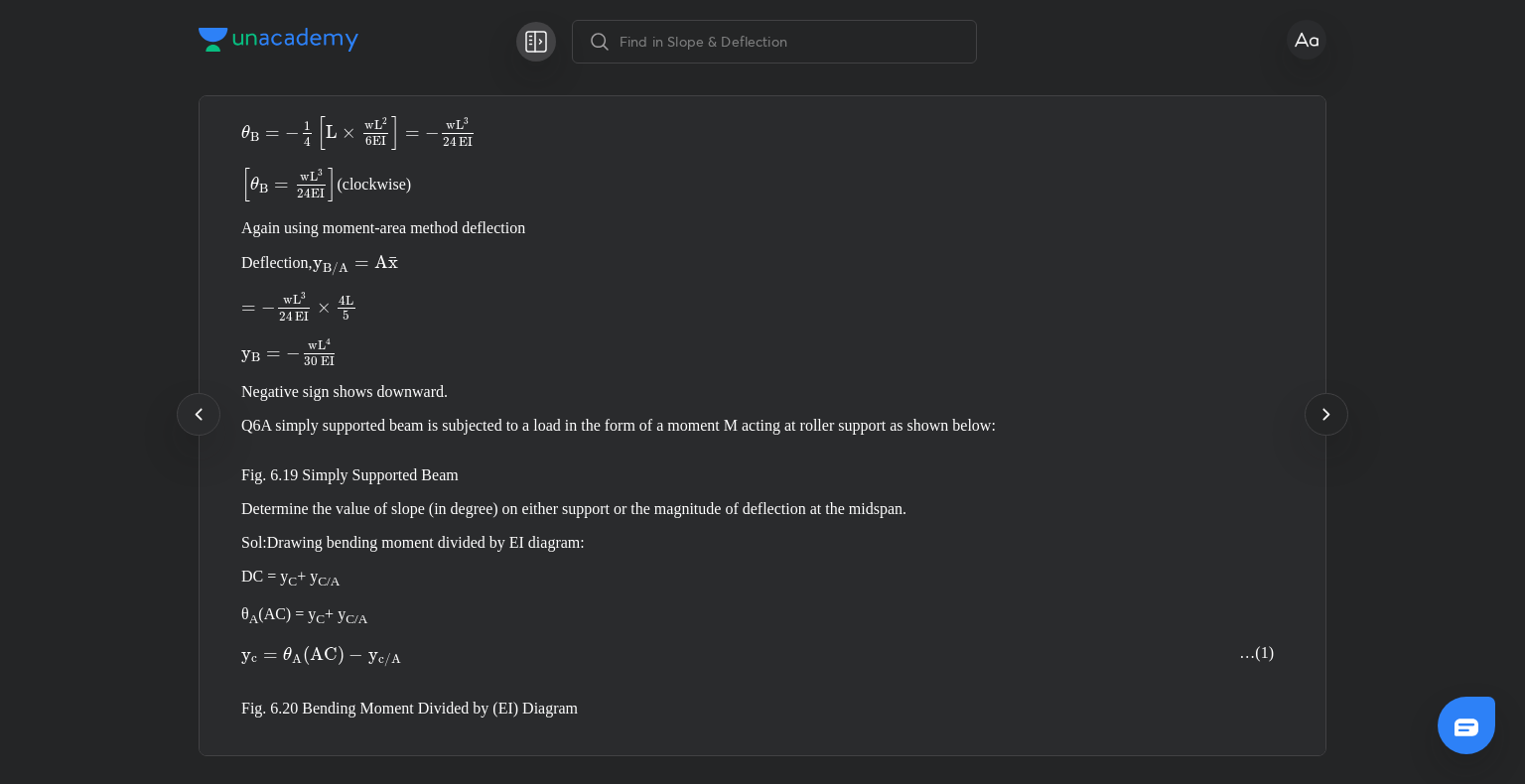 click 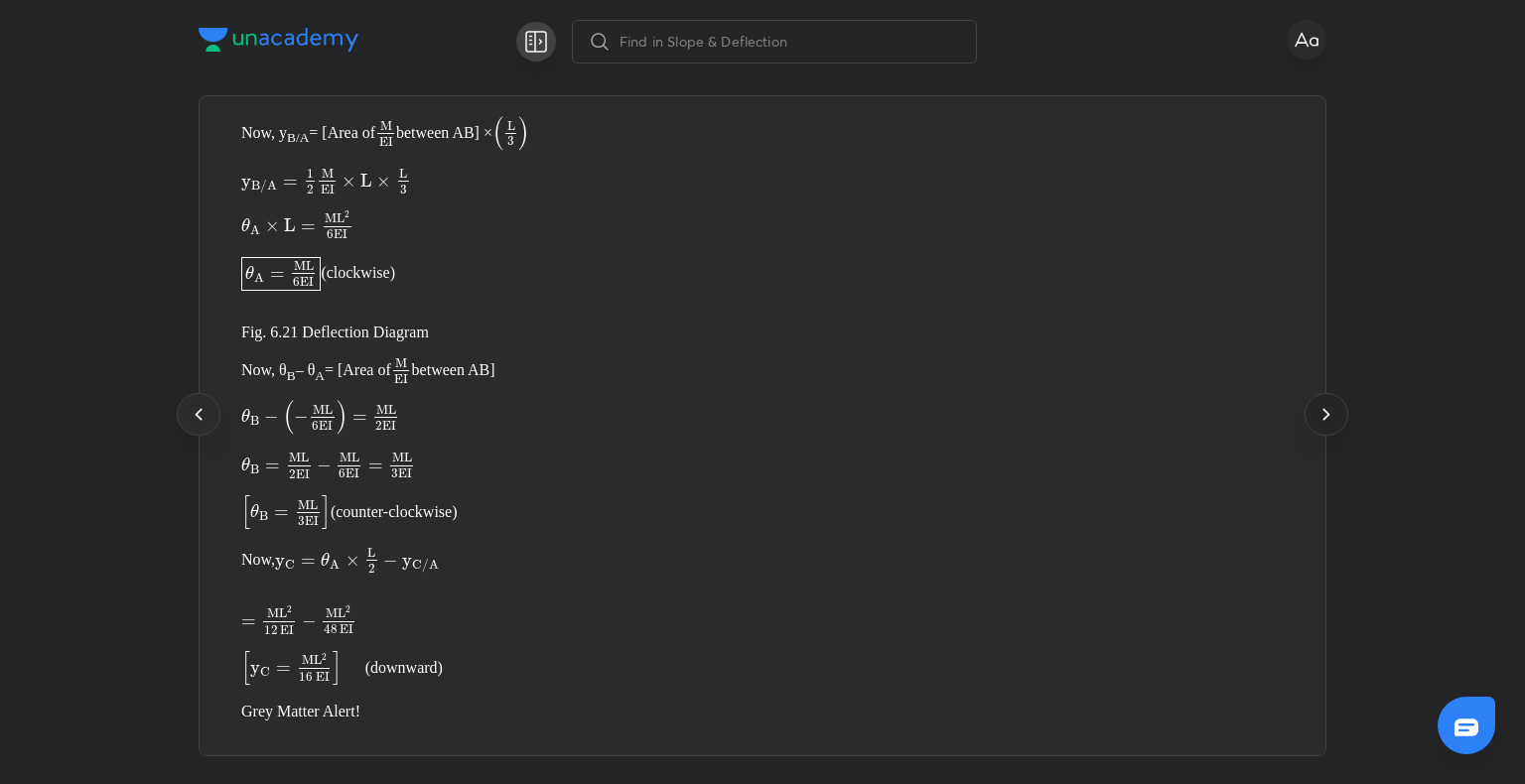 click 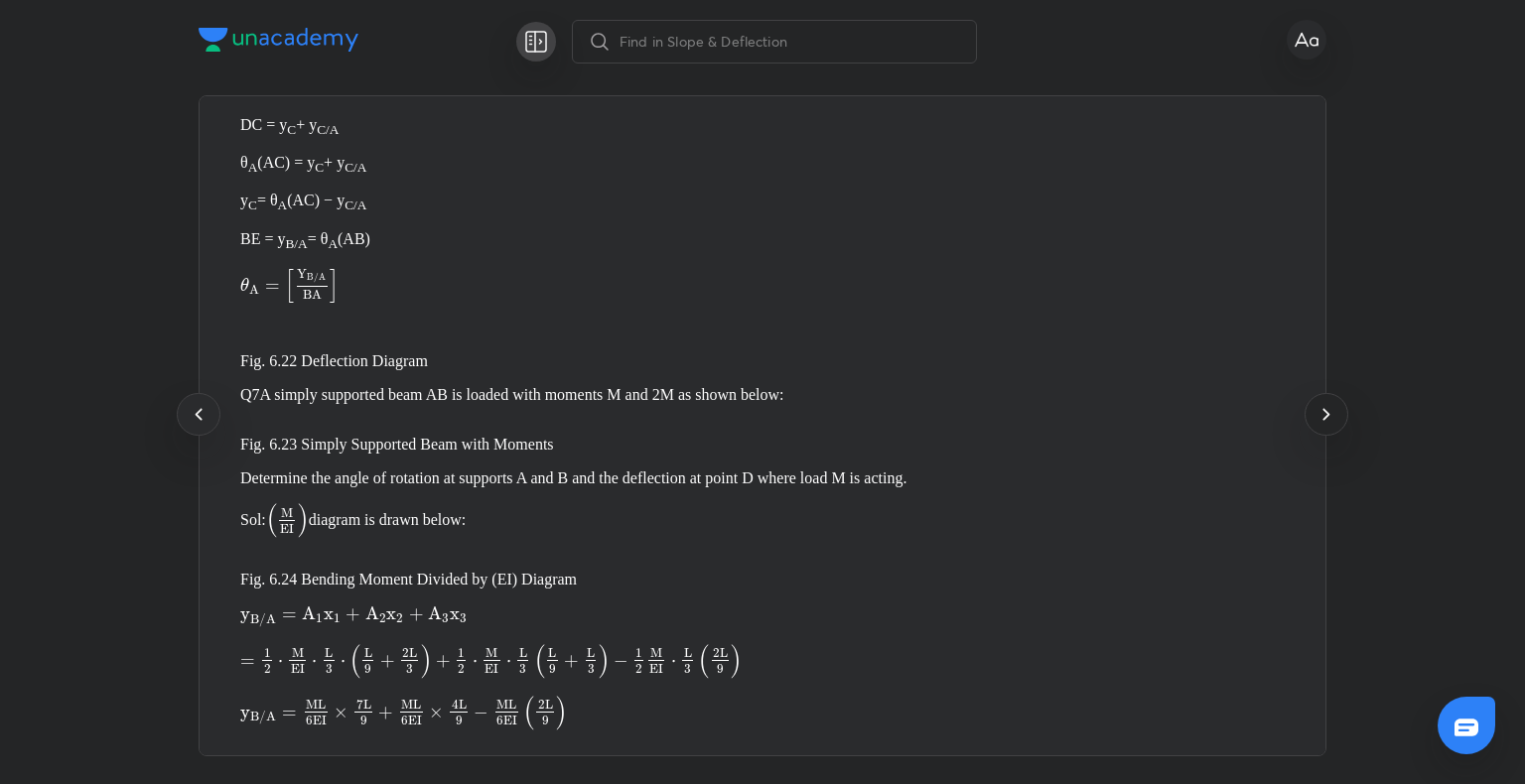 click 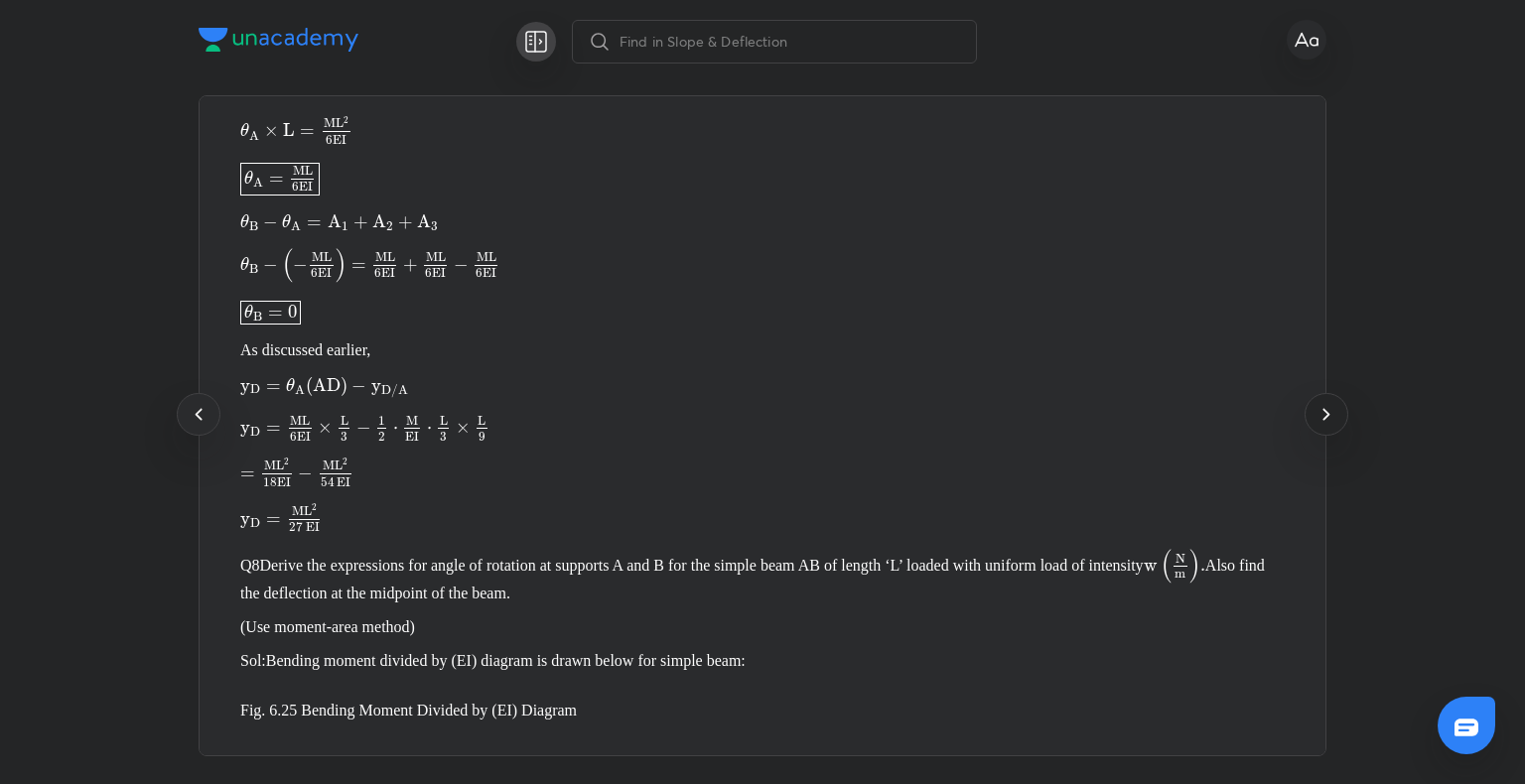 click 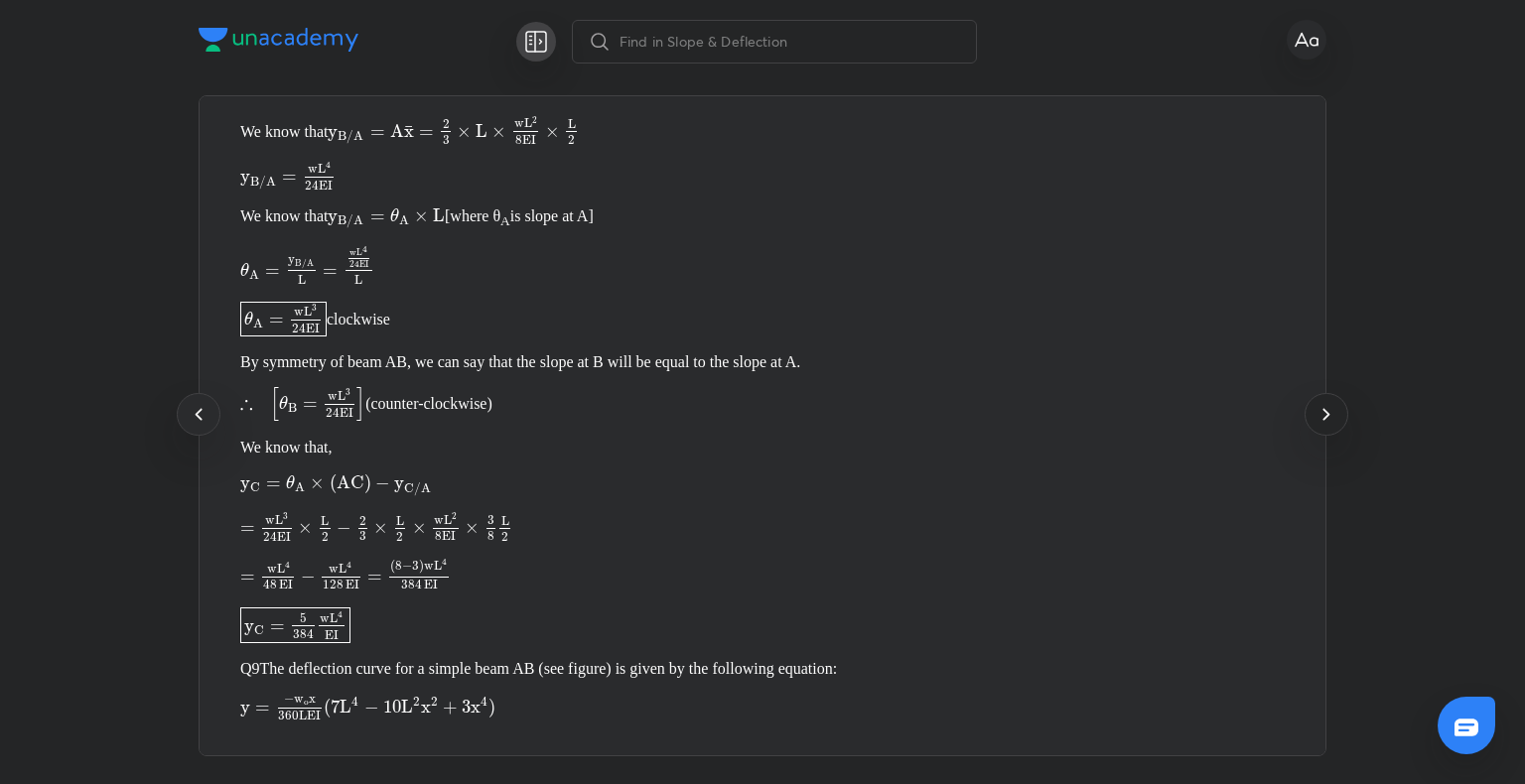click 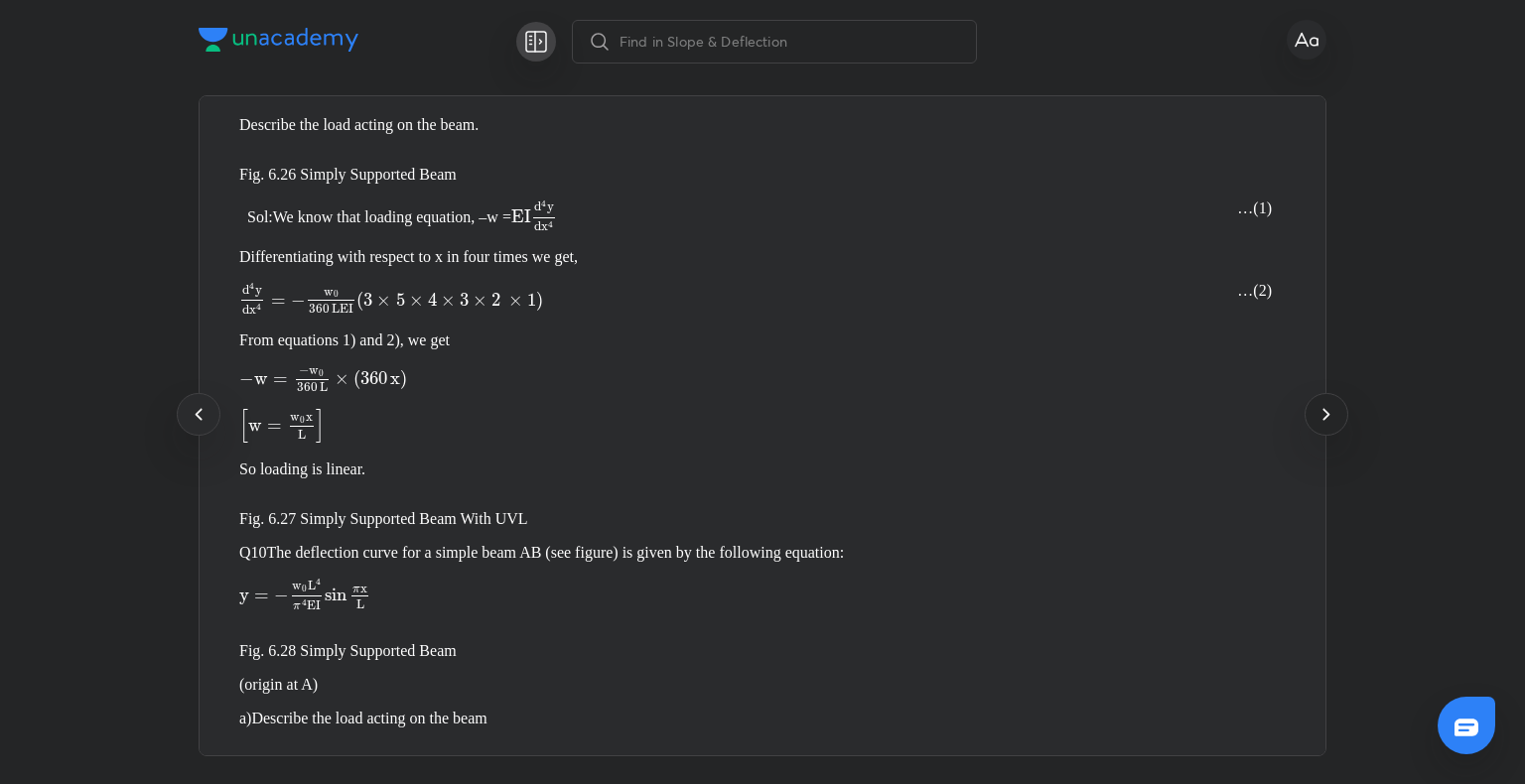 click 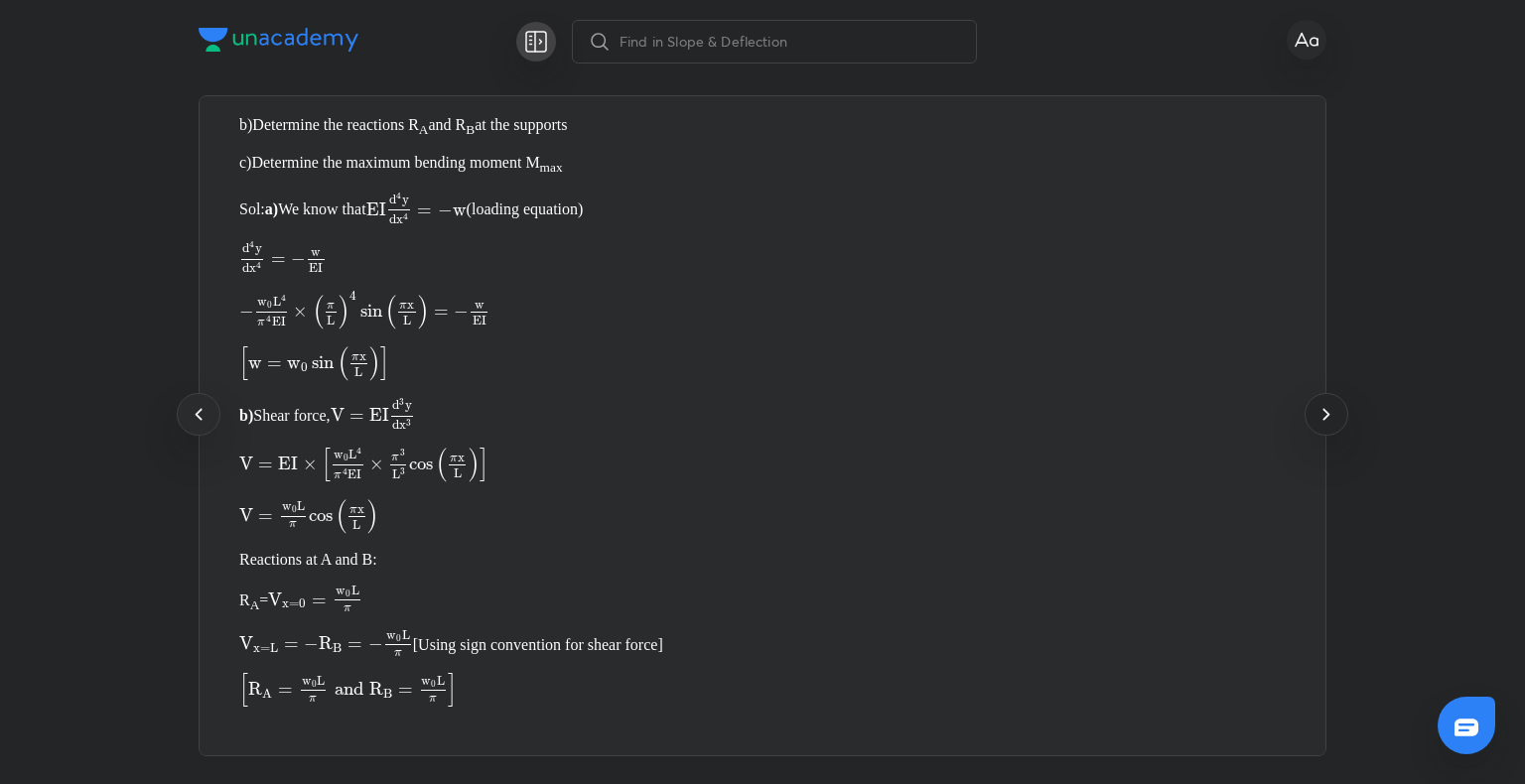 click 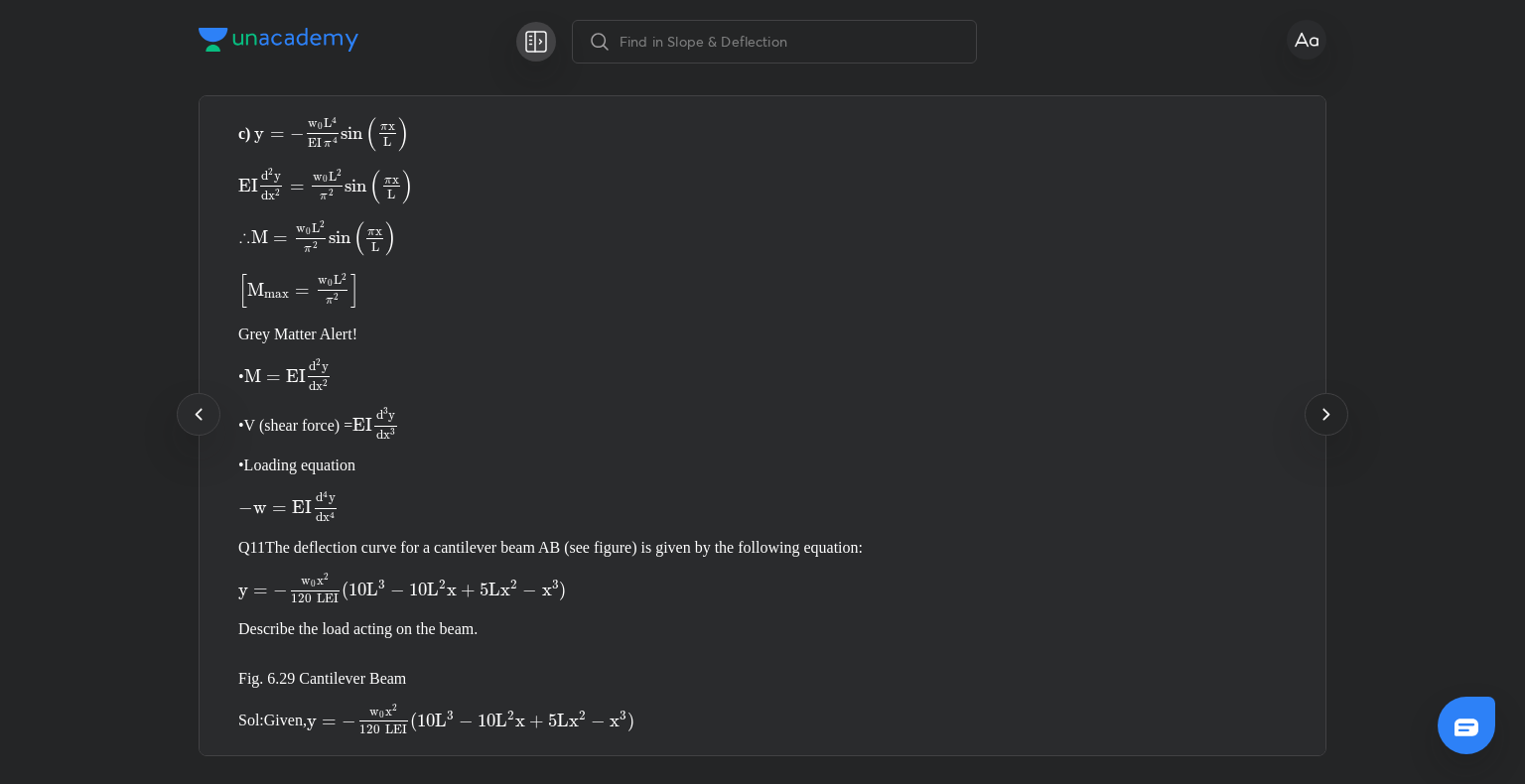 click 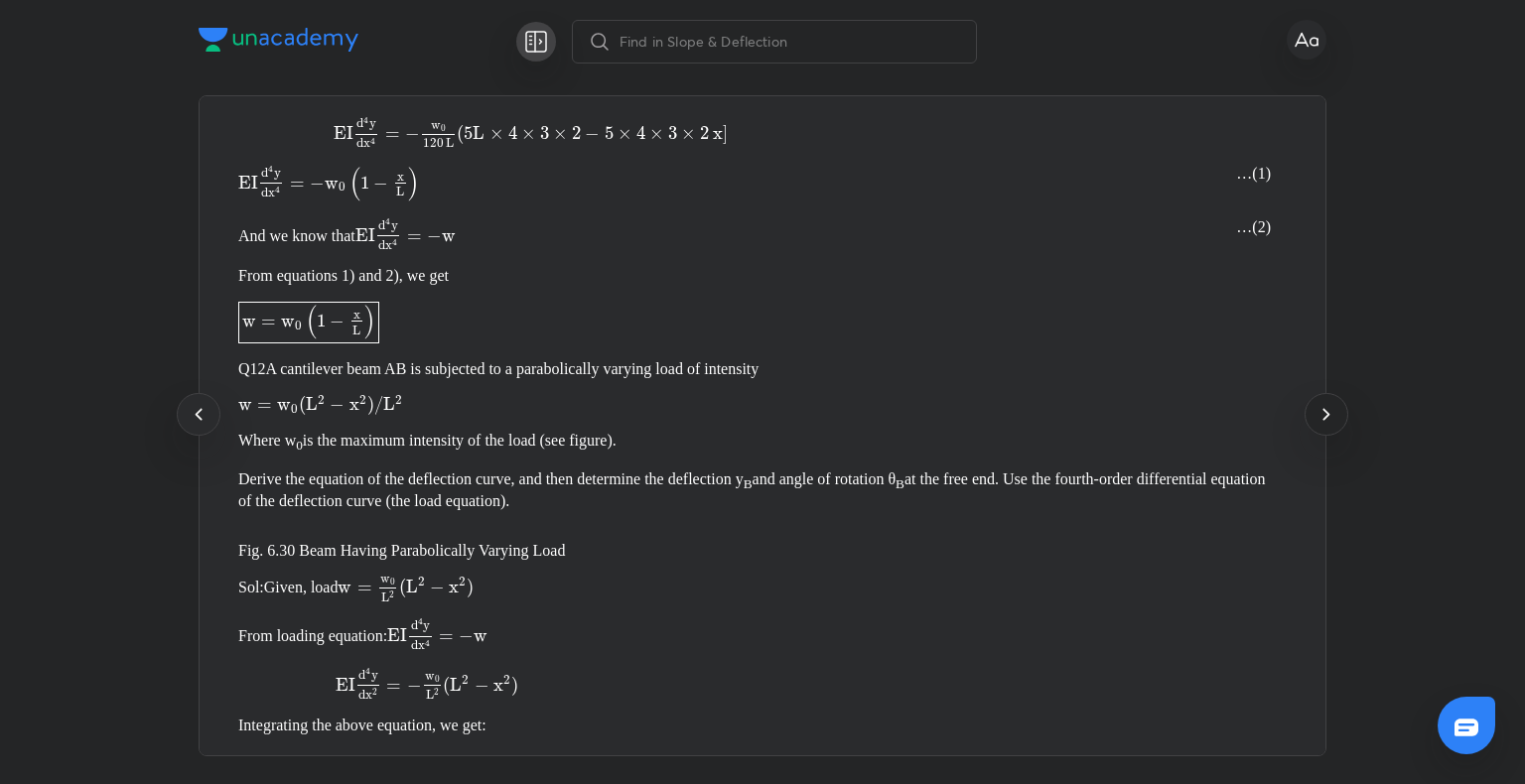 click 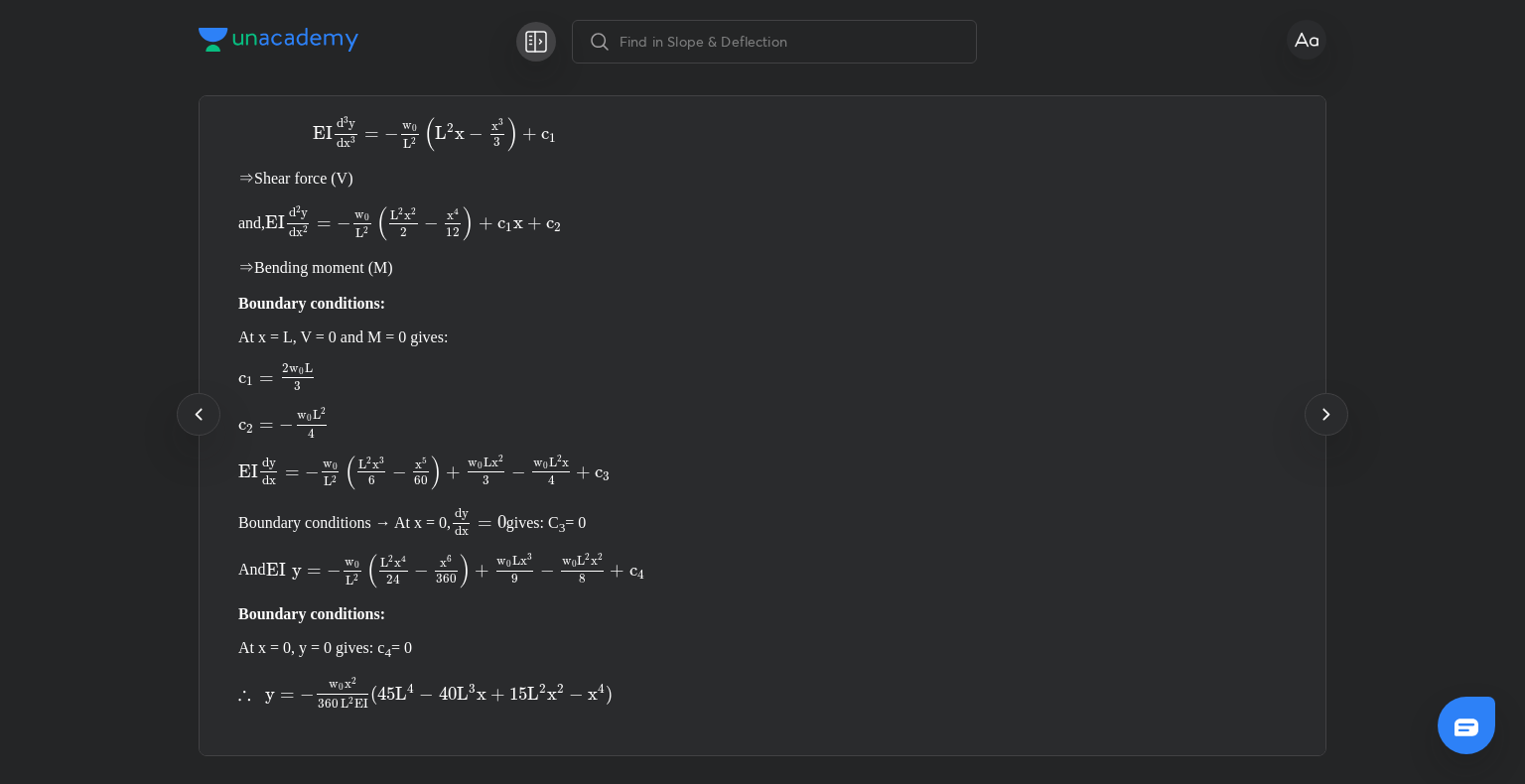 click 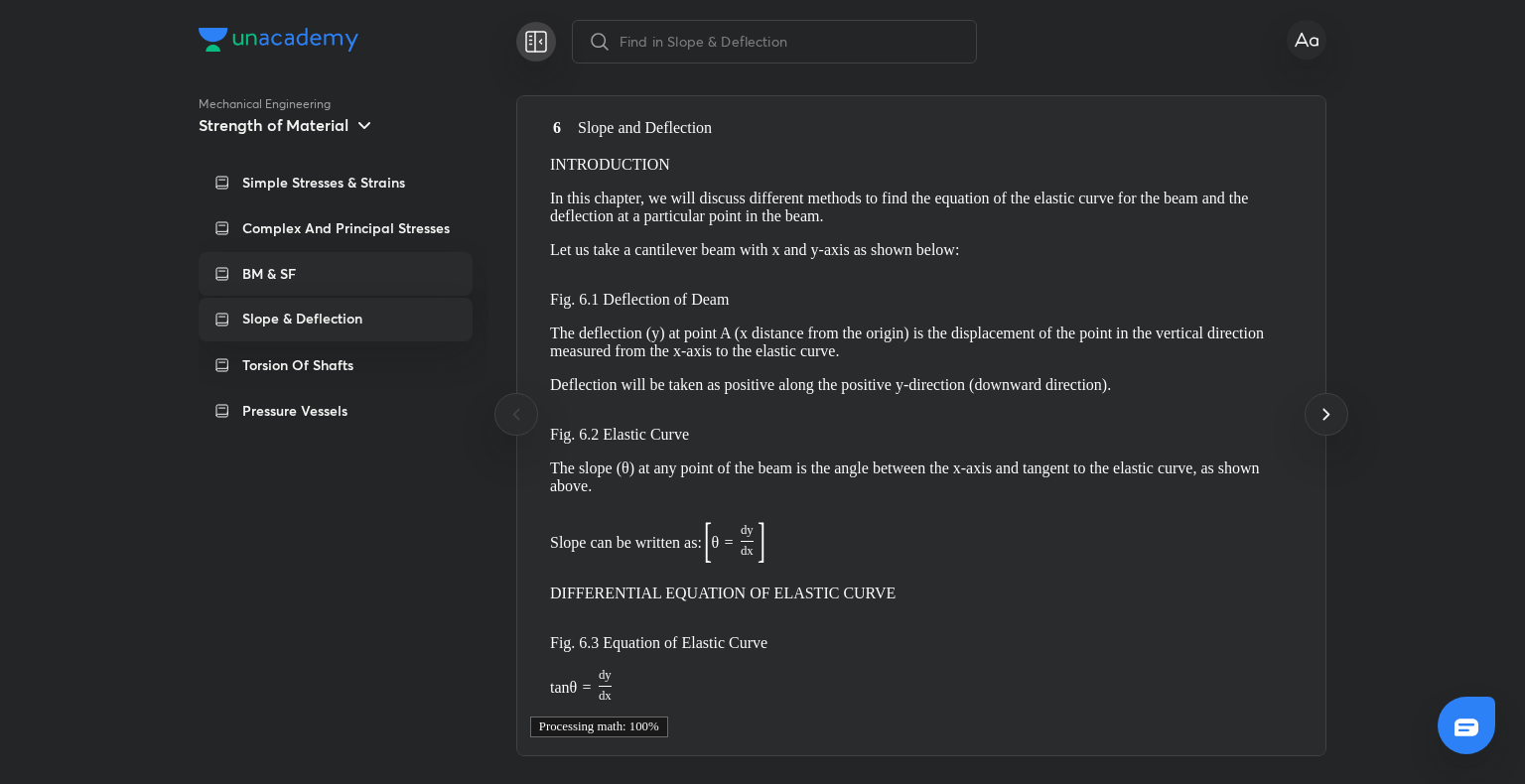 scroll, scrollTop: 0, scrollLeft: 0, axis: both 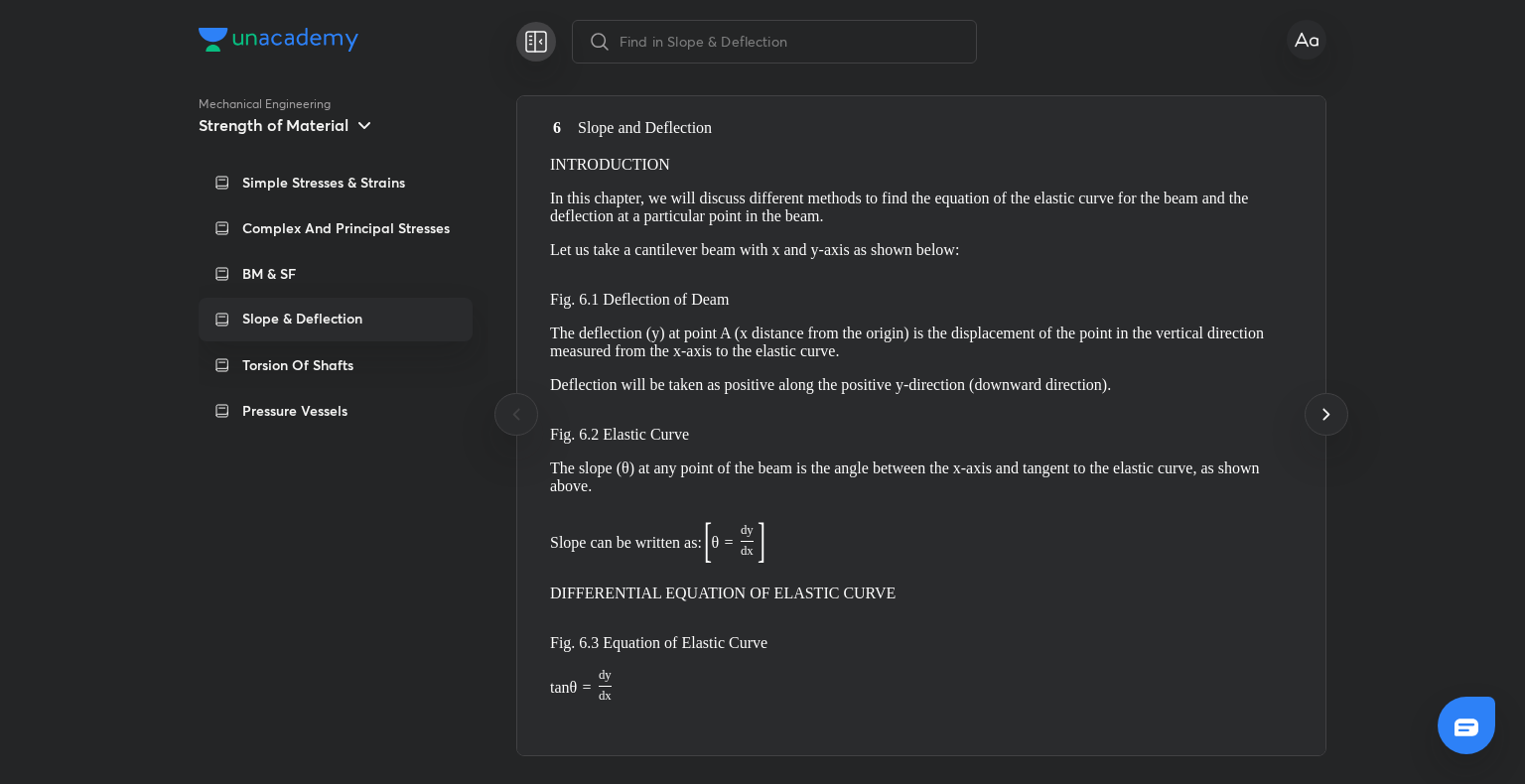 click on "Slope & Deflection" at bounding box center (302, 319) 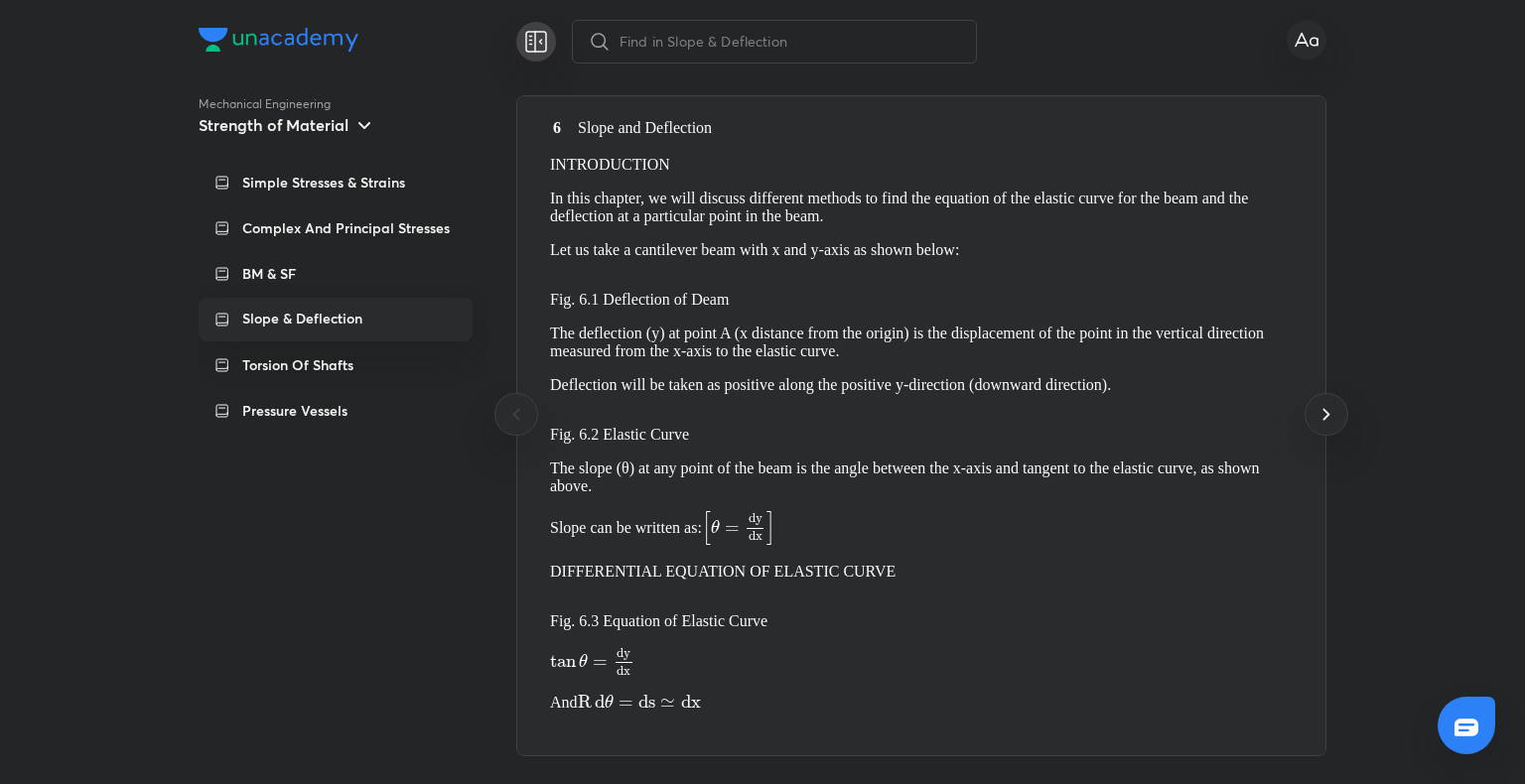 drag, startPoint x: 901, startPoint y: 439, endPoint x: 724, endPoint y: 527, distance: 197.66892 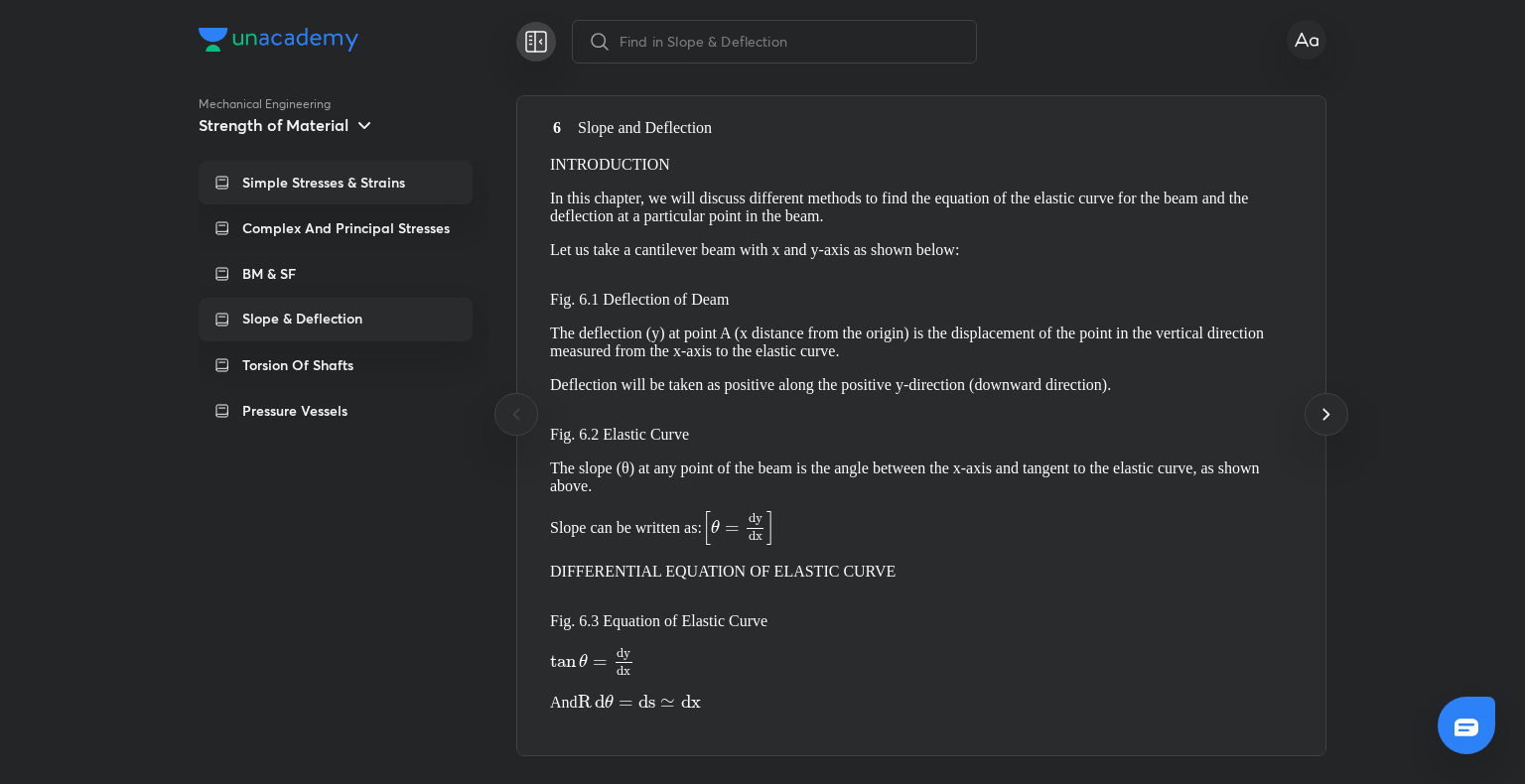 click on "Simple Stresses & Strains" at bounding box center [336, 183] 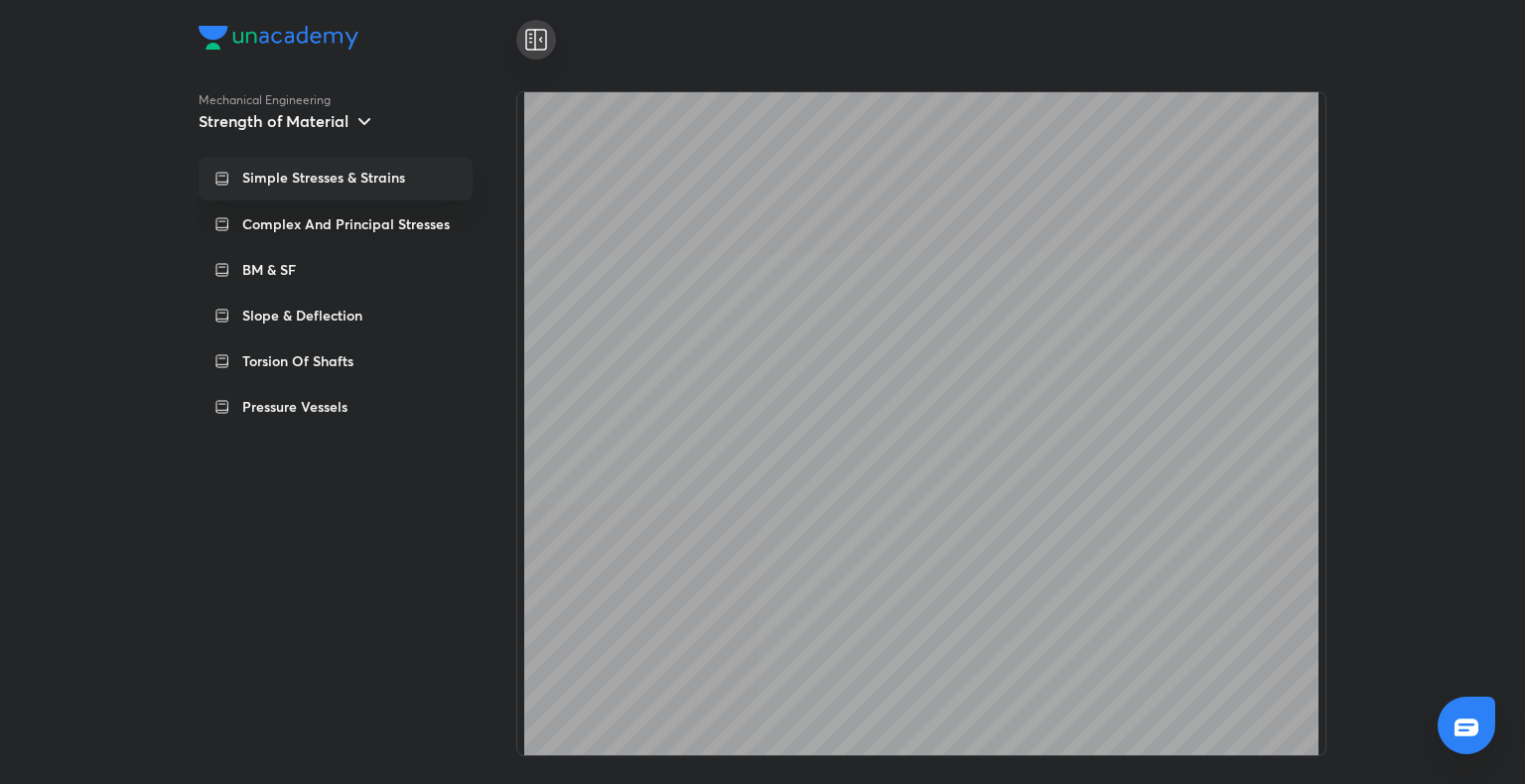 click 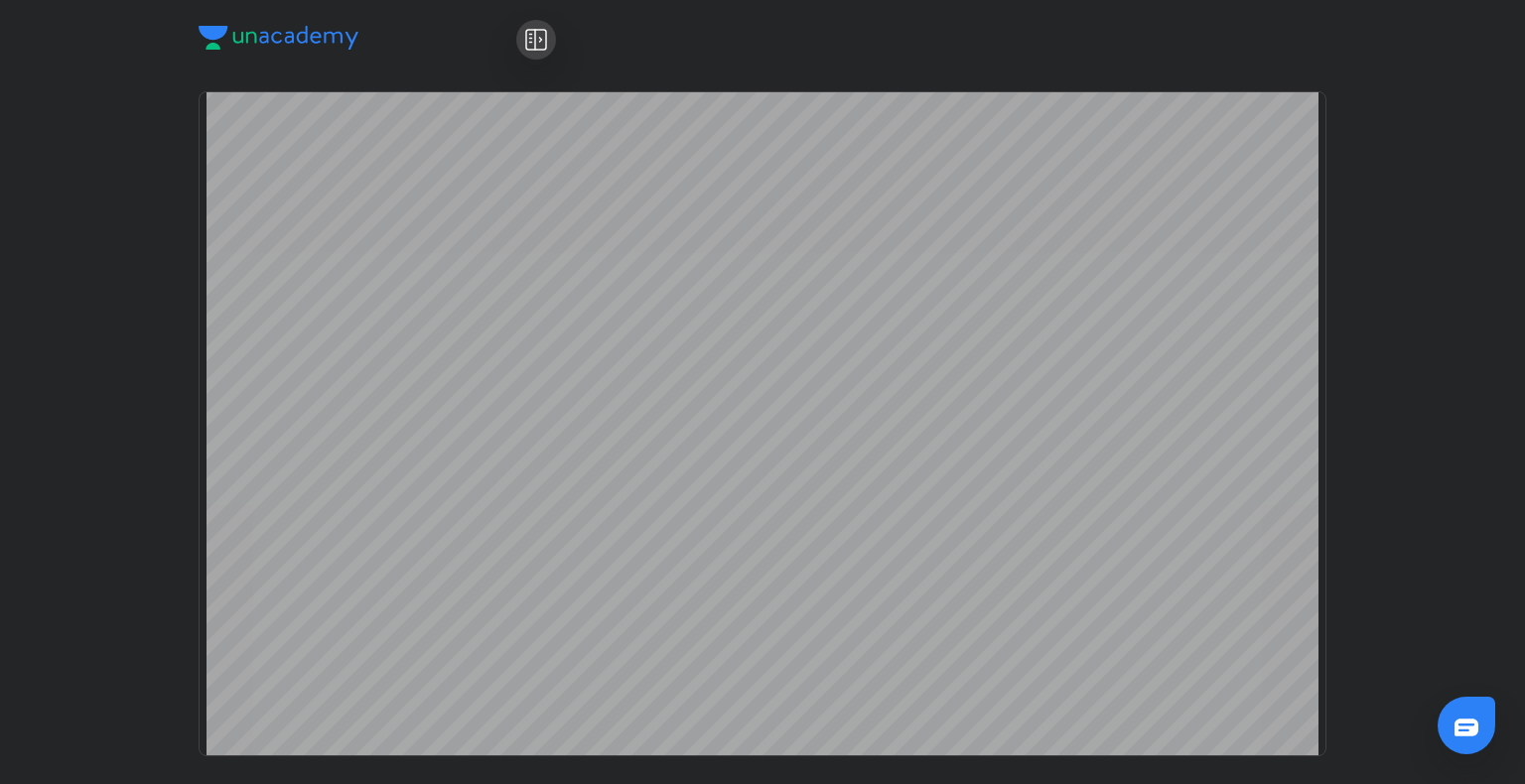 scroll, scrollTop: 5910, scrollLeft: 0, axis: vertical 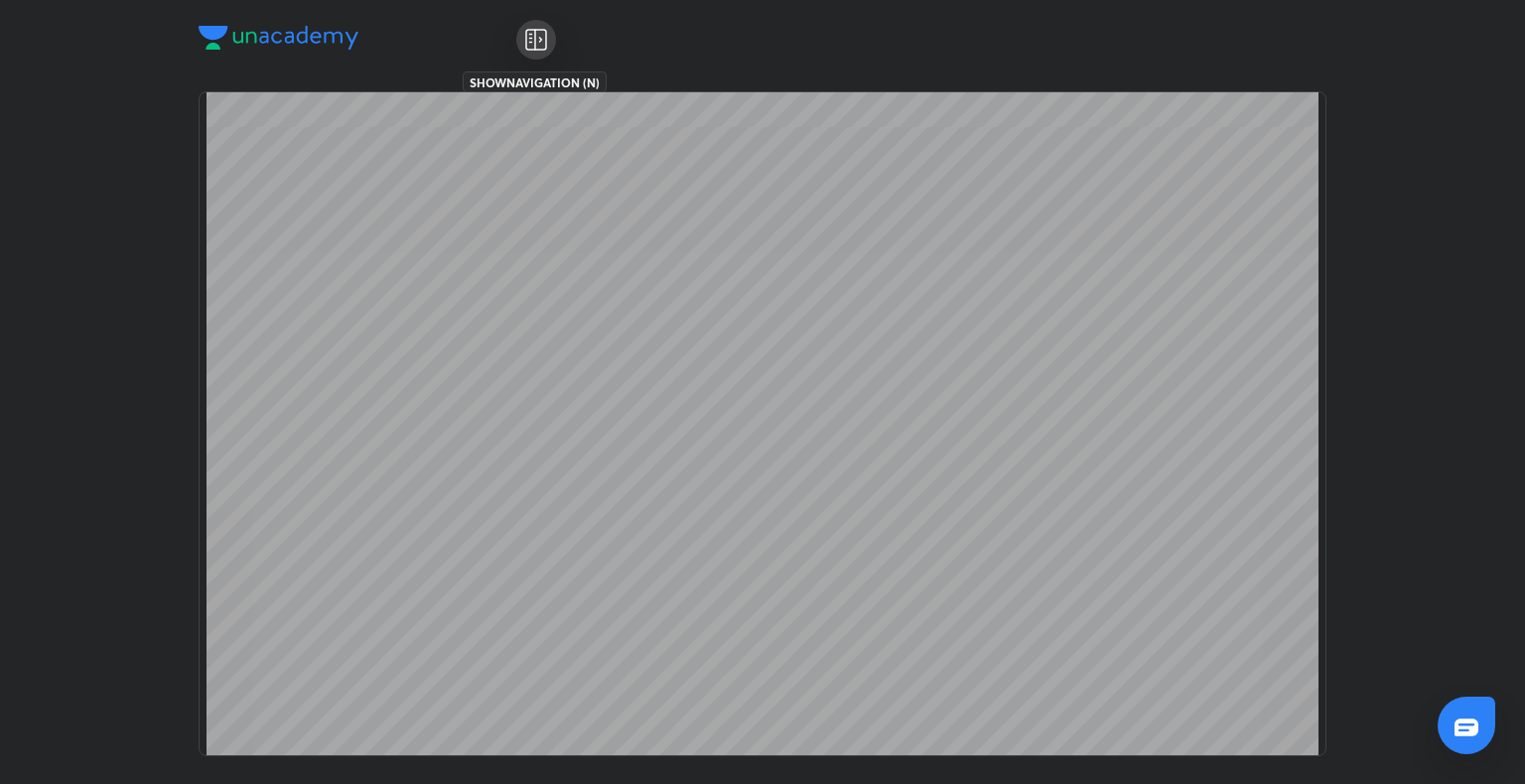 click 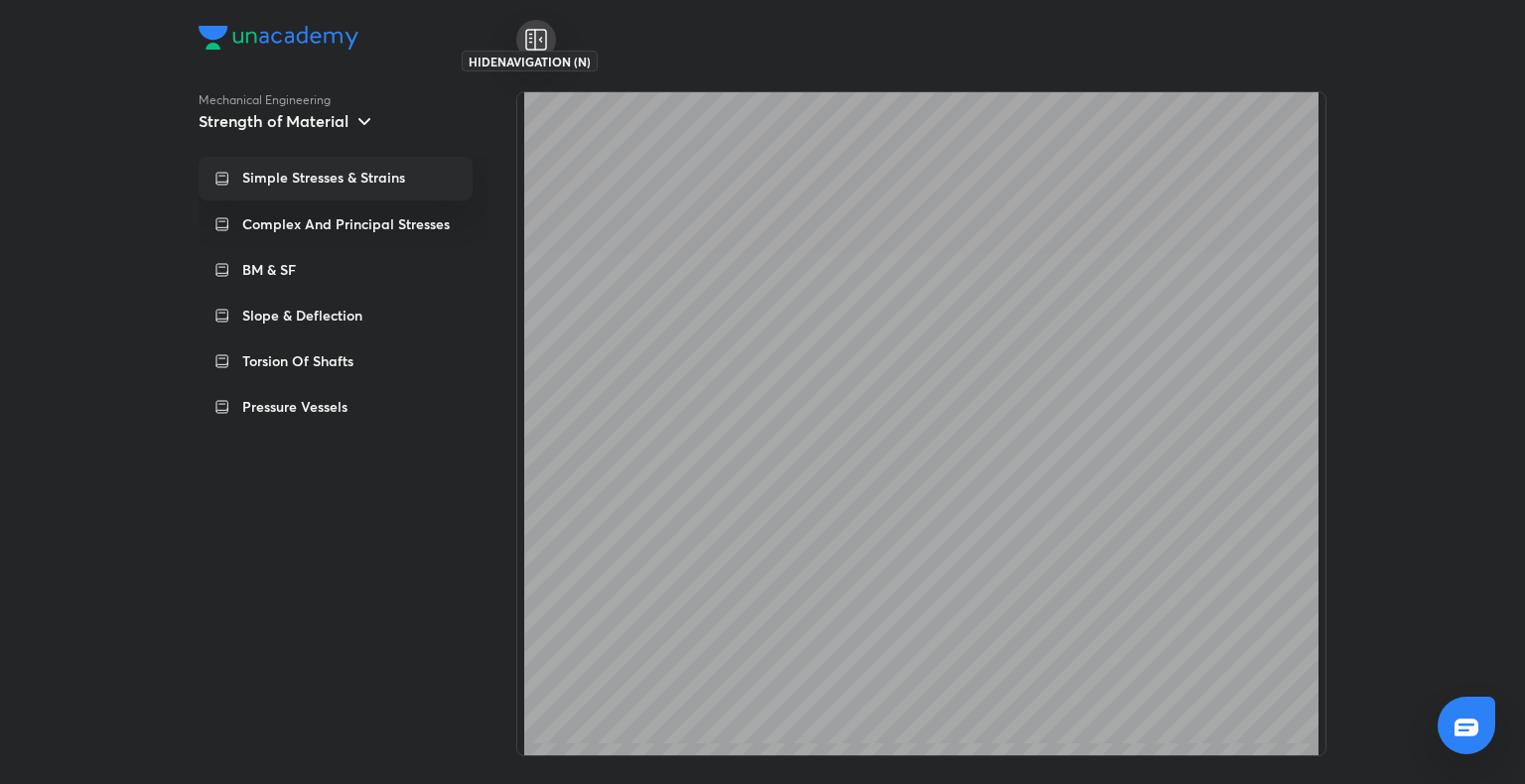 click 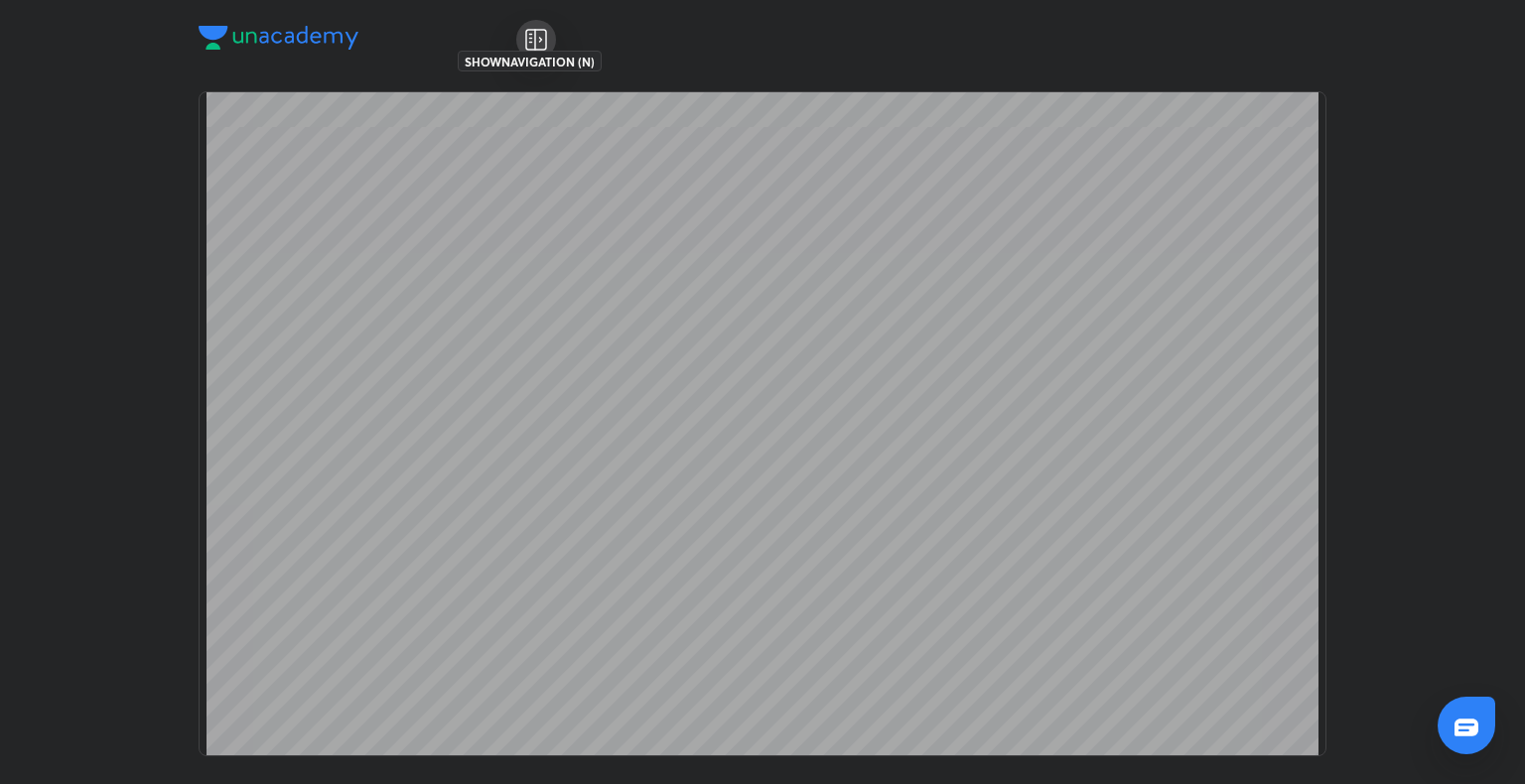 click 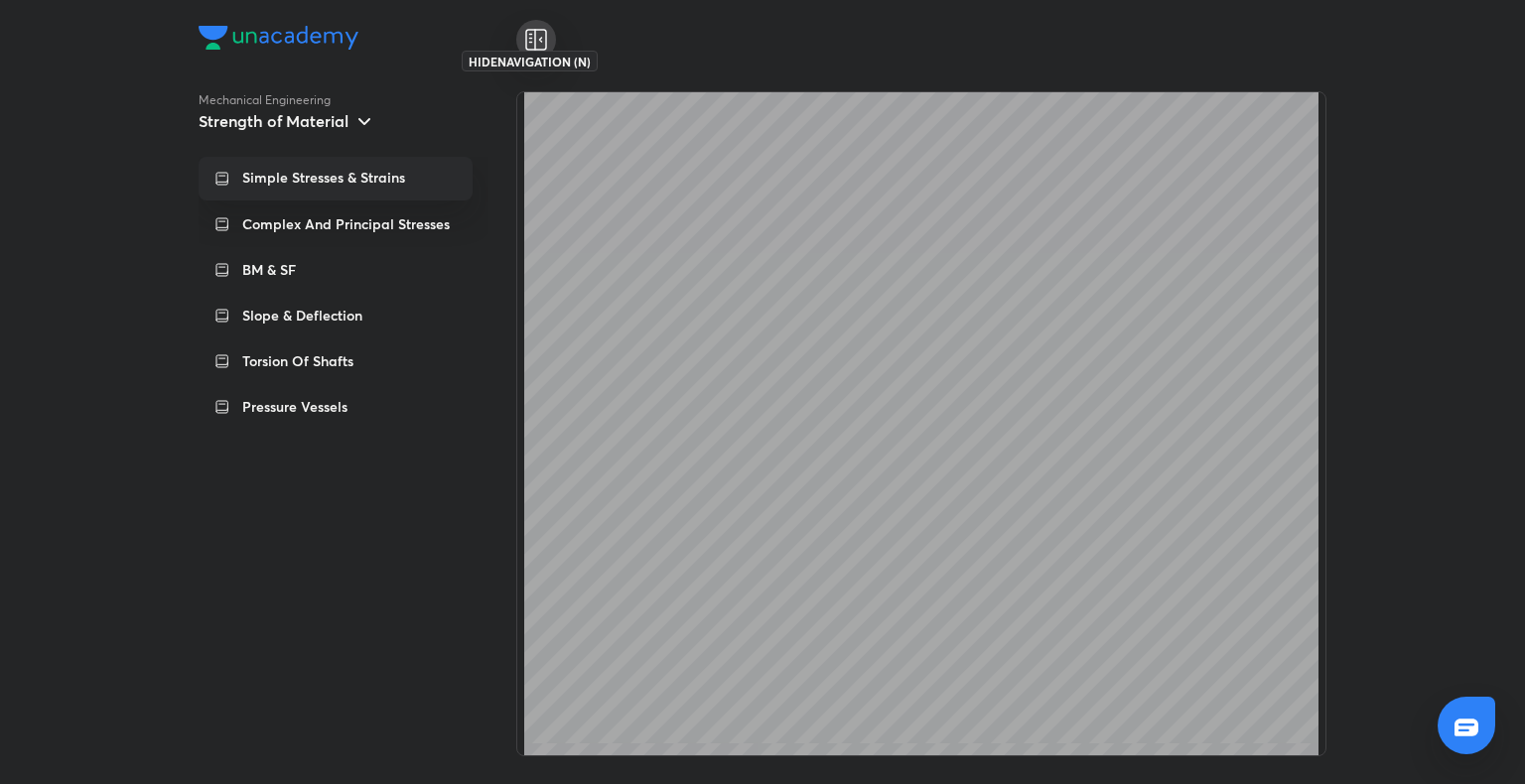 click 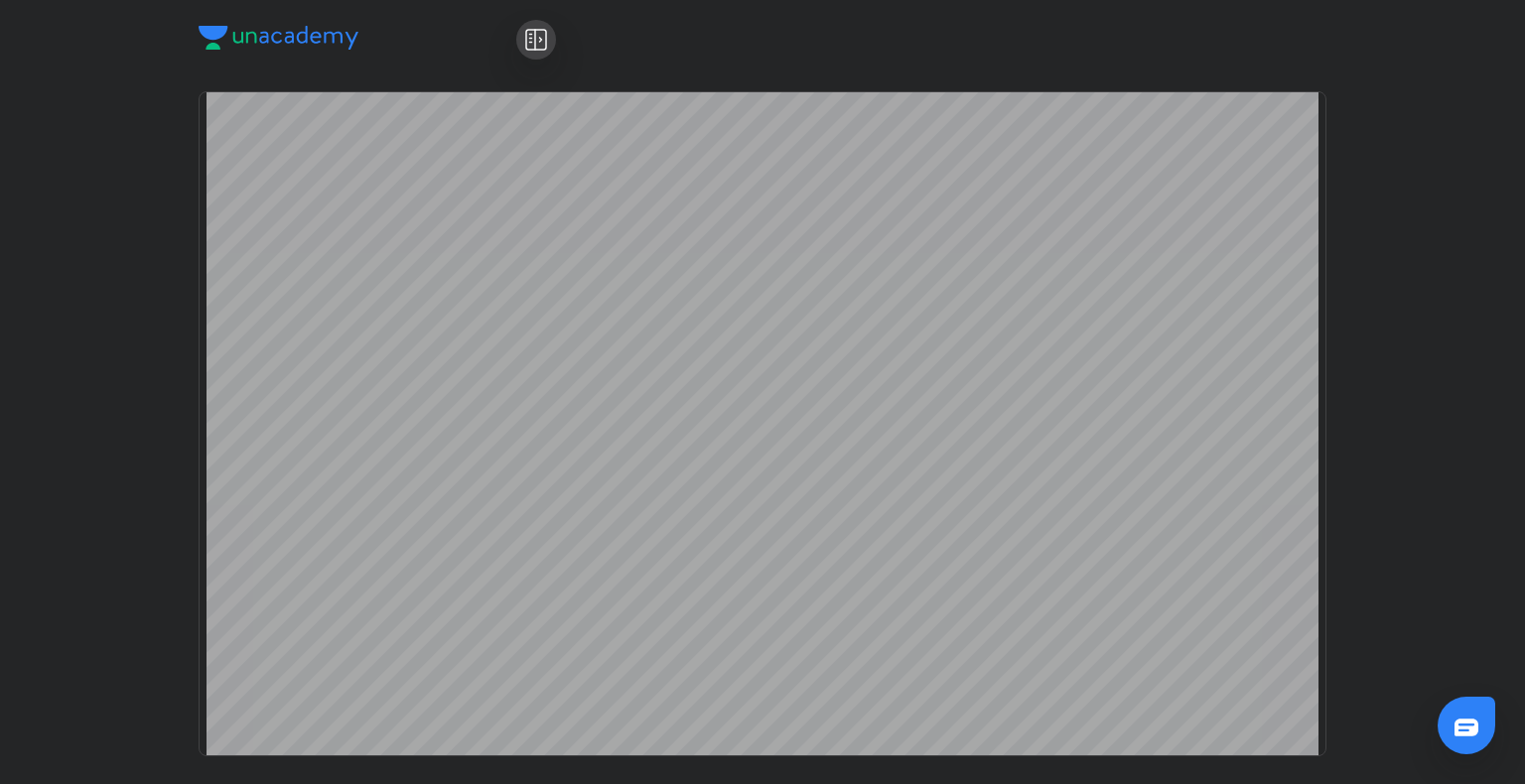 scroll, scrollTop: 33074, scrollLeft: 0, axis: vertical 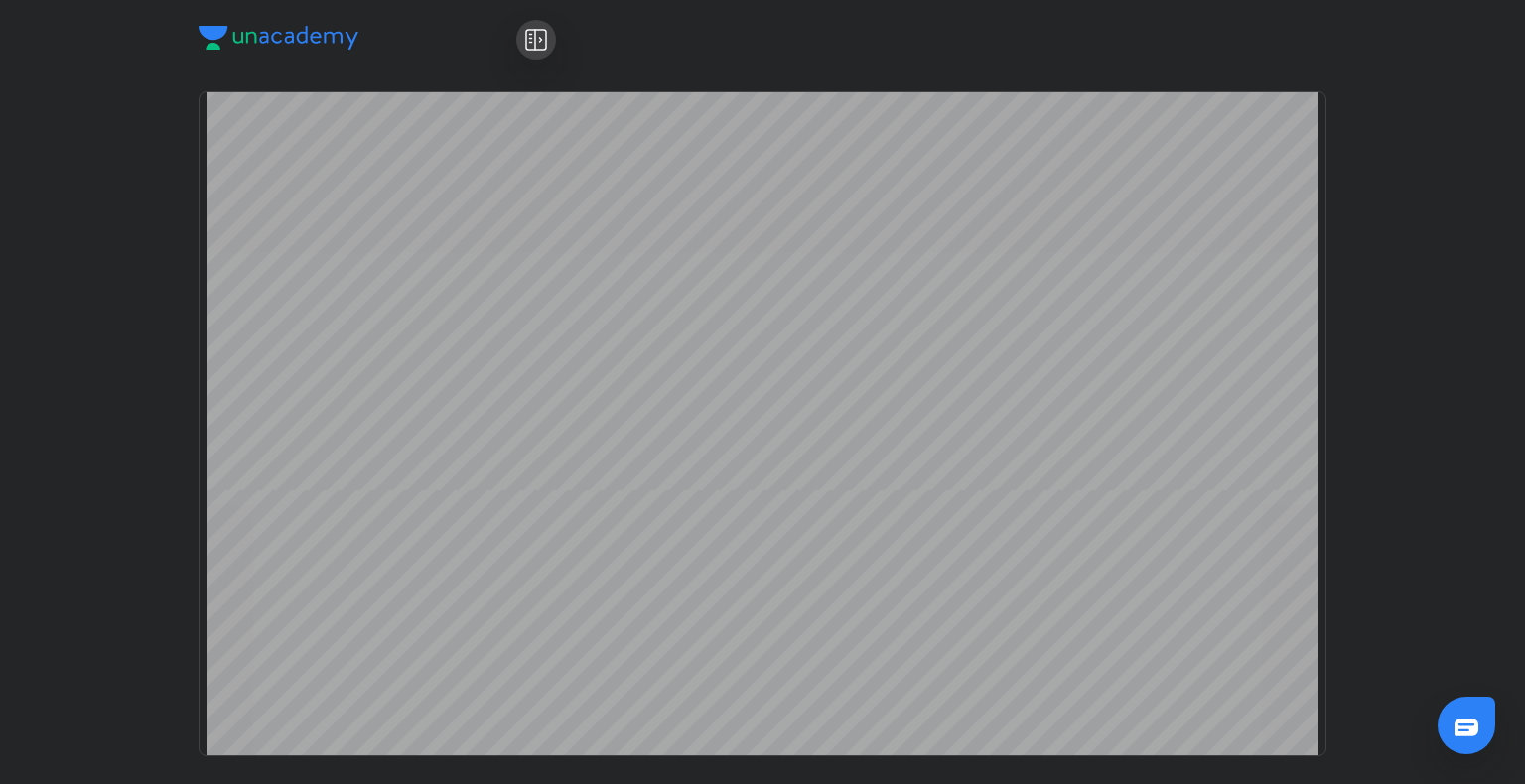 click at bounding box center [762, 424] 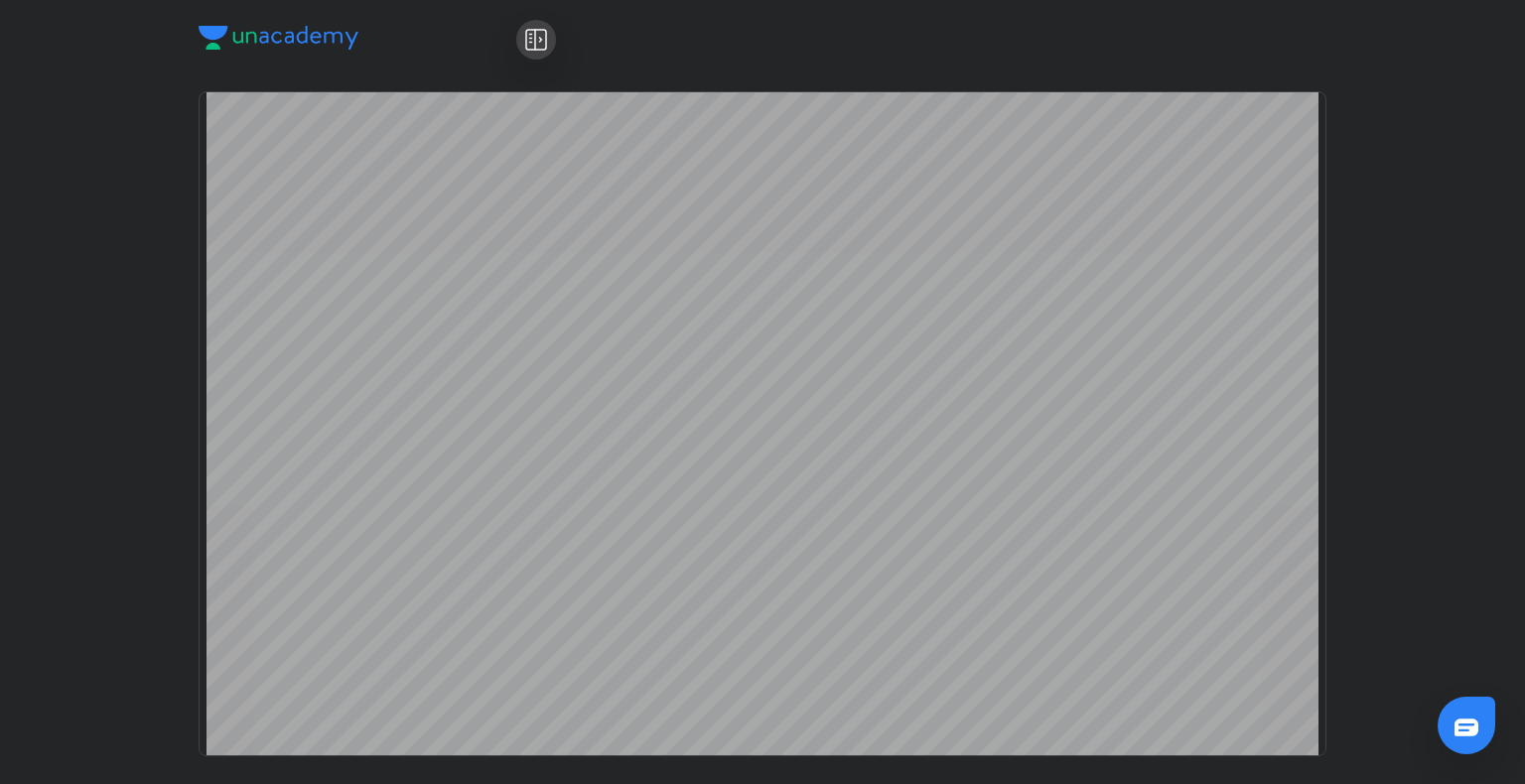 scroll, scrollTop: 14659, scrollLeft: 0, axis: vertical 